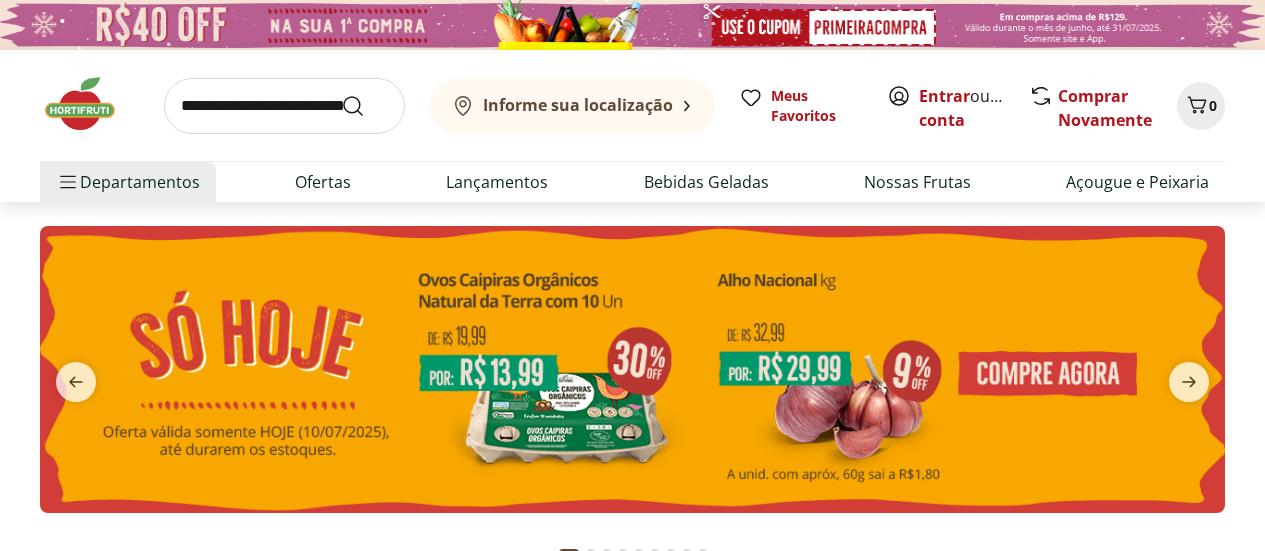scroll, scrollTop: 0, scrollLeft: 0, axis: both 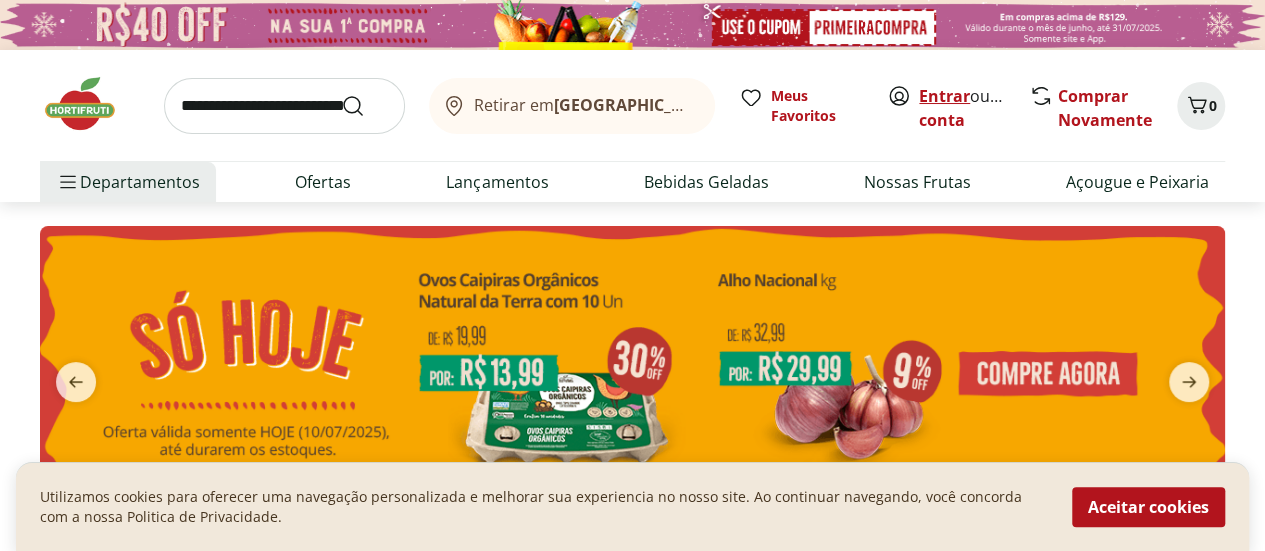 click on "Entrar" at bounding box center [944, 96] 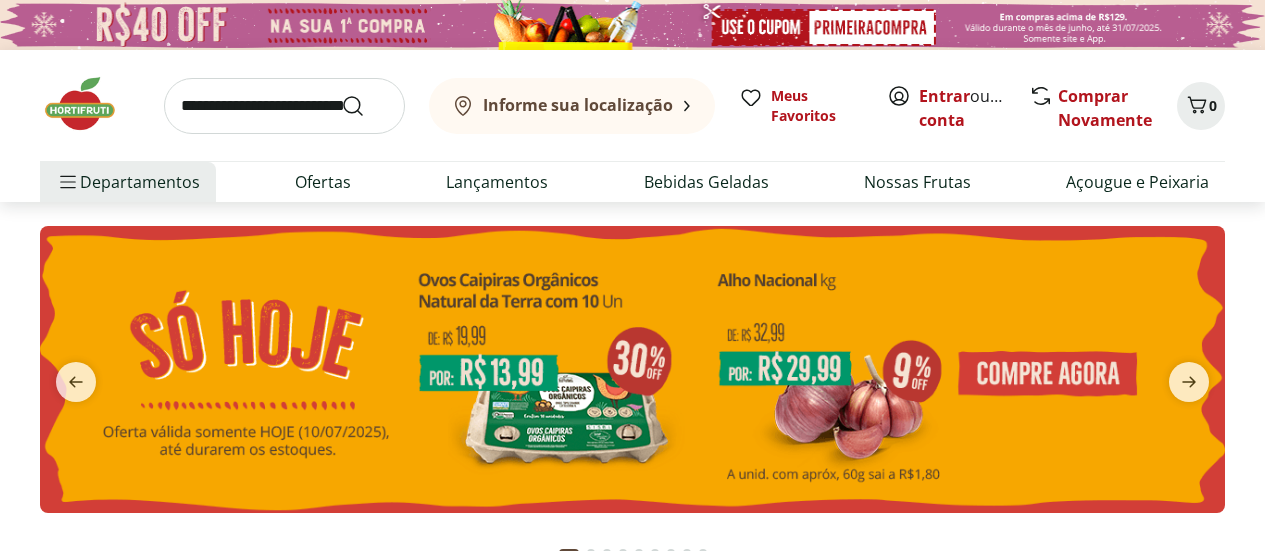scroll, scrollTop: 0, scrollLeft: 0, axis: both 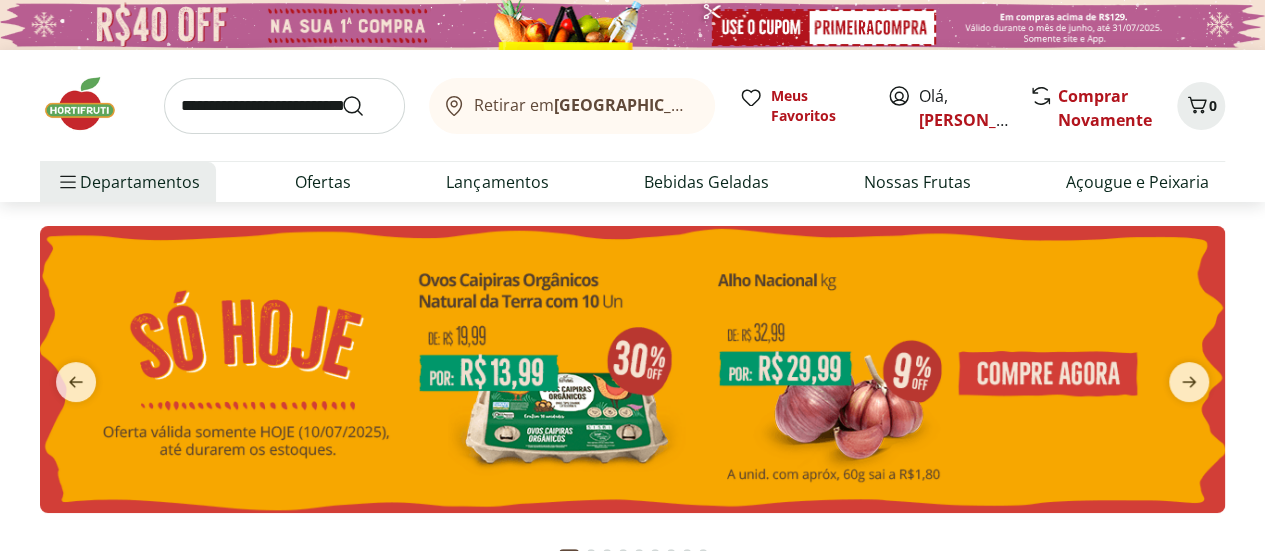 click at bounding box center (632, 369) 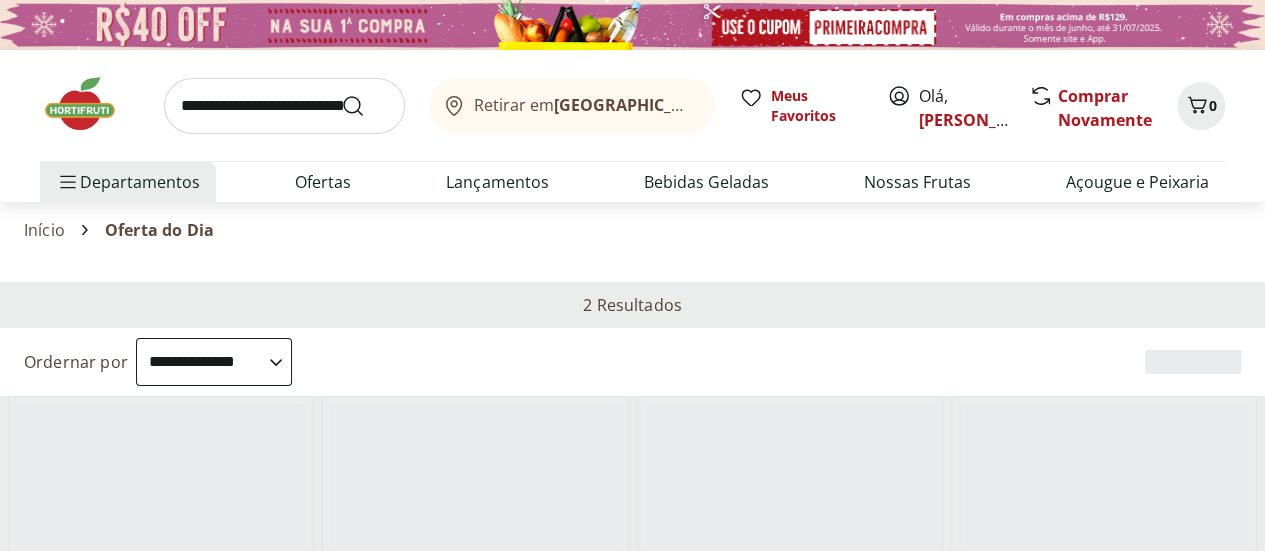 scroll, scrollTop: 200, scrollLeft: 0, axis: vertical 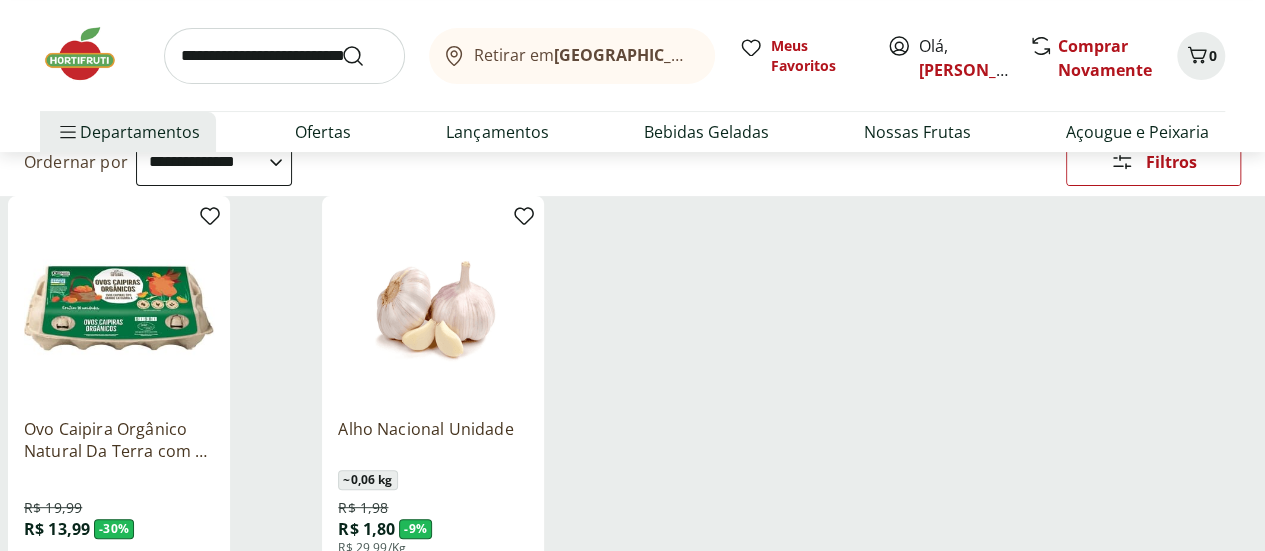 click on "Adicionar" at bounding box center [133, 584] 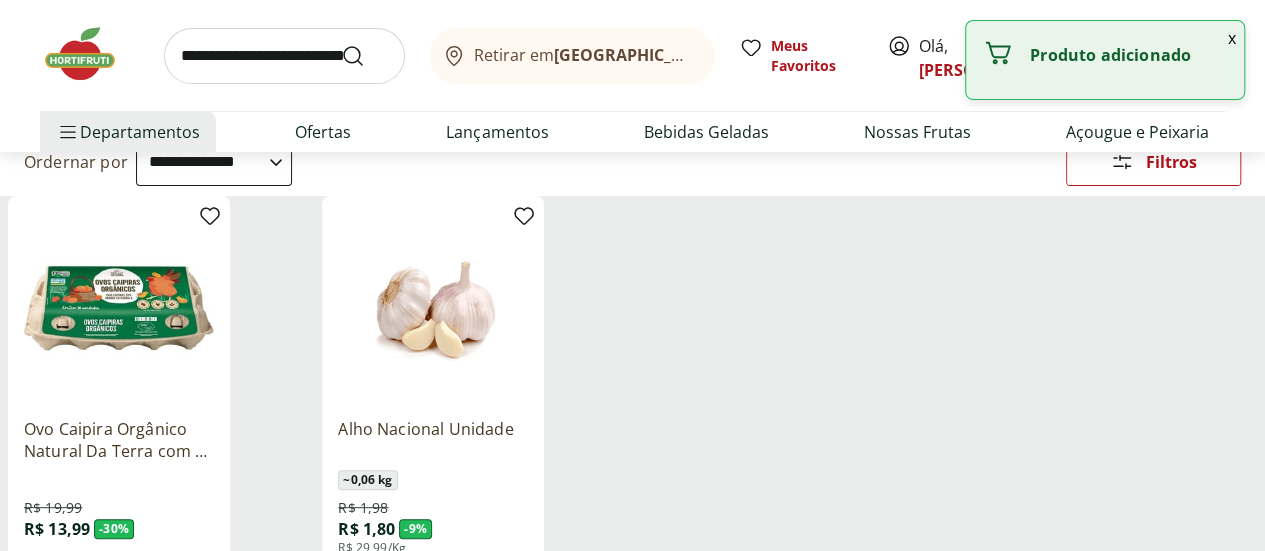 click on "x" at bounding box center (1232, 38) 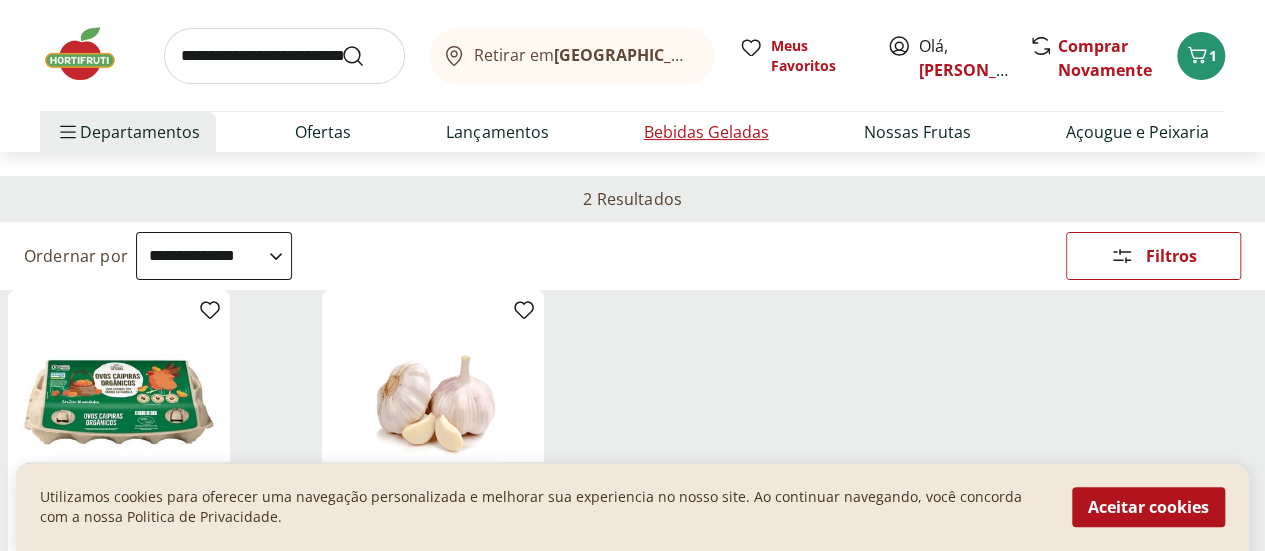 scroll, scrollTop: 100, scrollLeft: 0, axis: vertical 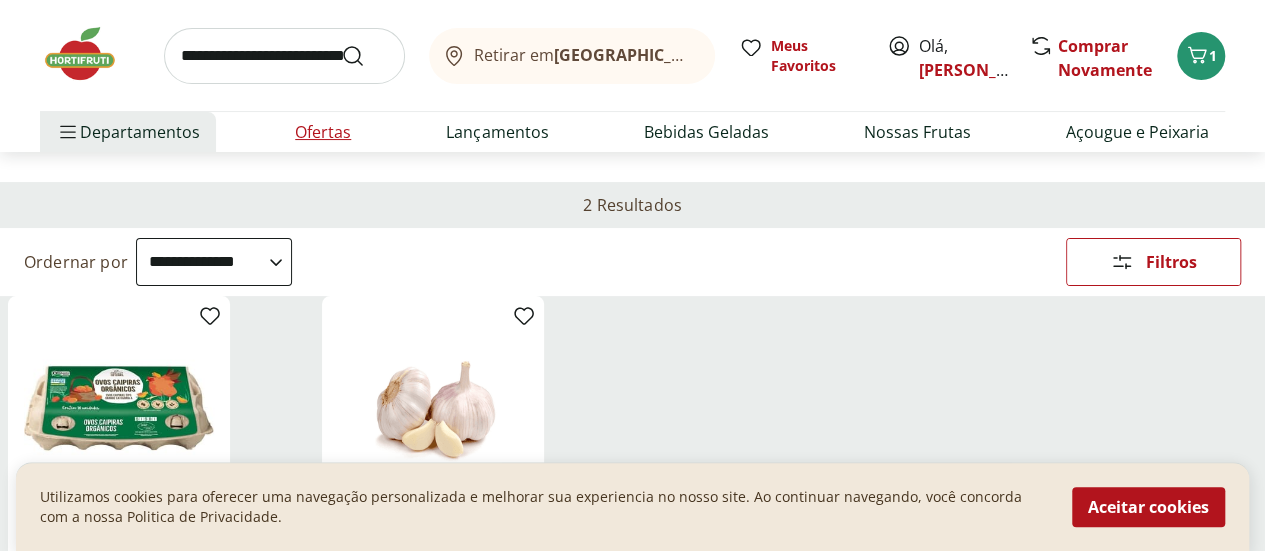 click on "Ofertas" at bounding box center (323, 132) 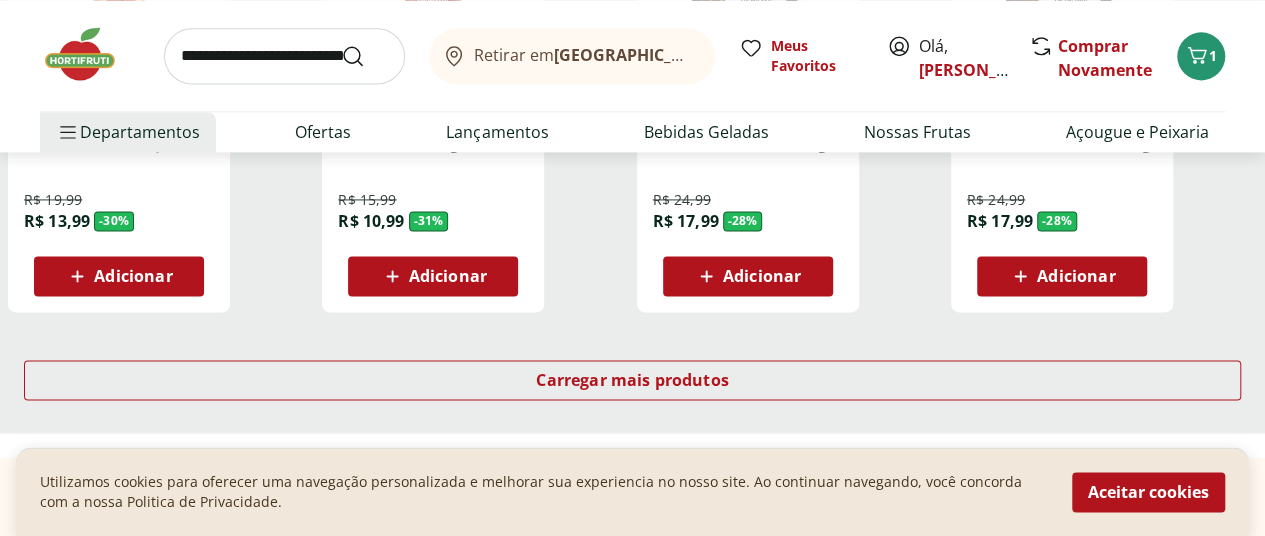 scroll, scrollTop: 1400, scrollLeft: 0, axis: vertical 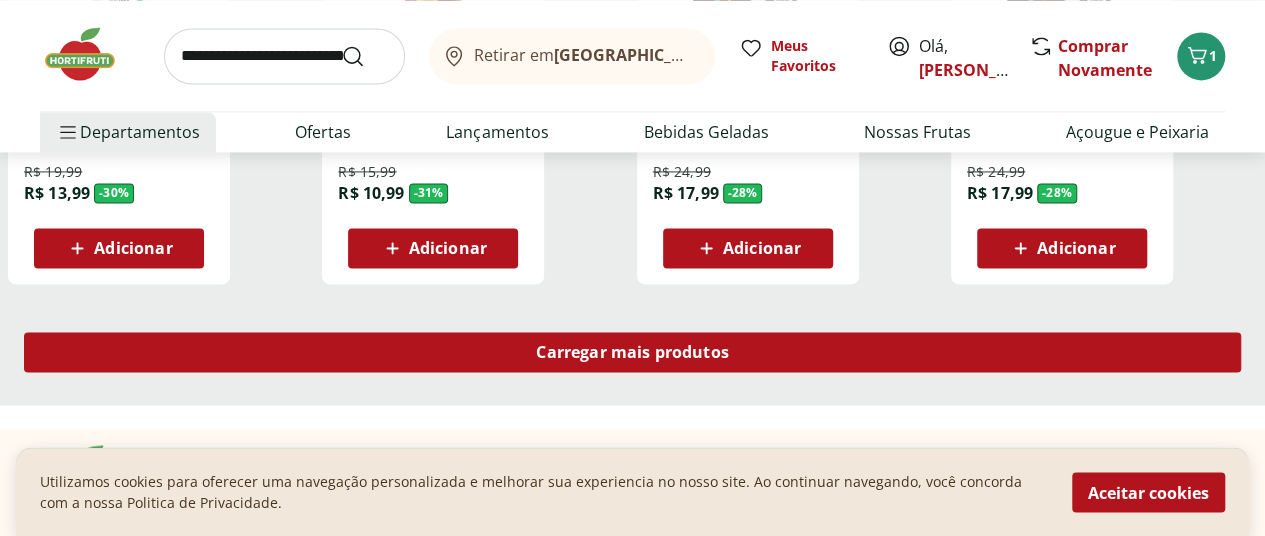 click on "Carregar mais produtos" at bounding box center (632, 352) 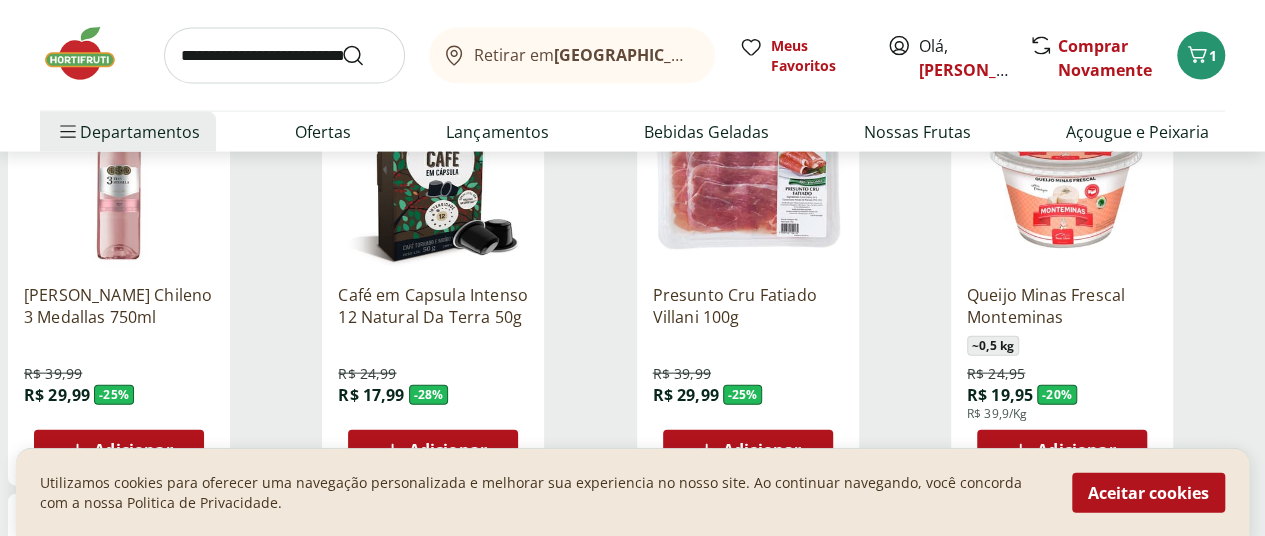 scroll, scrollTop: 2100, scrollLeft: 0, axis: vertical 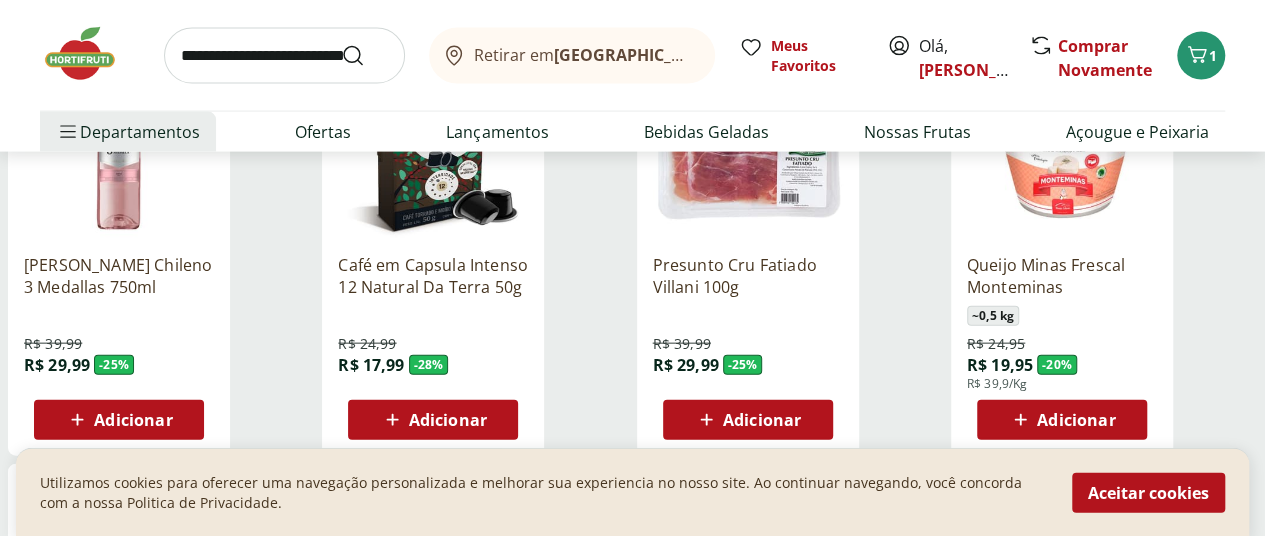 click on "Adicionar" at bounding box center [1062, 420] 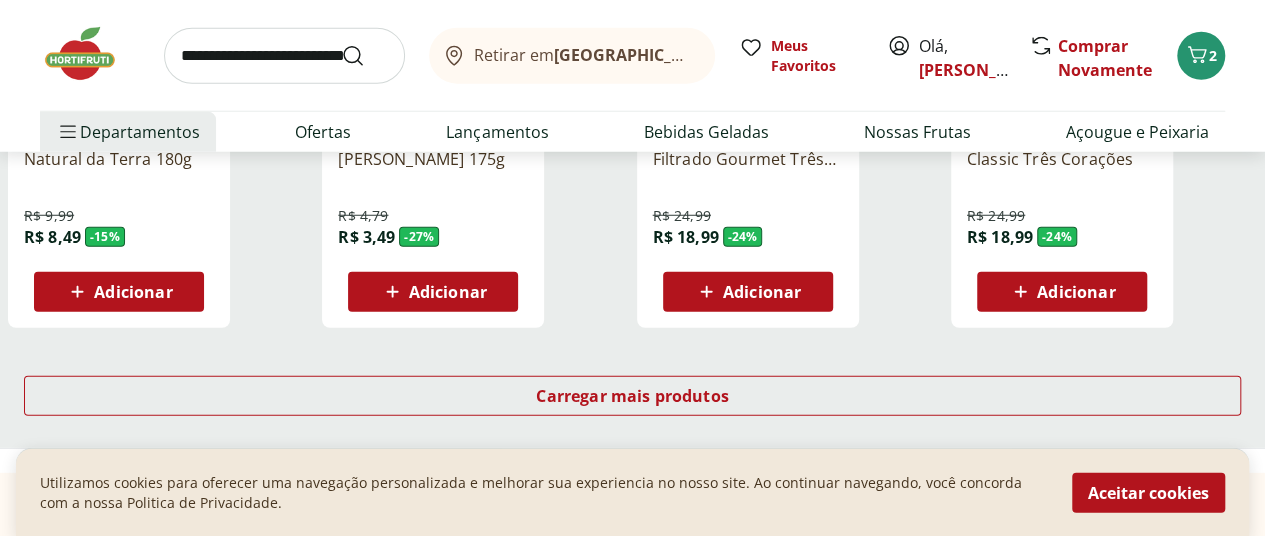scroll, scrollTop: 2700, scrollLeft: 0, axis: vertical 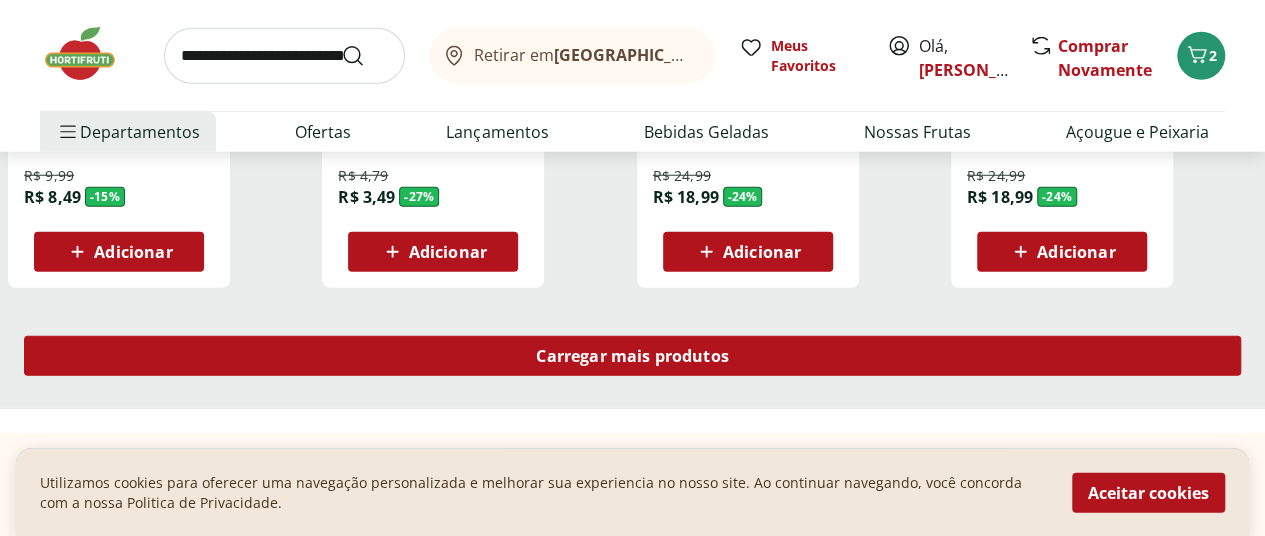 click on "Carregar mais produtos" at bounding box center (632, 356) 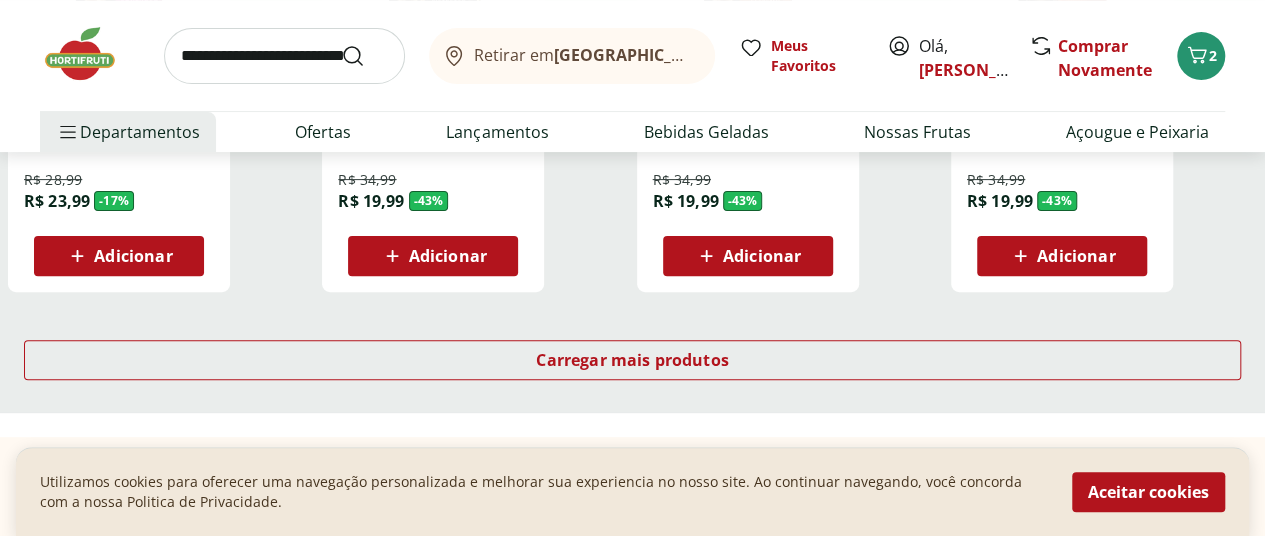 scroll, scrollTop: 4100, scrollLeft: 0, axis: vertical 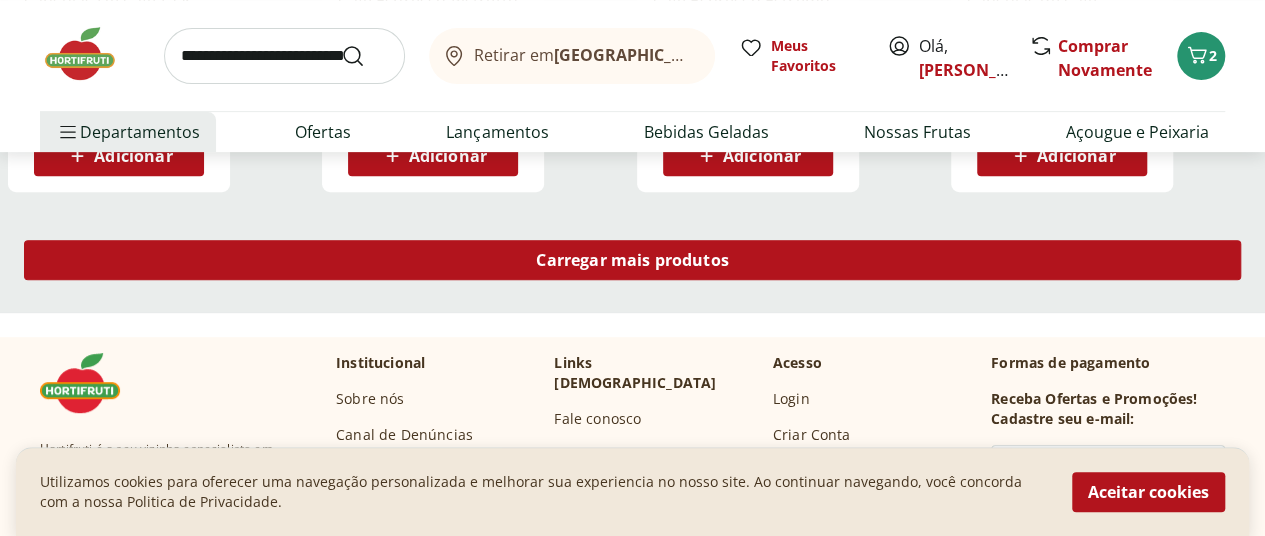 click on "Carregar mais produtos" at bounding box center (632, 260) 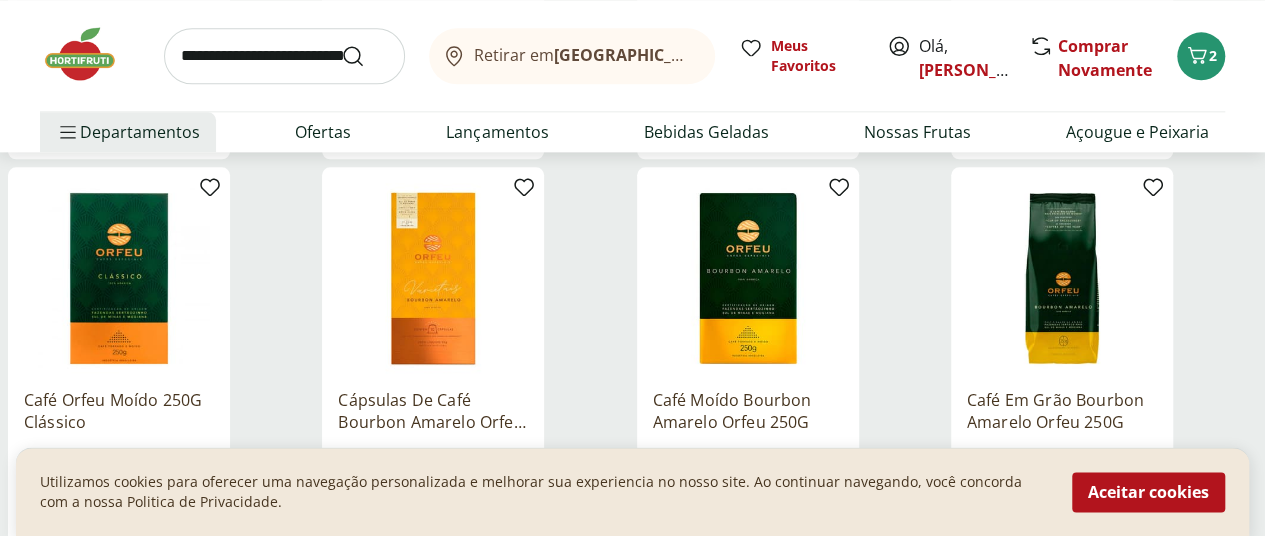 scroll, scrollTop: 5200, scrollLeft: 0, axis: vertical 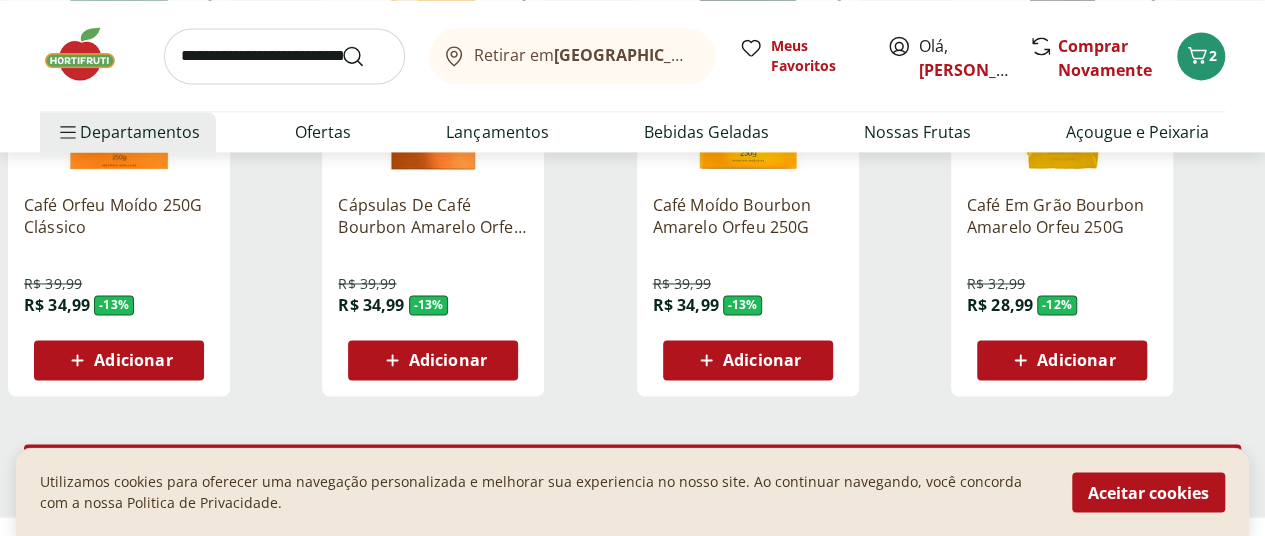 click on "Carregar mais produtos" at bounding box center (632, 464) 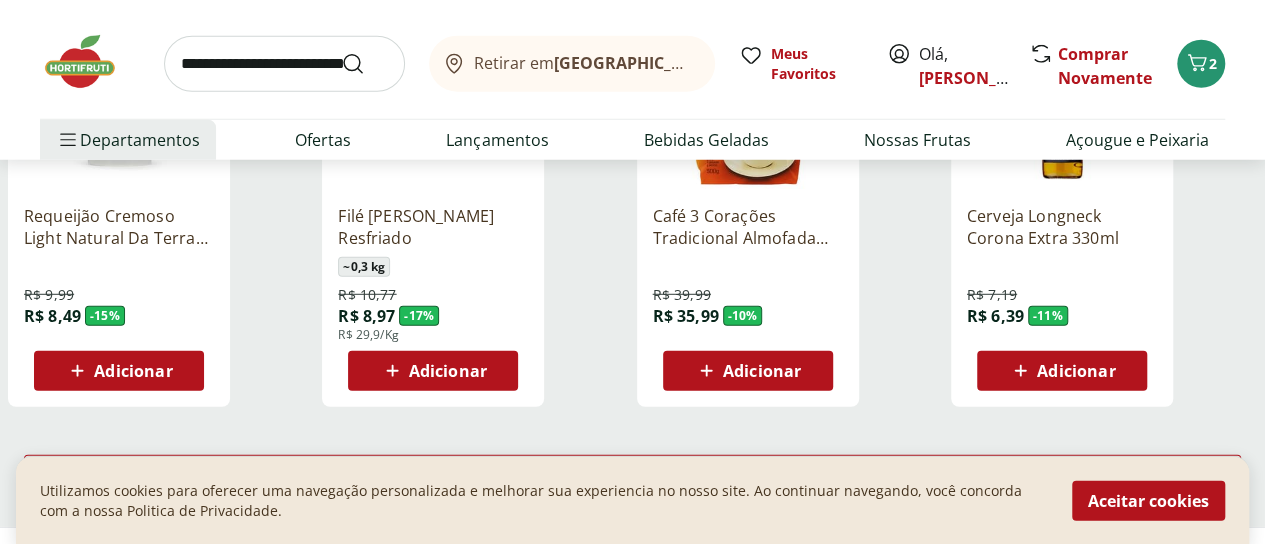 scroll, scrollTop: 6500, scrollLeft: 0, axis: vertical 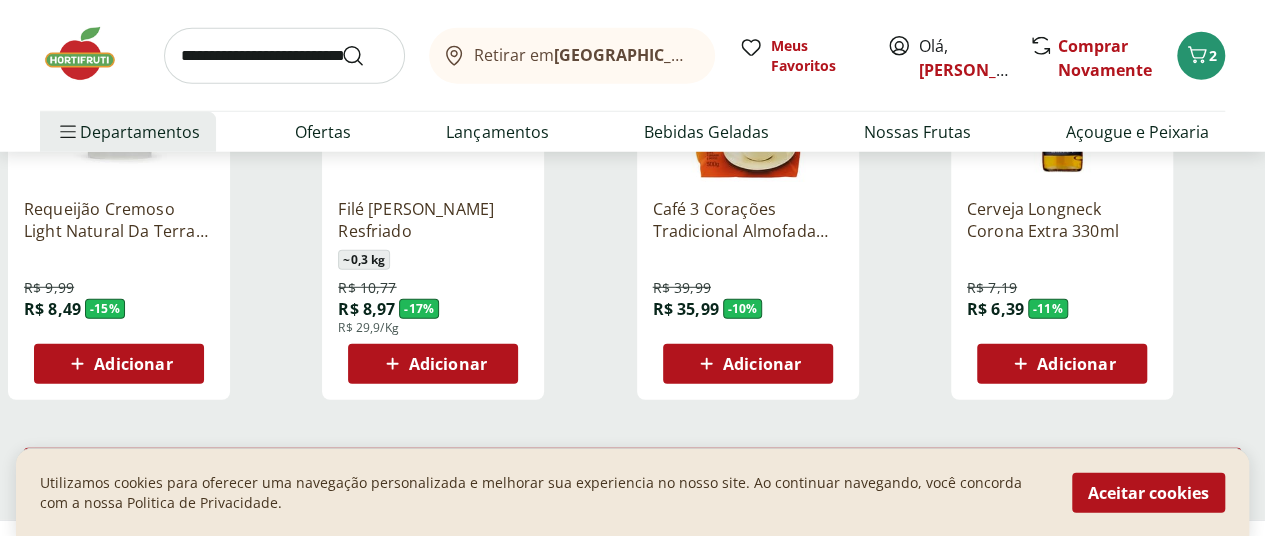 click on "Carregar mais produtos" at bounding box center (632, 468) 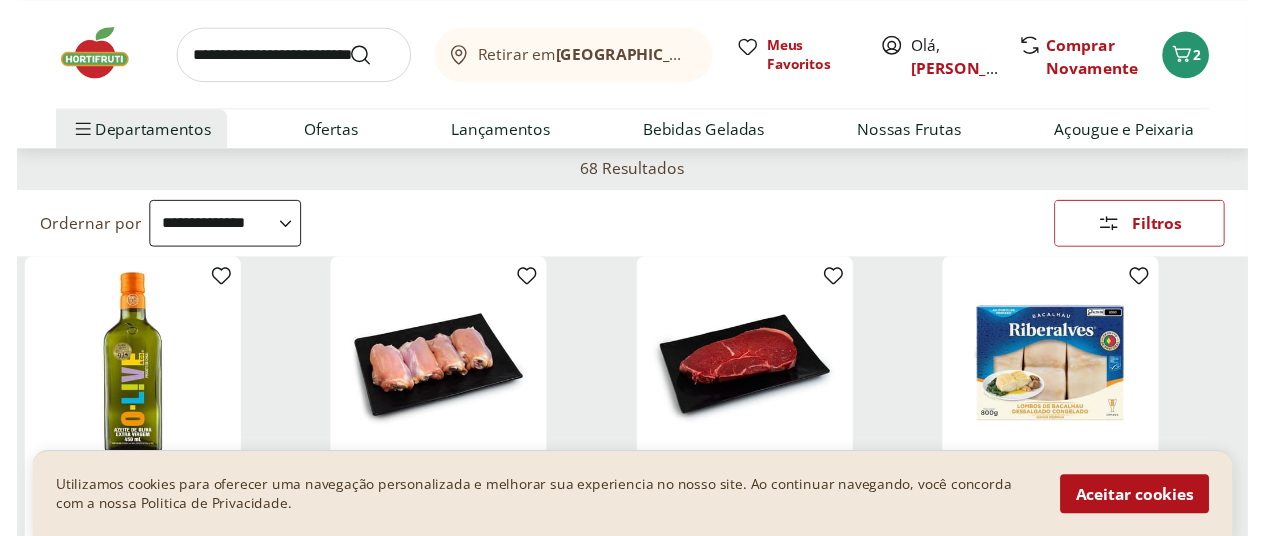 scroll, scrollTop: 0, scrollLeft: 0, axis: both 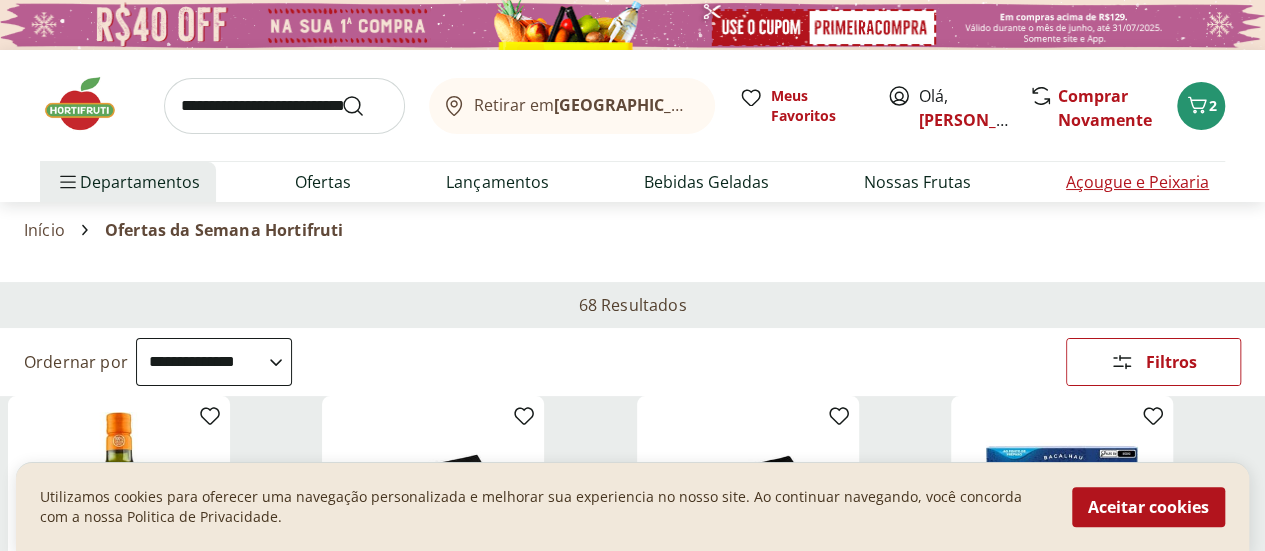 click on "Açougue e Peixaria" at bounding box center (1137, 182) 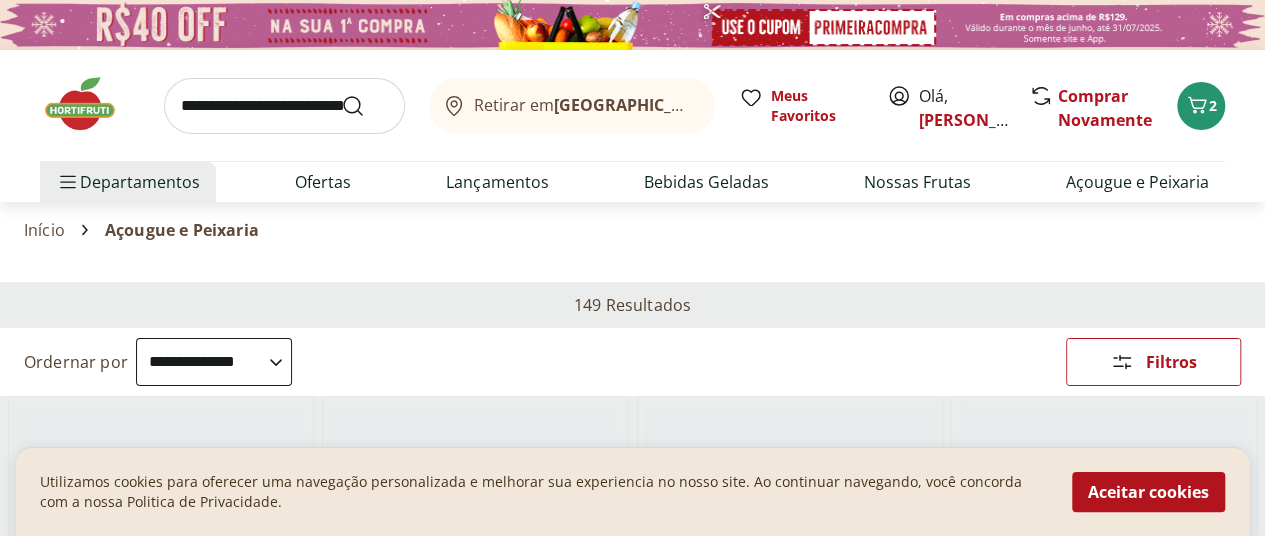 click on "Aceitar cookies" at bounding box center (1148, 492) 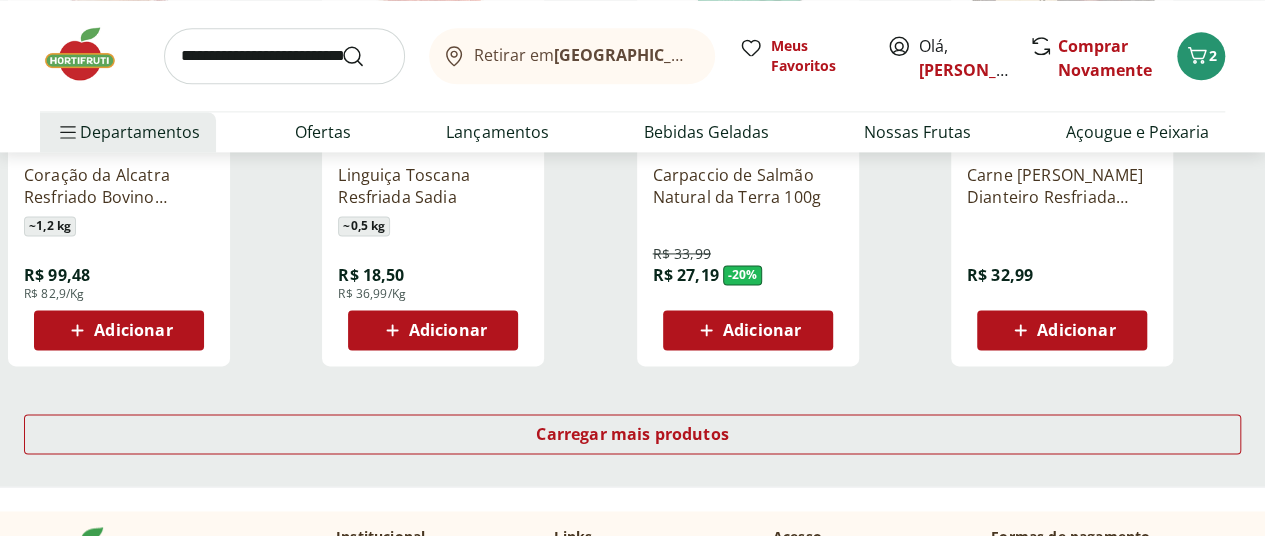 scroll, scrollTop: 1400, scrollLeft: 0, axis: vertical 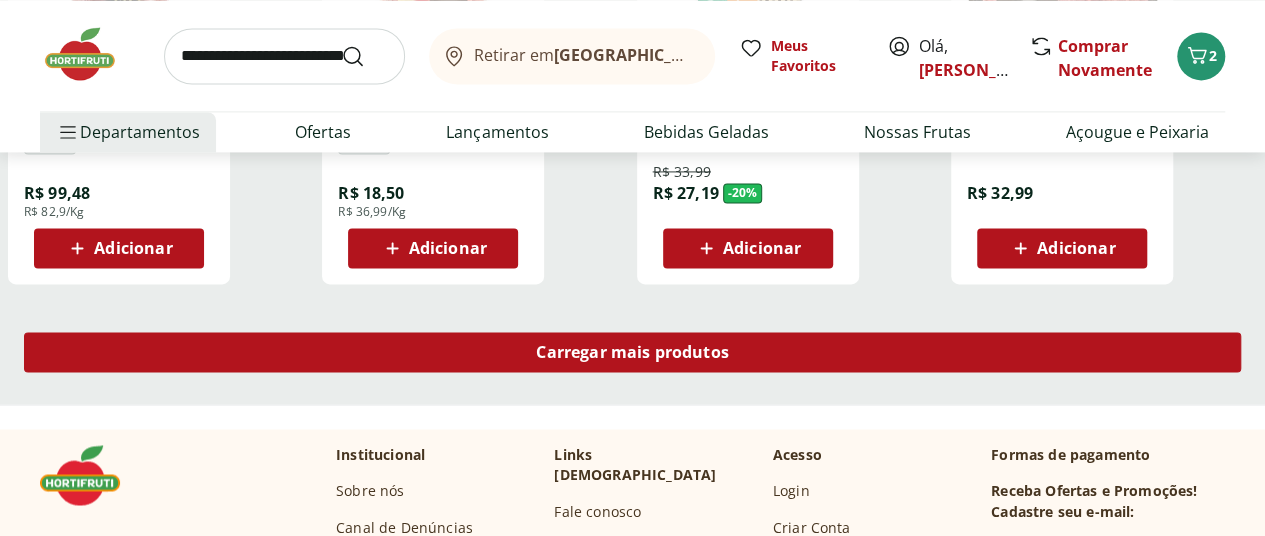 click on "Carregar mais produtos" at bounding box center [632, 352] 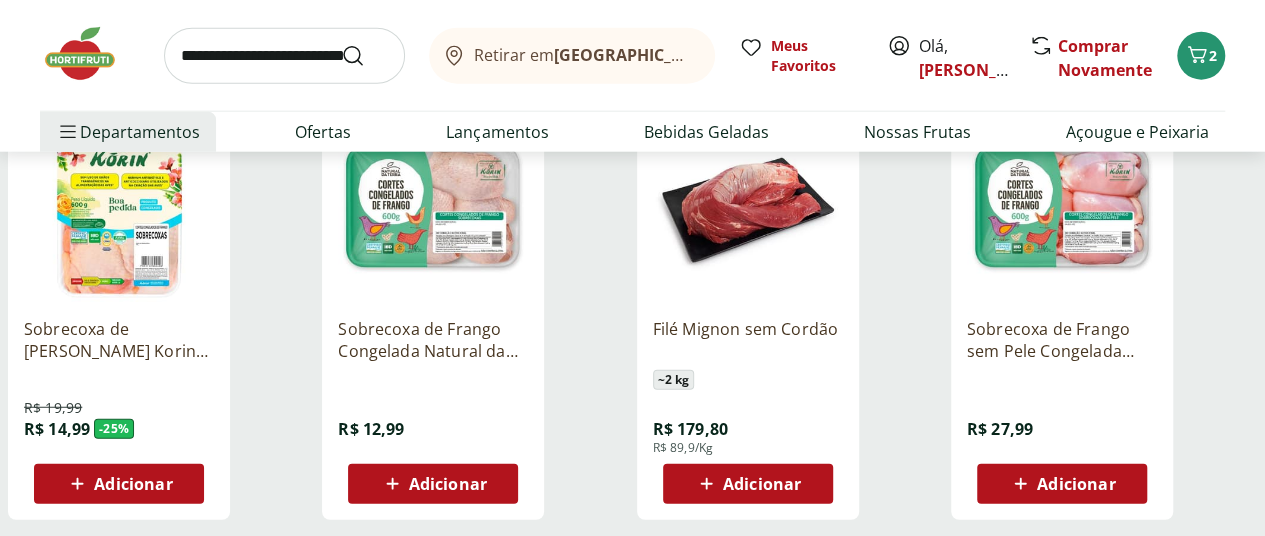 scroll, scrollTop: 2500, scrollLeft: 0, axis: vertical 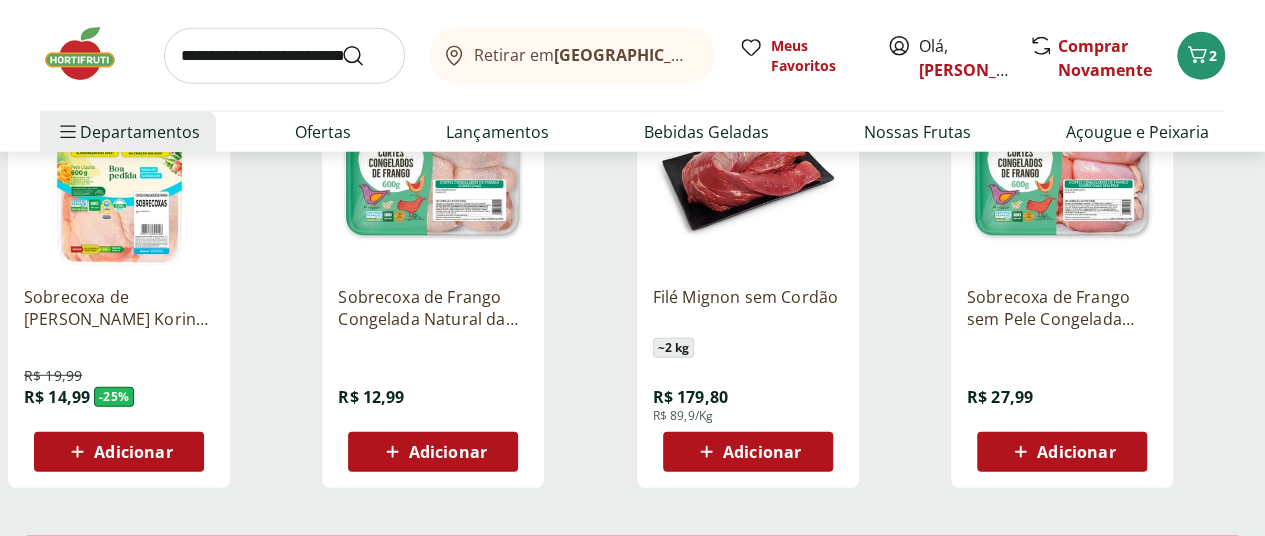 click on "Carregar mais produtos" at bounding box center [632, 556] 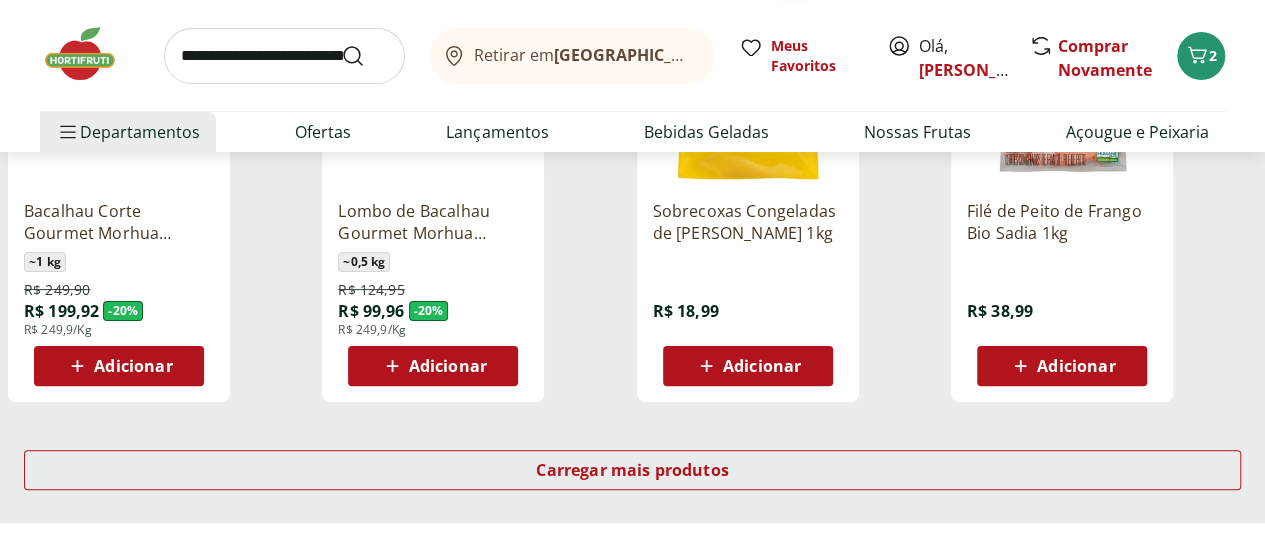 scroll, scrollTop: 4000, scrollLeft: 0, axis: vertical 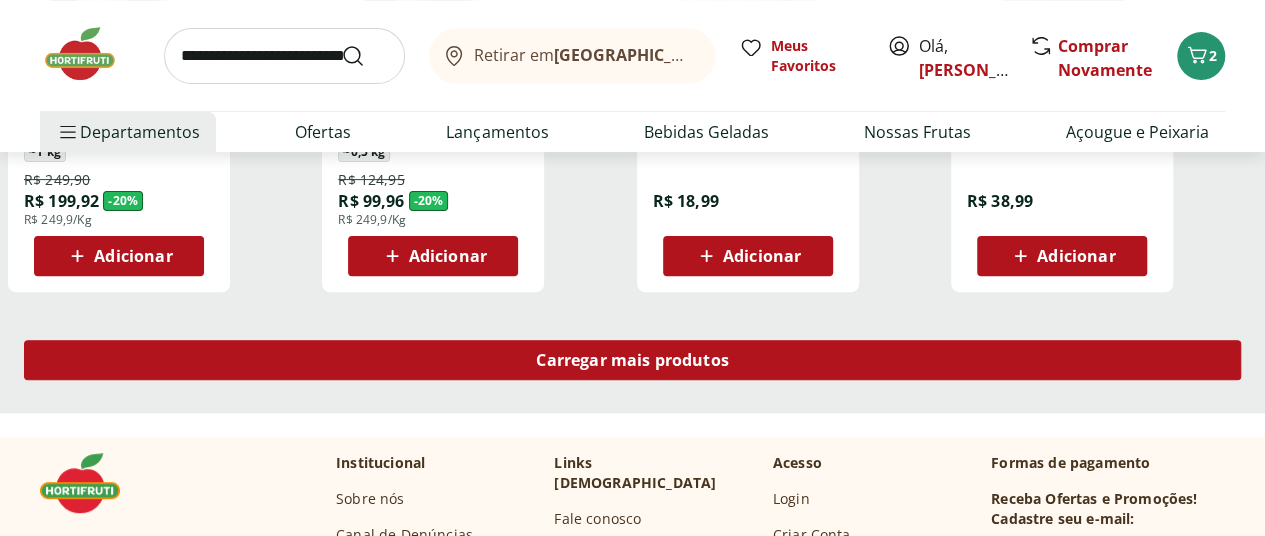 click on "Carregar mais produtos" at bounding box center (632, 360) 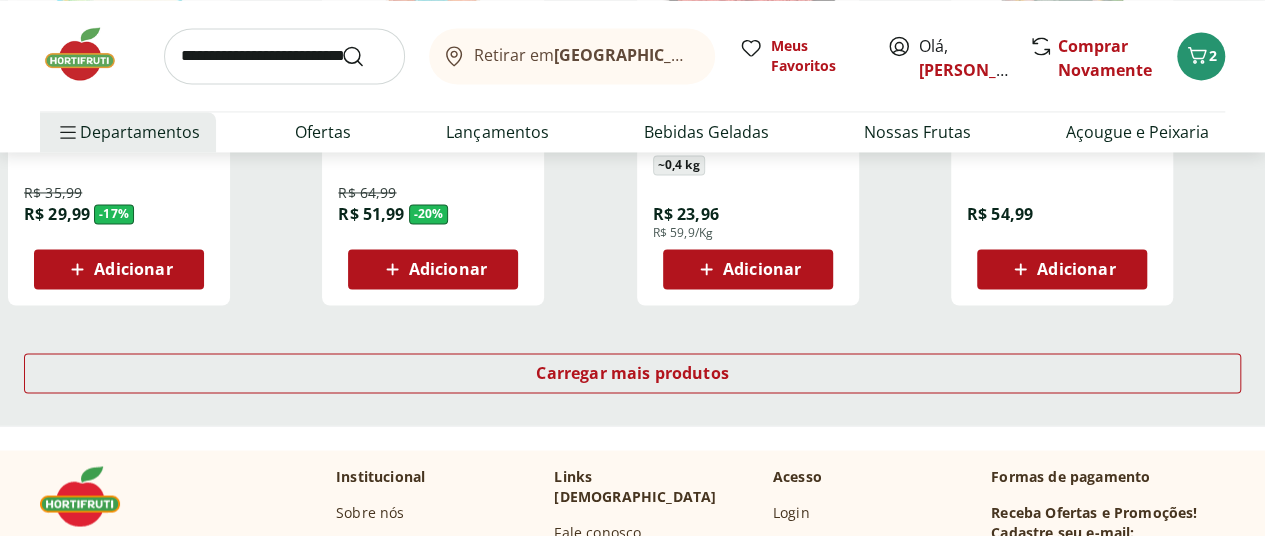 scroll, scrollTop: 5300, scrollLeft: 0, axis: vertical 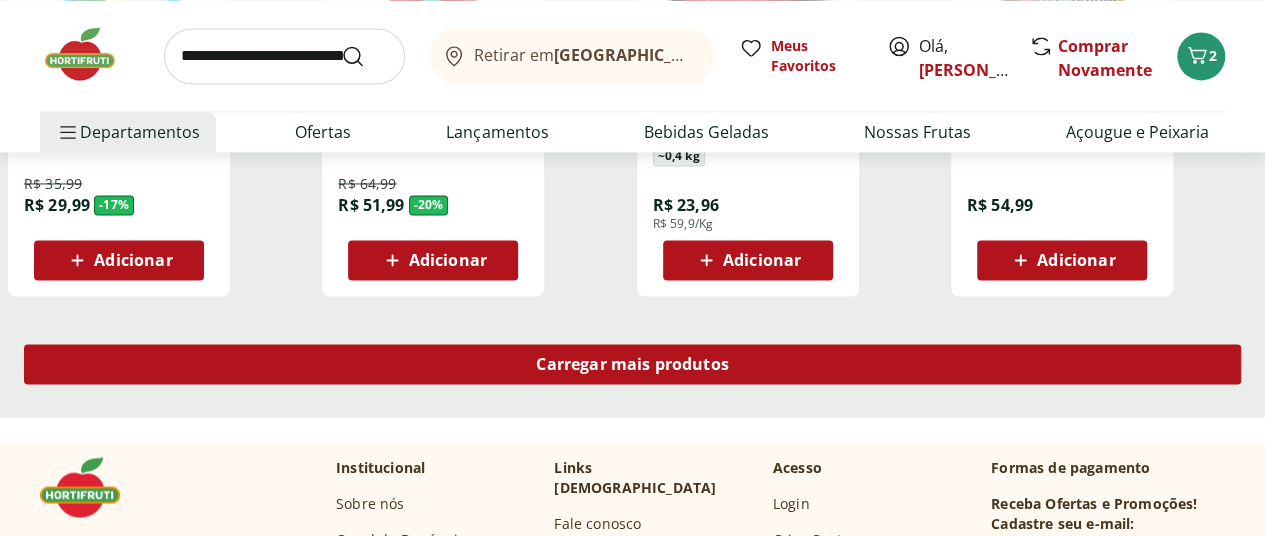 click on "Carregar mais produtos" at bounding box center [632, 364] 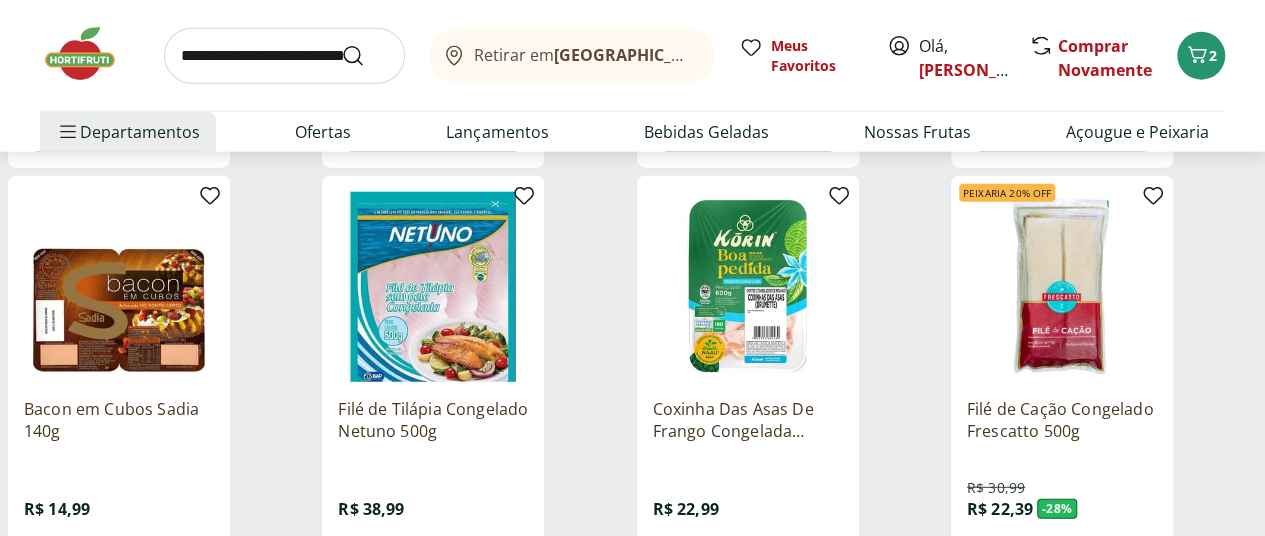 scroll, scrollTop: 6500, scrollLeft: 0, axis: vertical 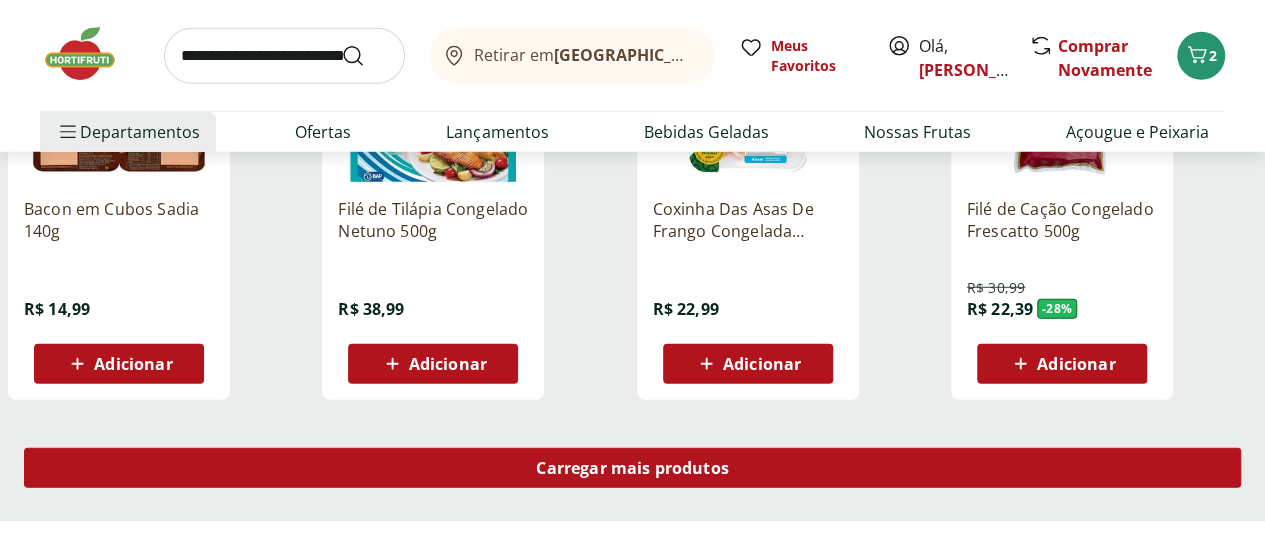 click on "Carregar mais produtos" at bounding box center (632, 468) 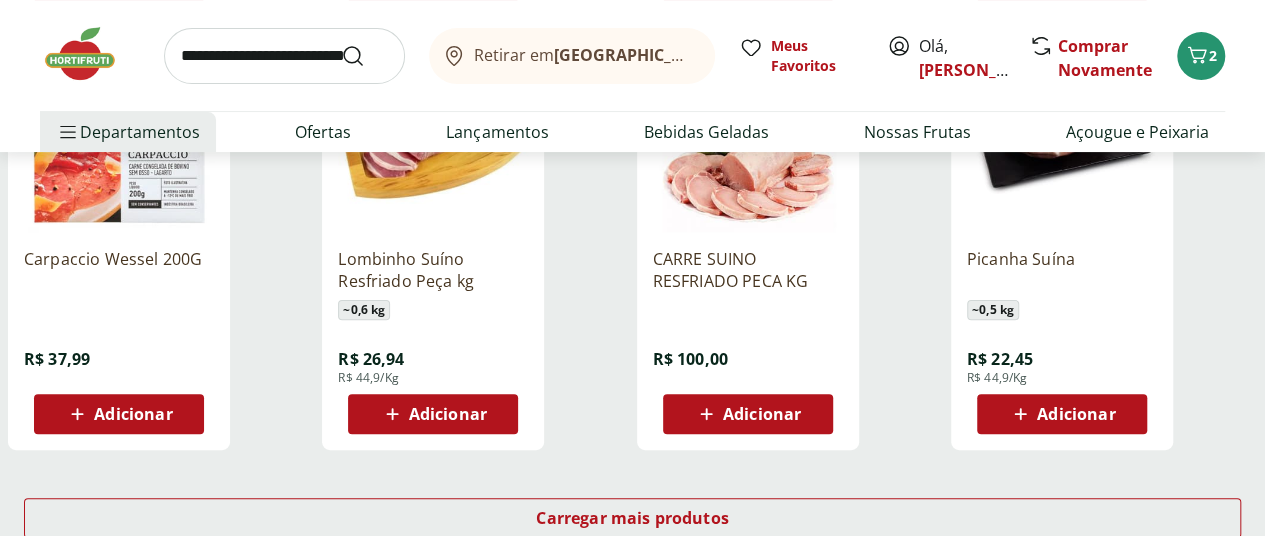 scroll, scrollTop: 7900, scrollLeft: 0, axis: vertical 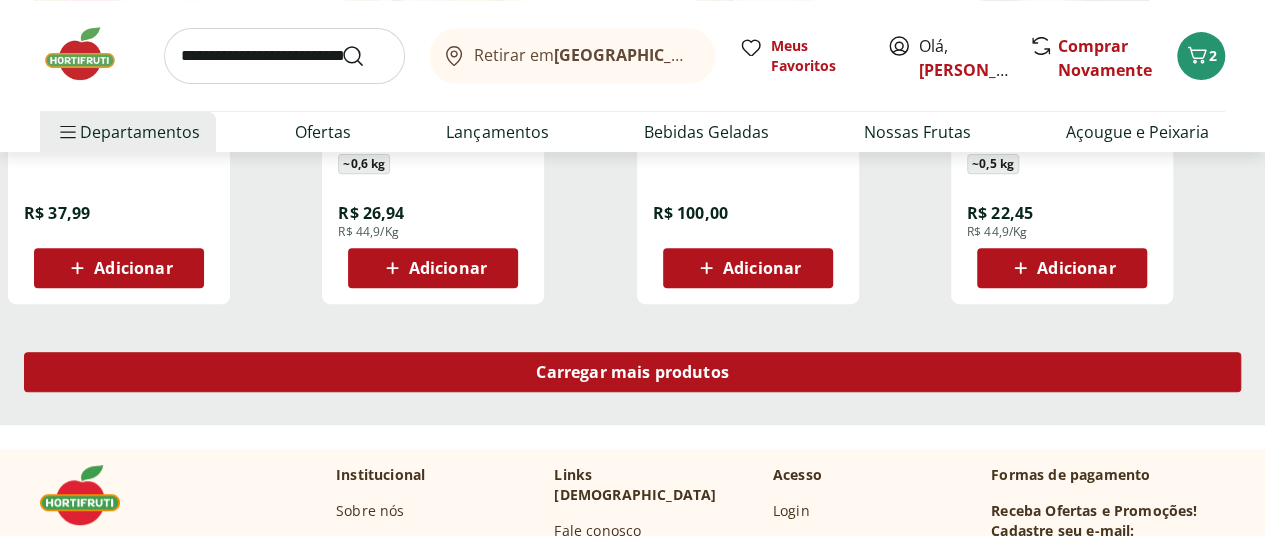 click on "Carregar mais produtos" at bounding box center [632, 372] 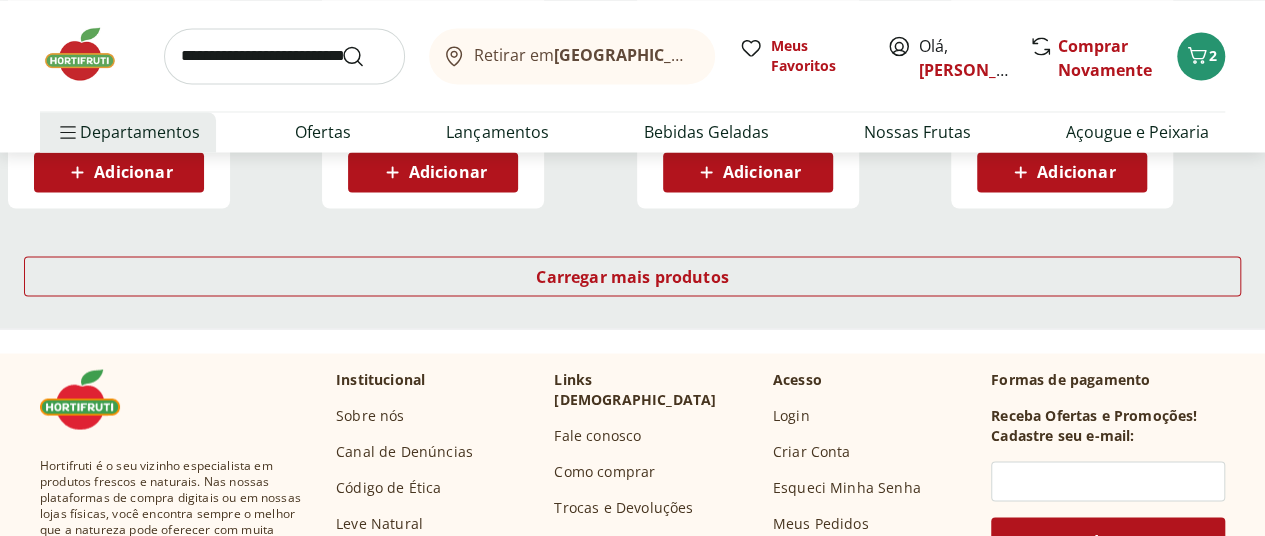 scroll, scrollTop: 9200, scrollLeft: 0, axis: vertical 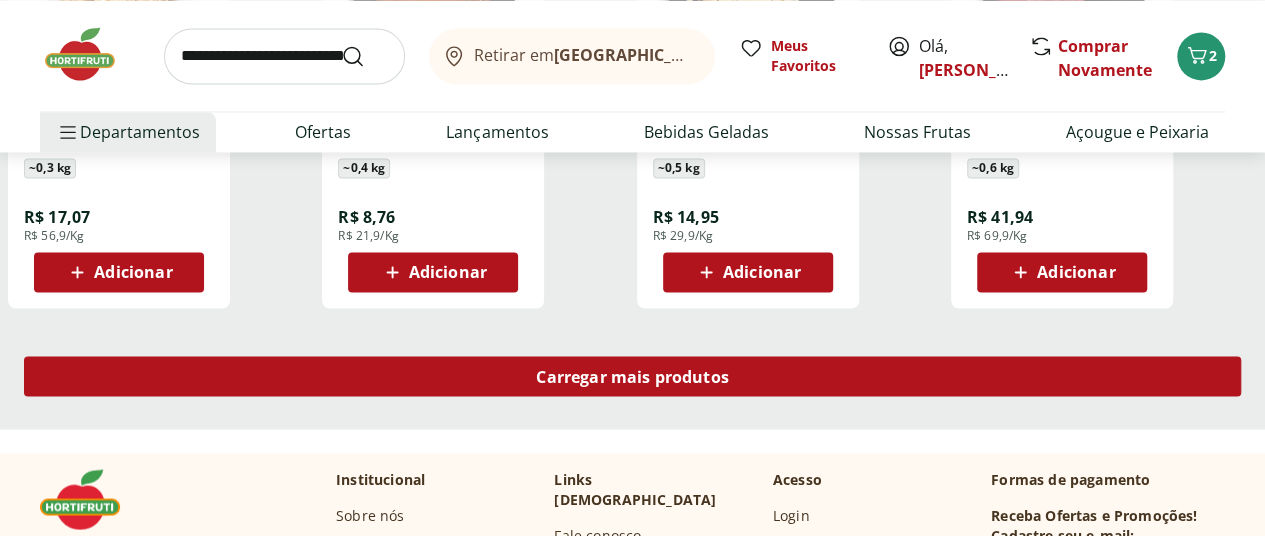 click on "Carregar mais produtos" at bounding box center (632, 376) 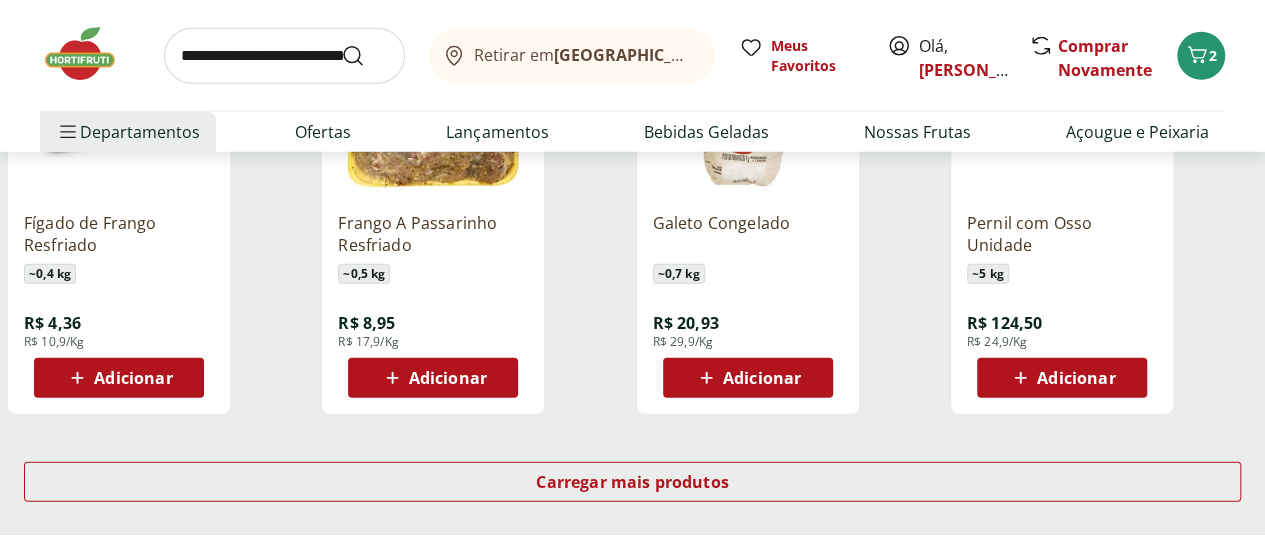 scroll, scrollTop: 10400, scrollLeft: 0, axis: vertical 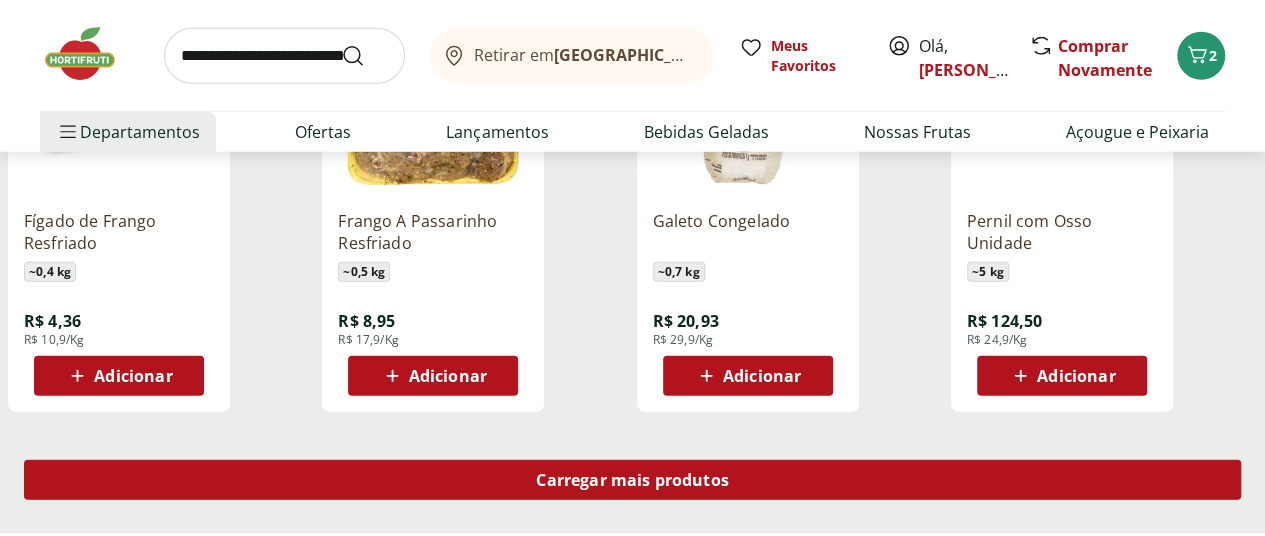 click on "Carregar mais produtos" at bounding box center (632, 480) 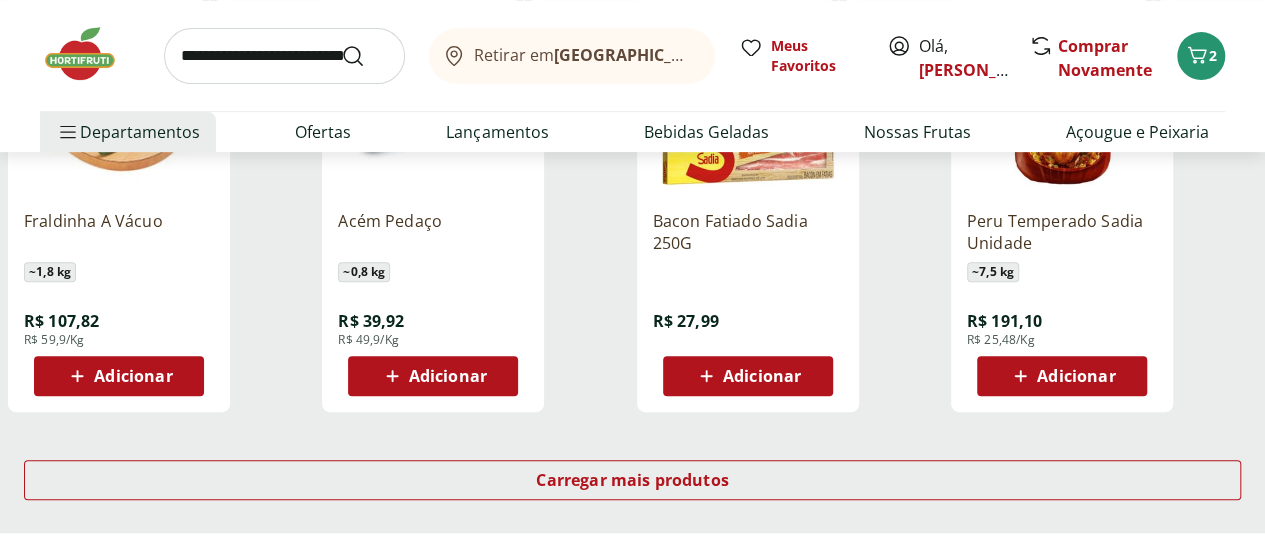 scroll, scrollTop: 11800, scrollLeft: 0, axis: vertical 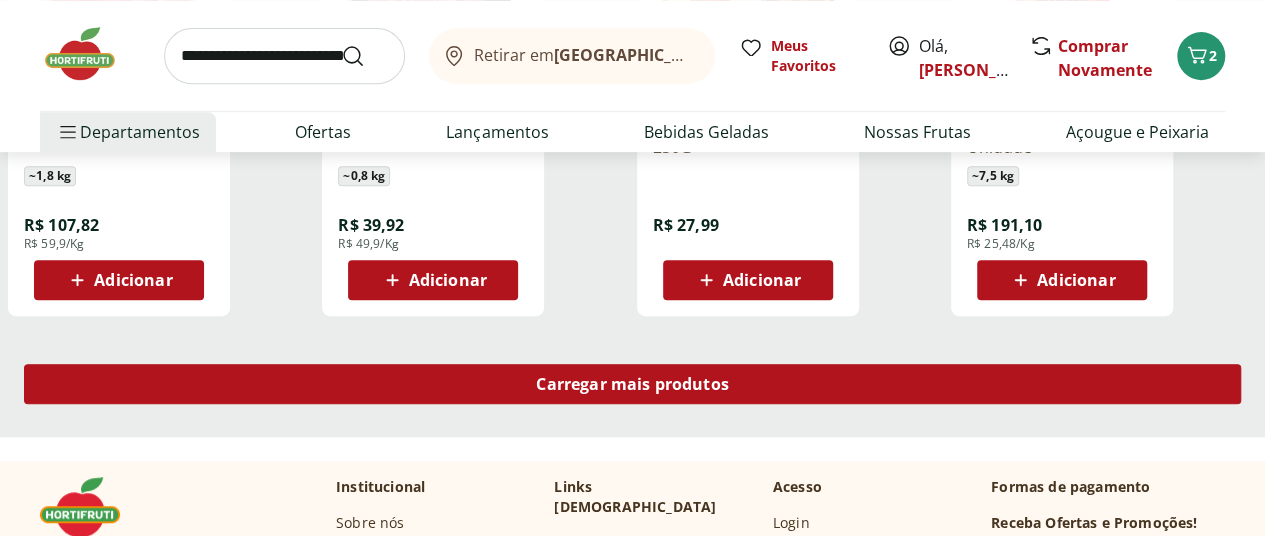 click on "Carregar mais produtos" at bounding box center (632, 384) 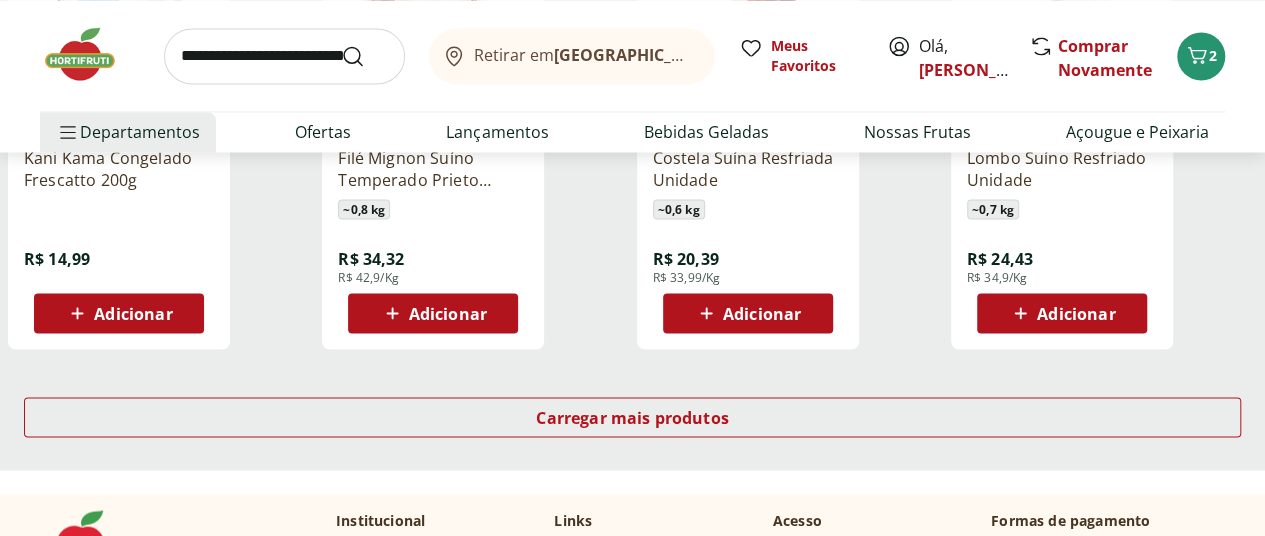 scroll, scrollTop: 13100, scrollLeft: 0, axis: vertical 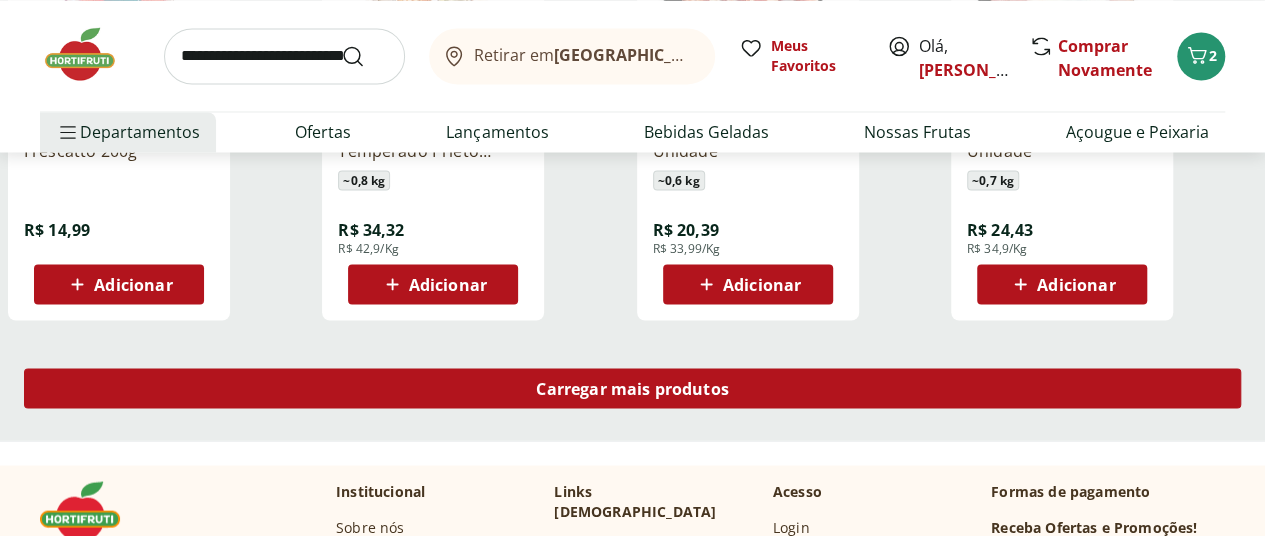 click on "Carregar mais produtos" at bounding box center (632, 388) 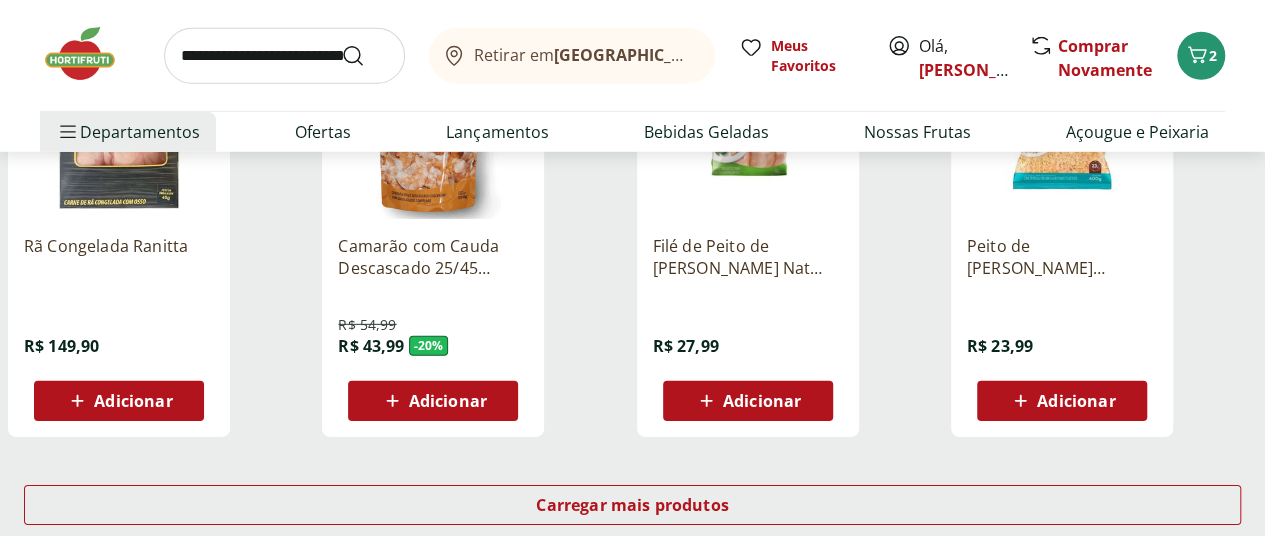 scroll, scrollTop: 14400, scrollLeft: 0, axis: vertical 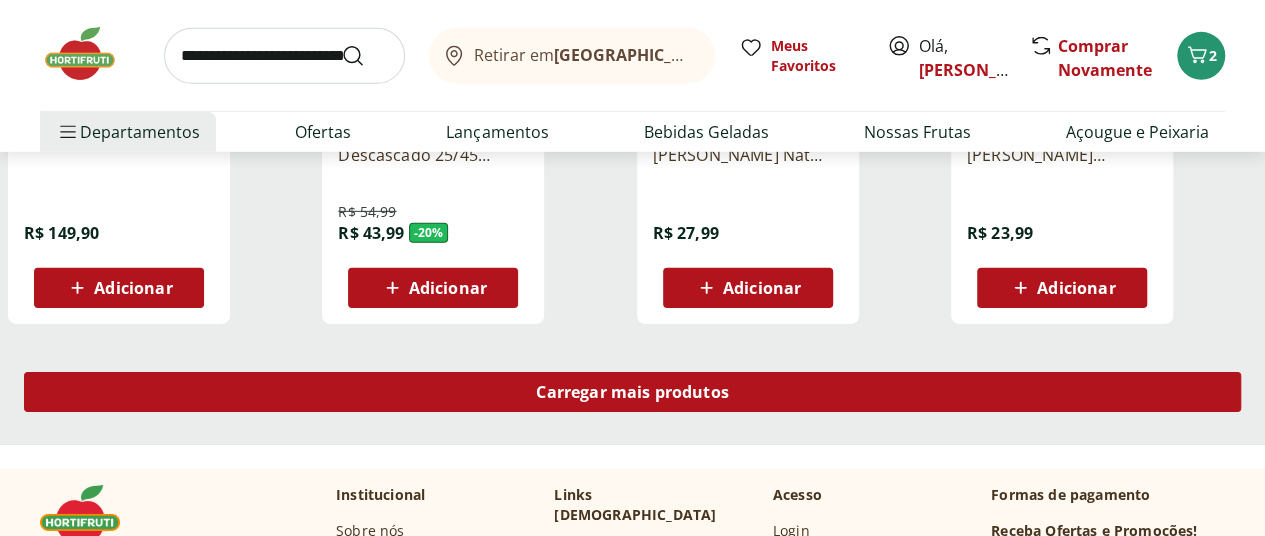 click on "Carregar mais produtos" at bounding box center [632, 392] 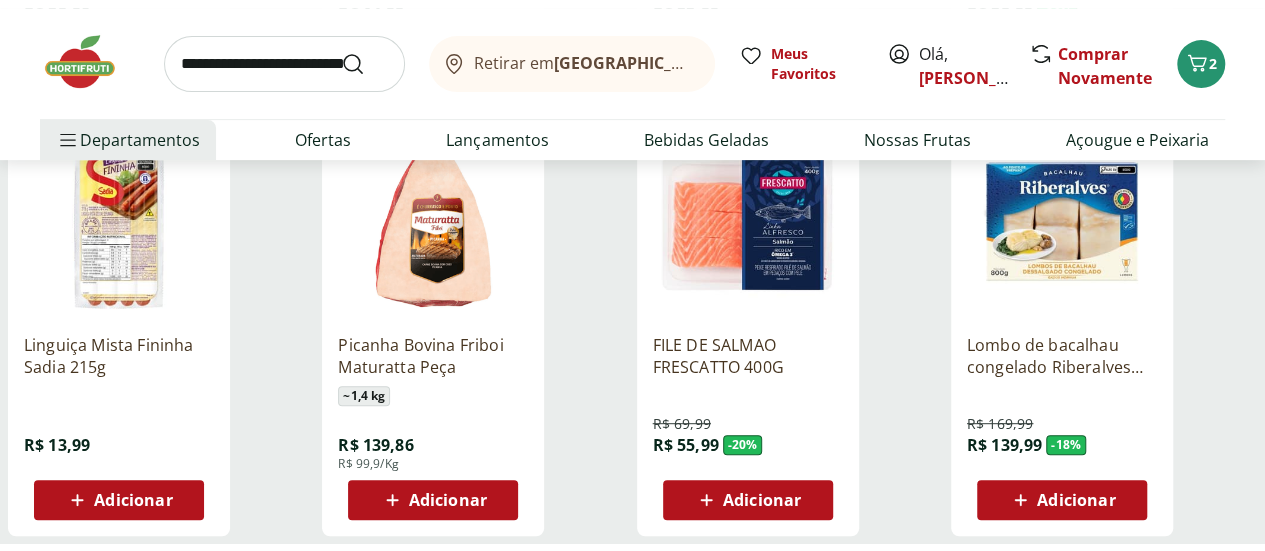 scroll, scrollTop: 15700, scrollLeft: 0, axis: vertical 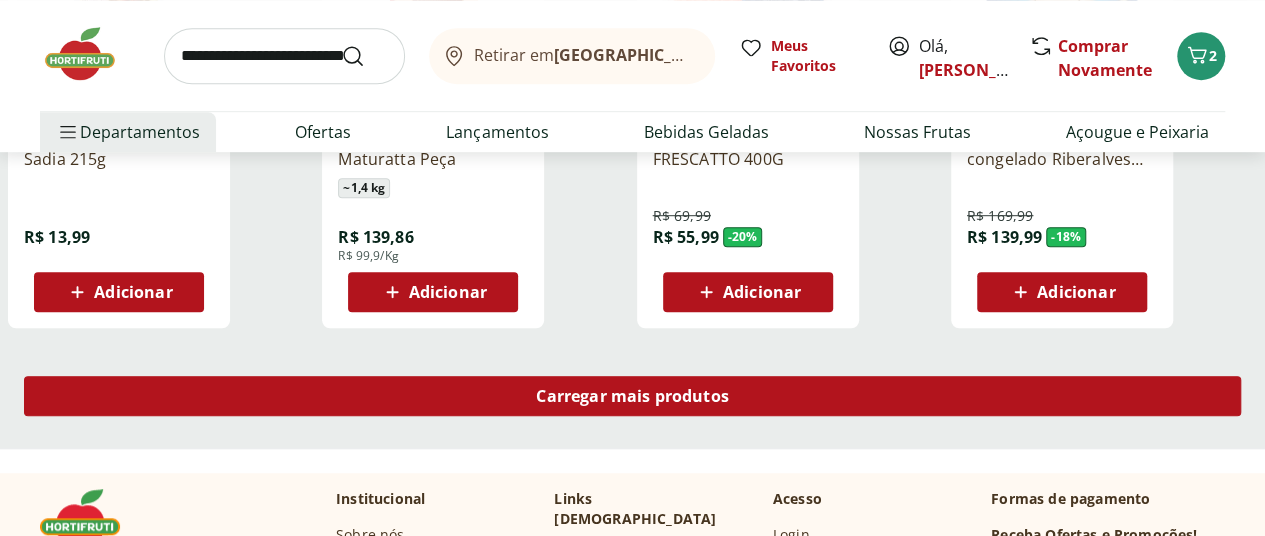 click on "Carregar mais produtos" at bounding box center (632, 400) 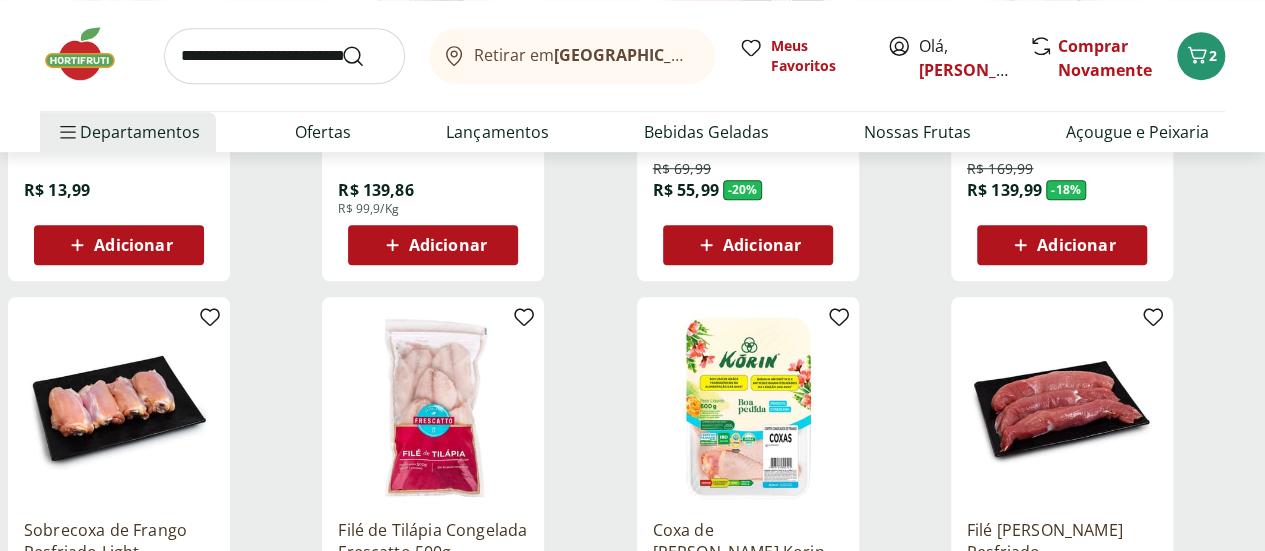 scroll, scrollTop: 15700, scrollLeft: 0, axis: vertical 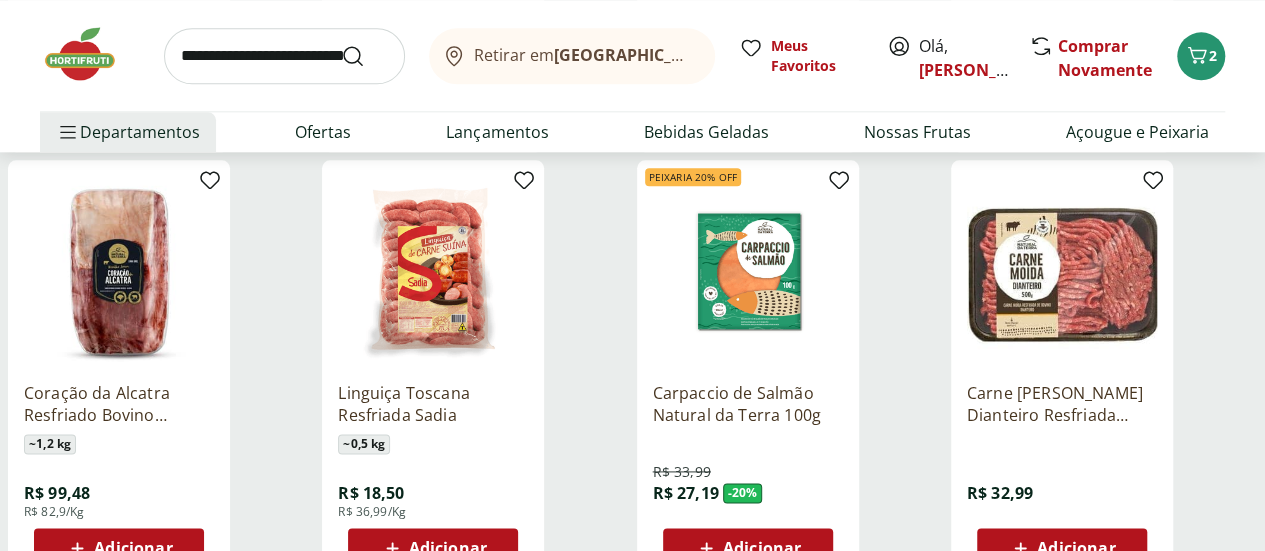 click on "Adicionar" at bounding box center [1076, 548] 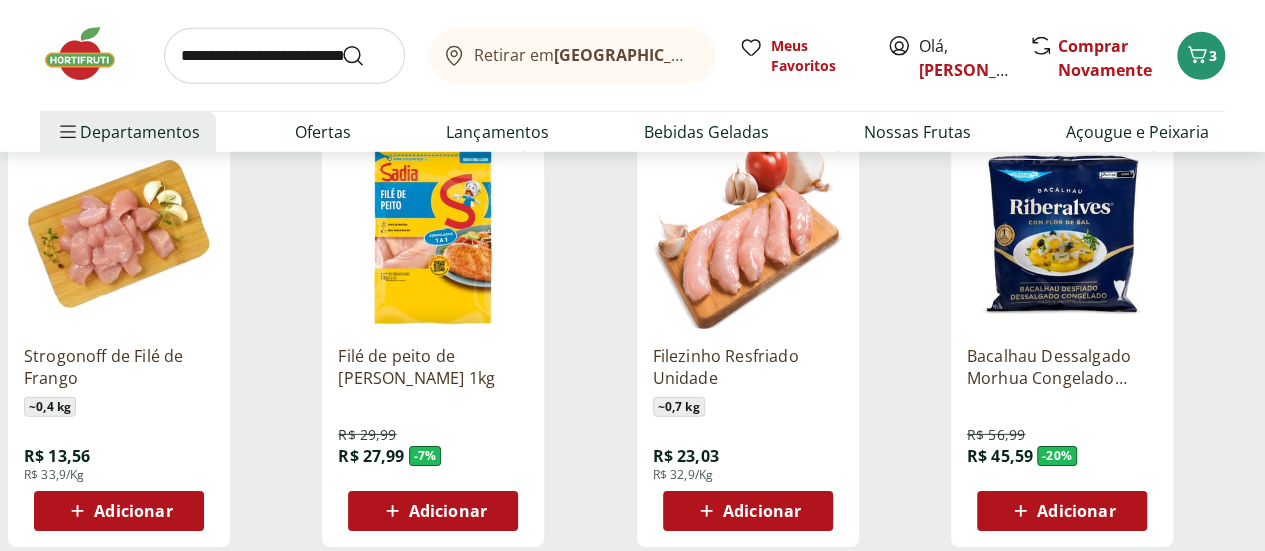 scroll, scrollTop: 2900, scrollLeft: 0, axis: vertical 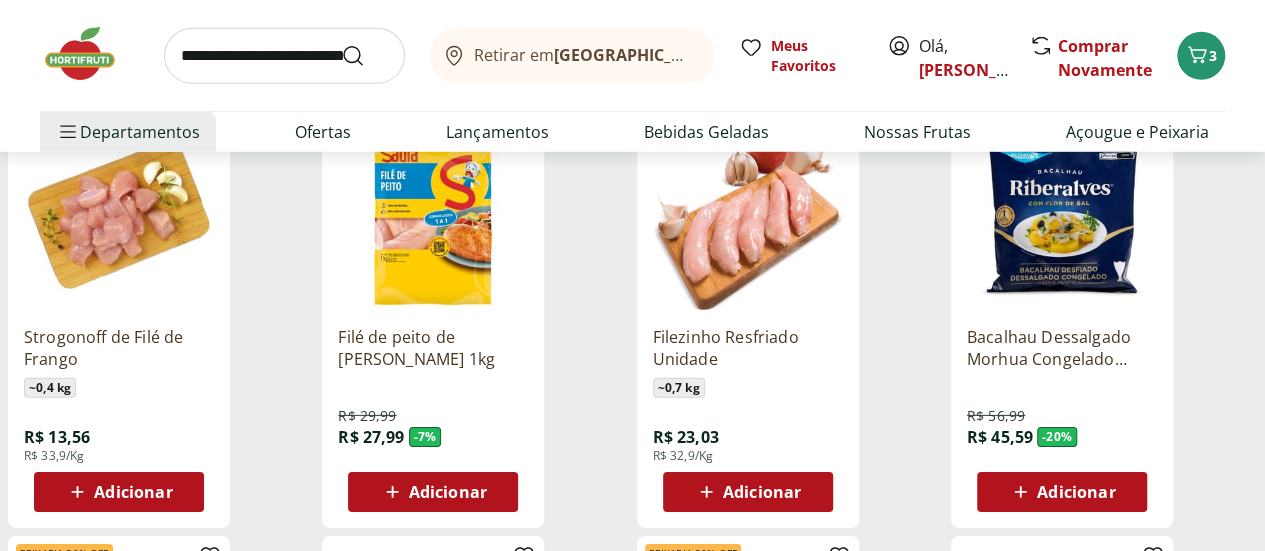 click 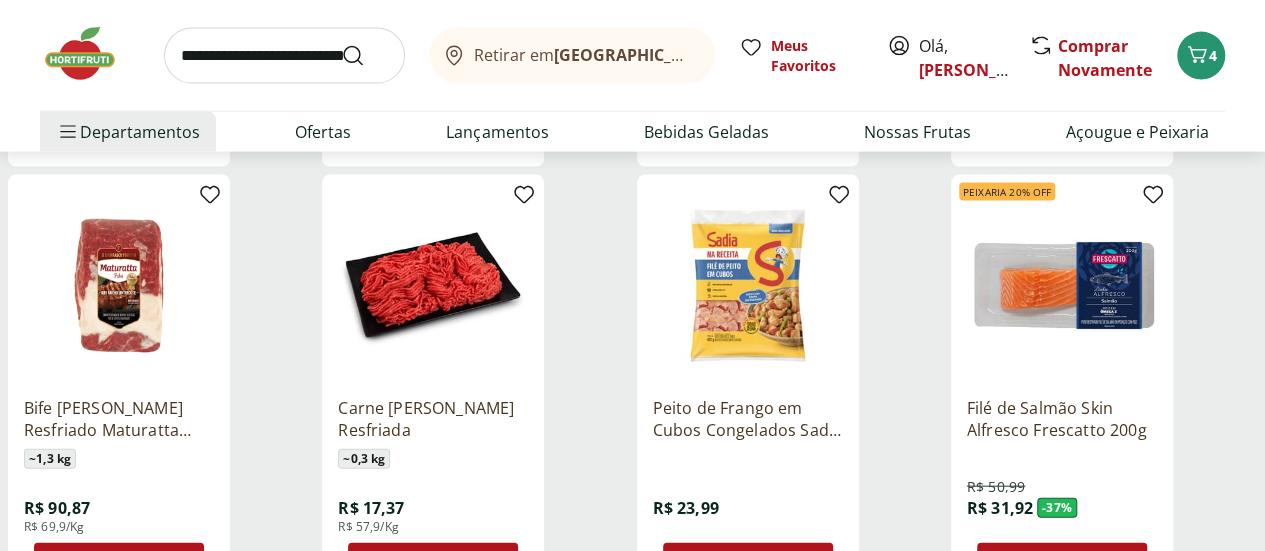 scroll, scrollTop: 5900, scrollLeft: 0, axis: vertical 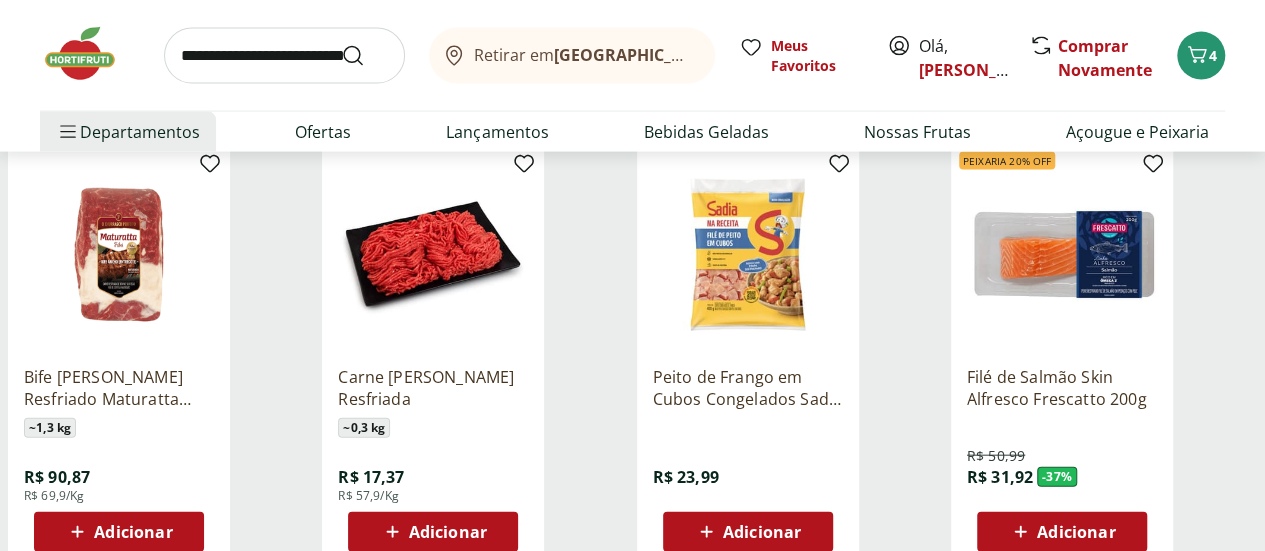 click on "Adicionar" at bounding box center (748, 532) 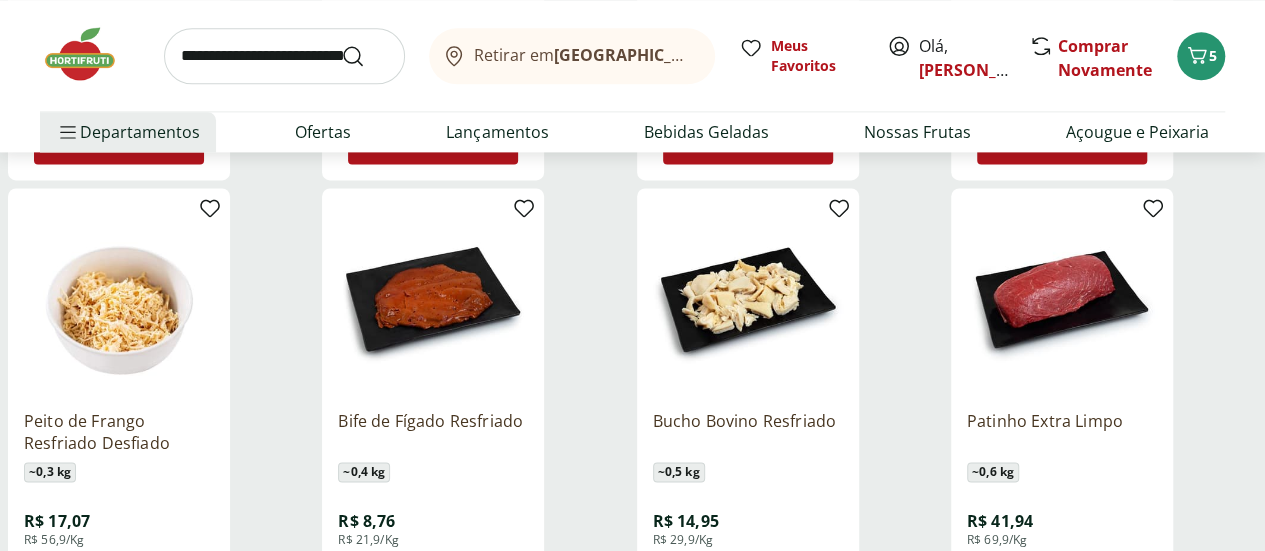 scroll, scrollTop: 8900, scrollLeft: 0, axis: vertical 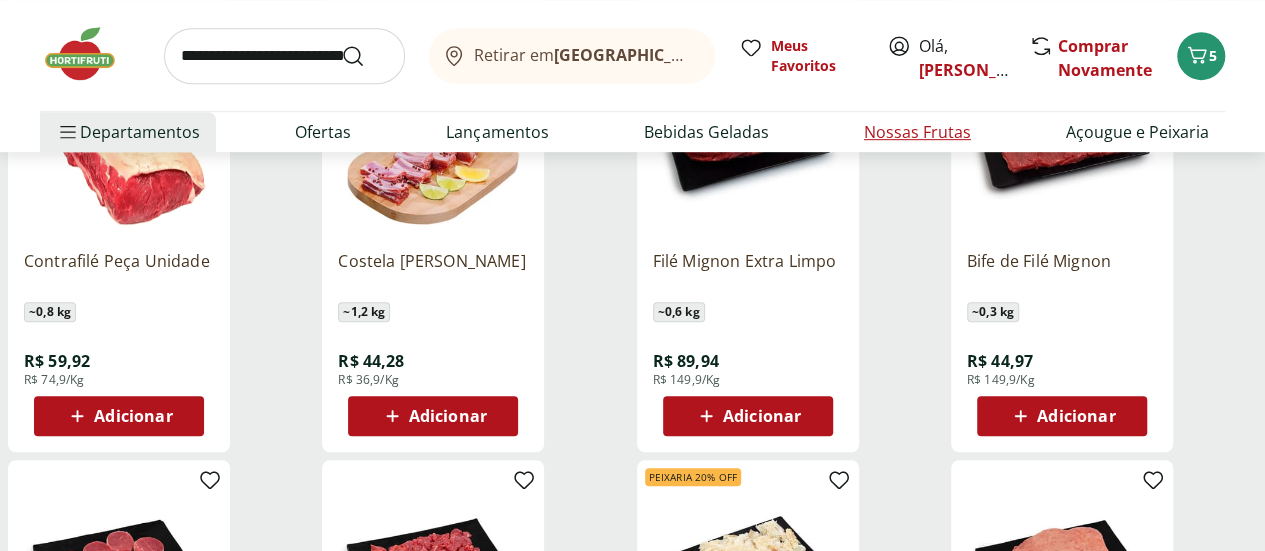 click on "Nossas Frutas" at bounding box center (917, 132) 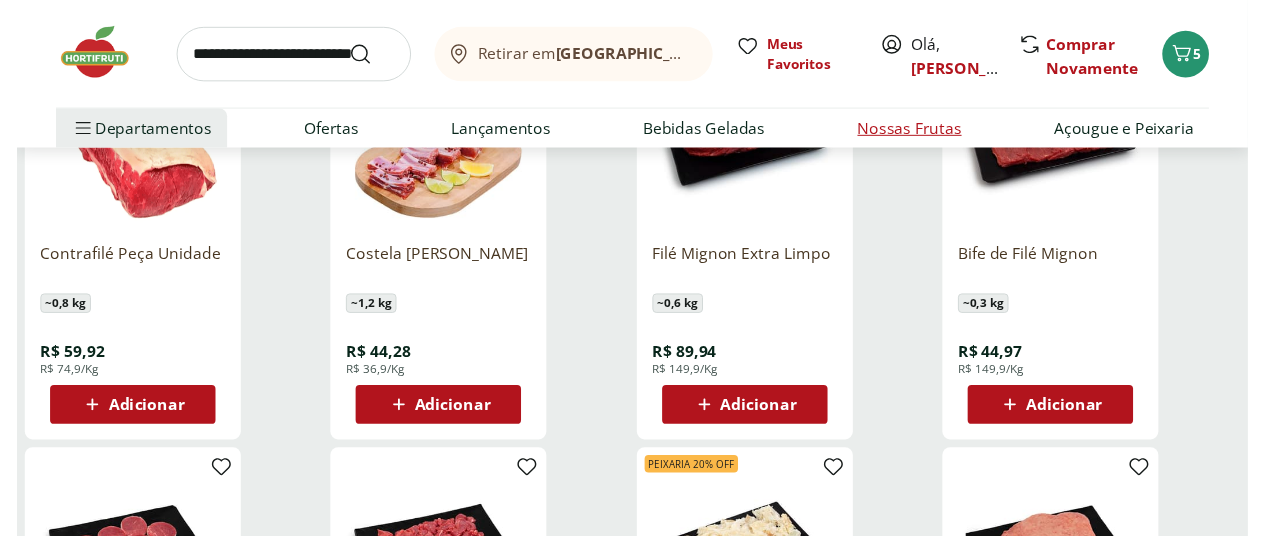 scroll, scrollTop: 0, scrollLeft: 0, axis: both 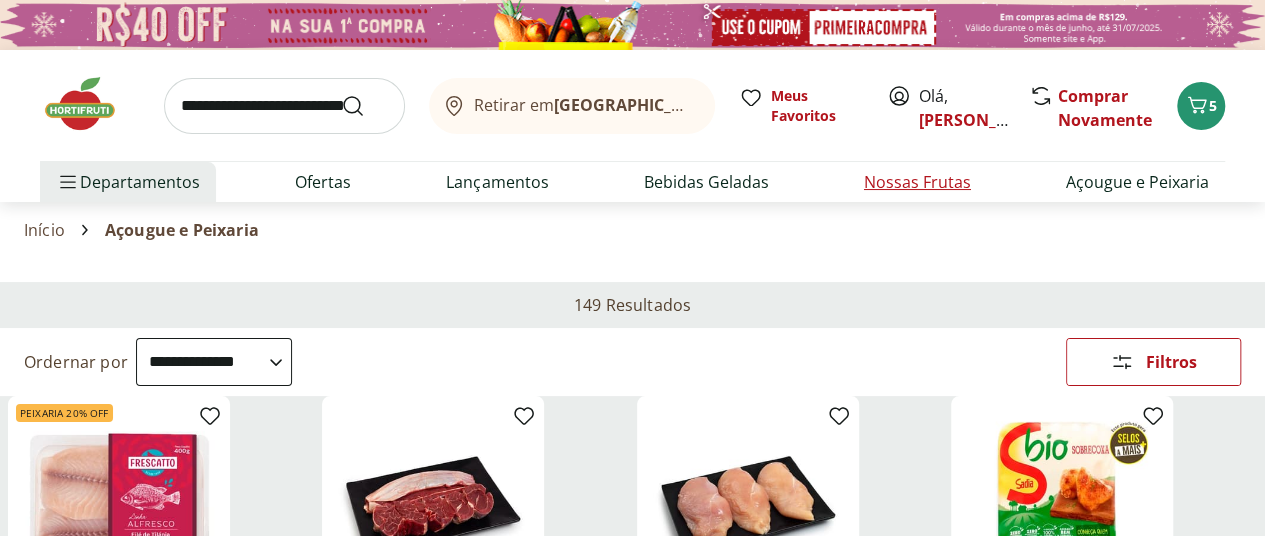 select on "**********" 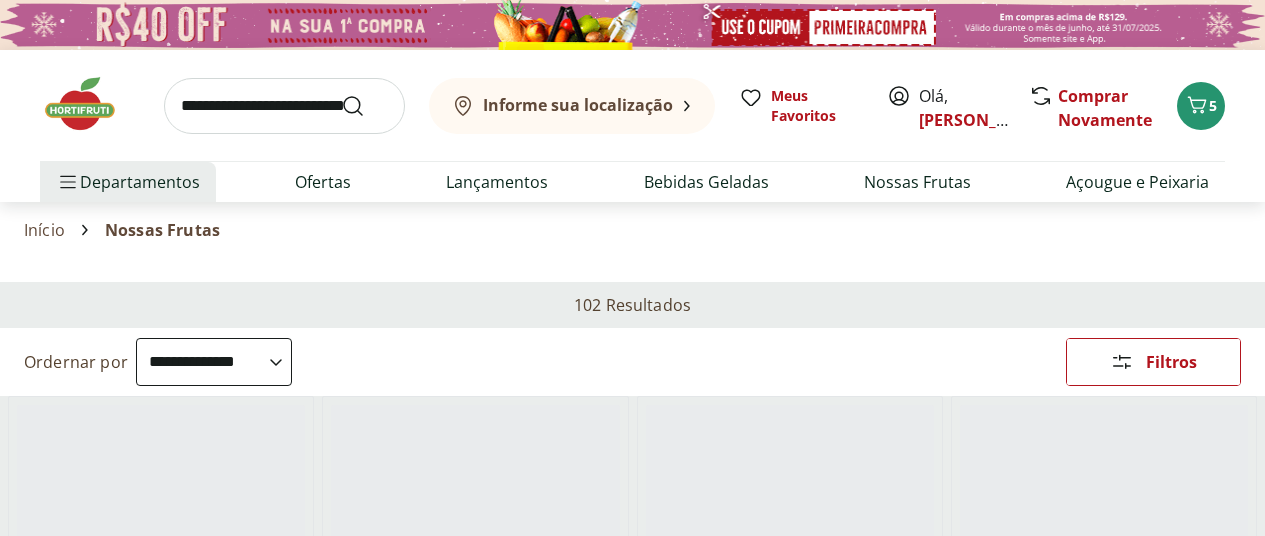 select on "**********" 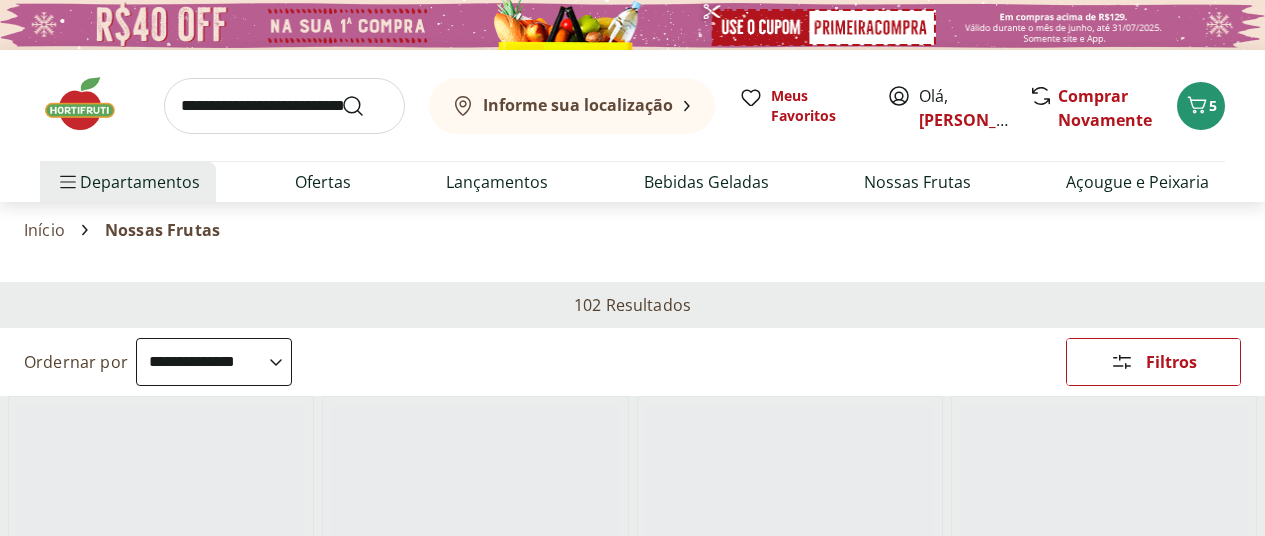 scroll, scrollTop: 0, scrollLeft: 0, axis: both 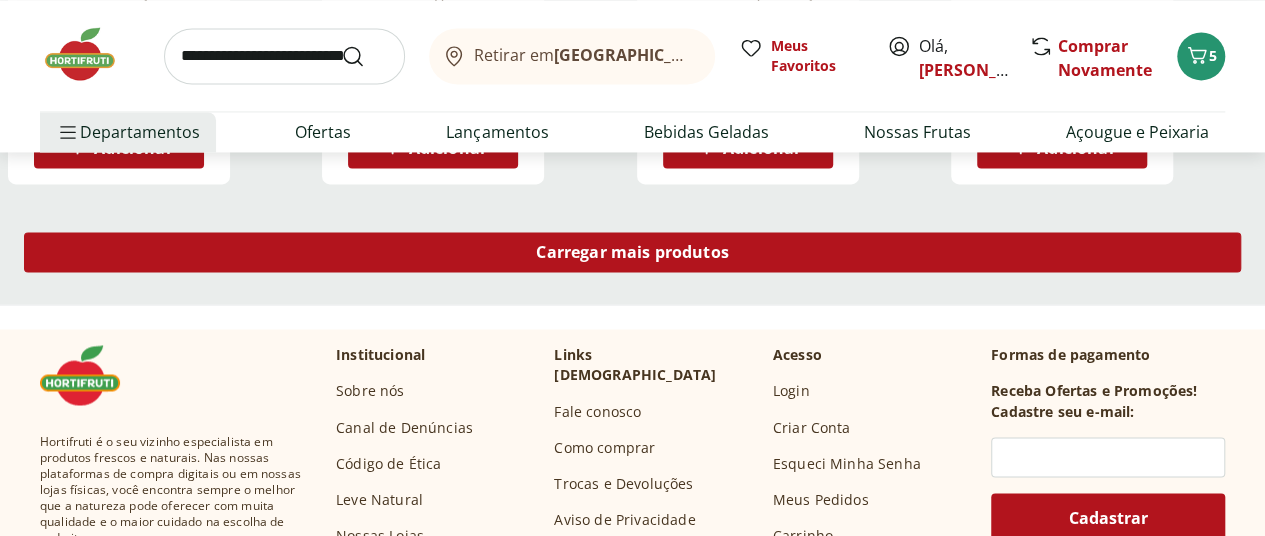 click on "Carregar mais produtos" at bounding box center (632, 252) 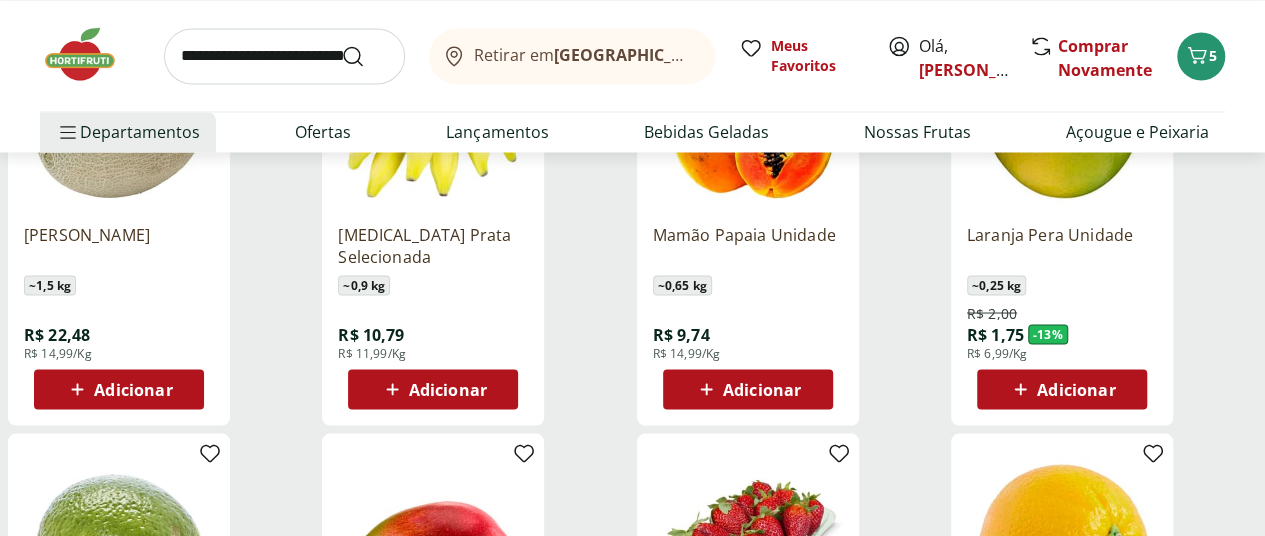 scroll, scrollTop: 1700, scrollLeft: 0, axis: vertical 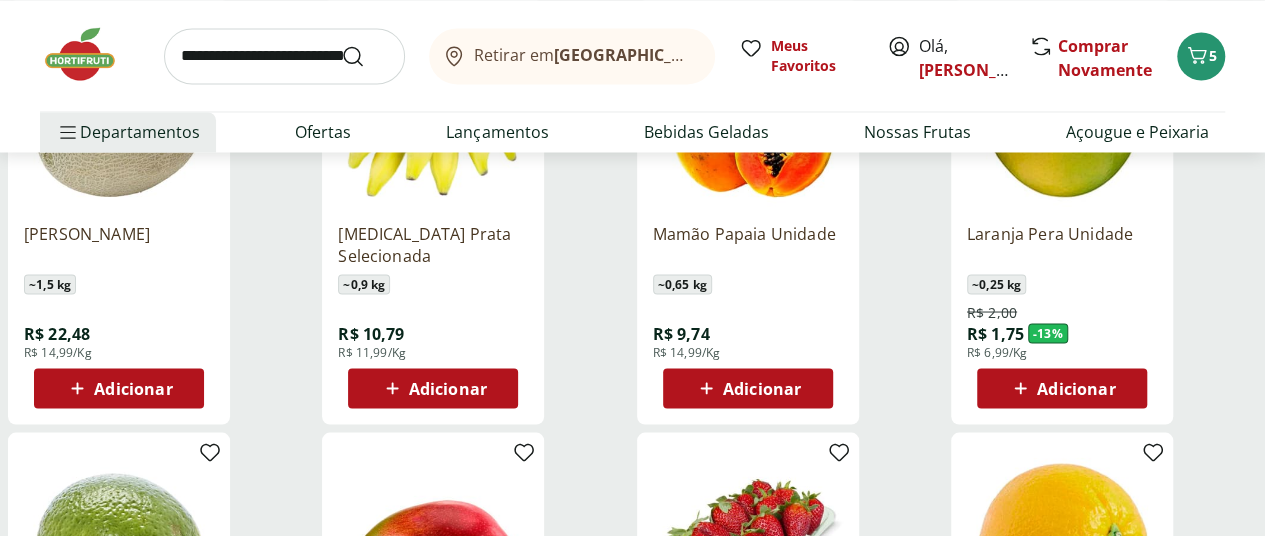 click on "Adicionar" at bounding box center (448, 388) 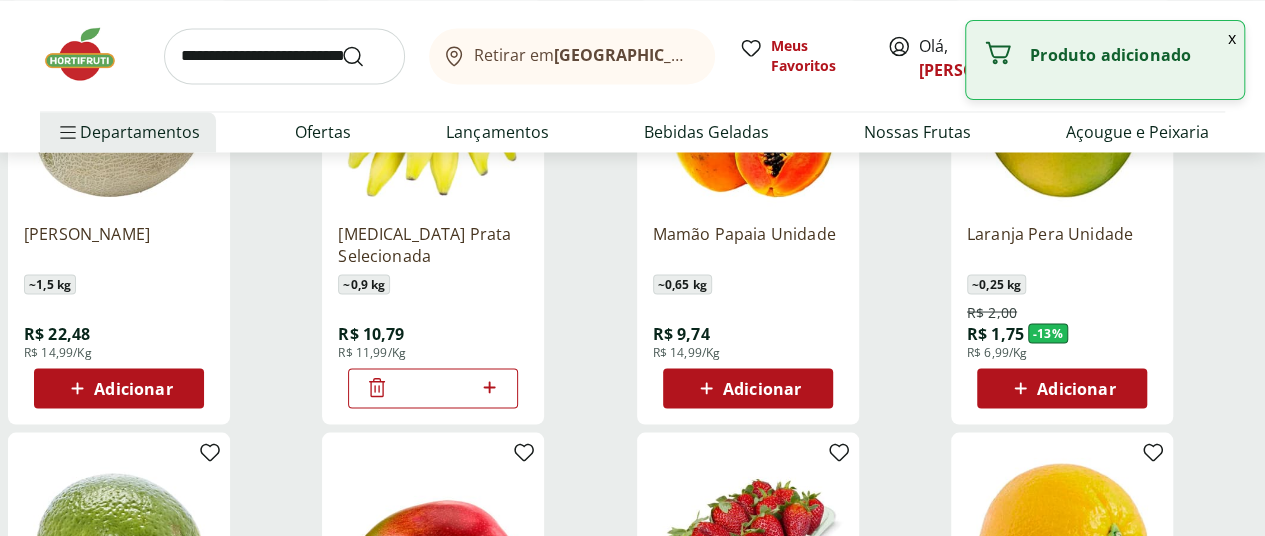 click 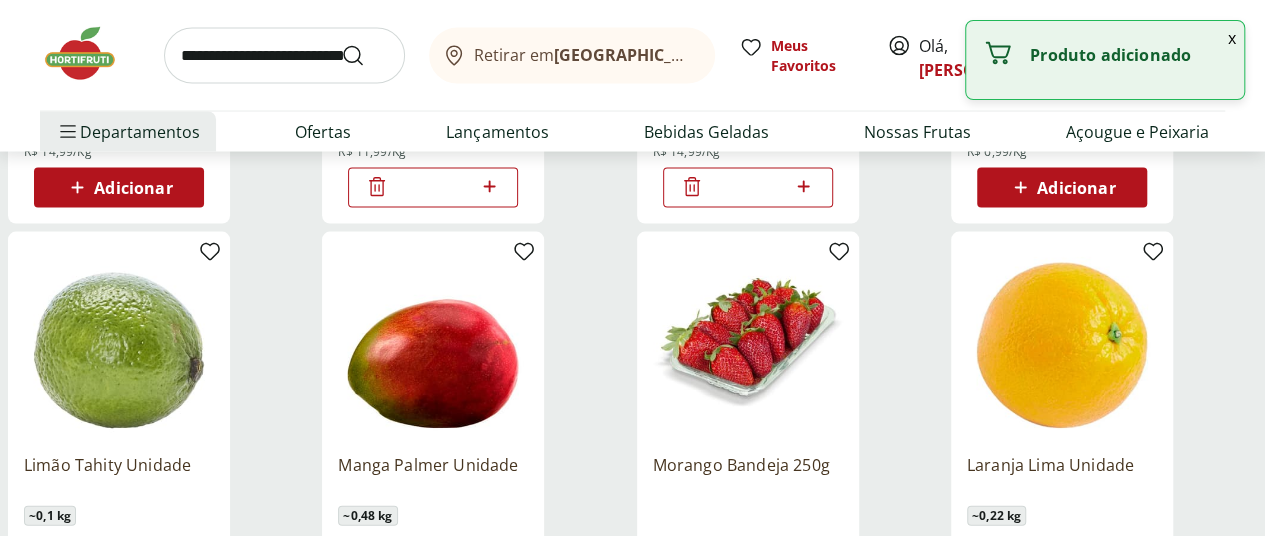 scroll, scrollTop: 2000, scrollLeft: 0, axis: vertical 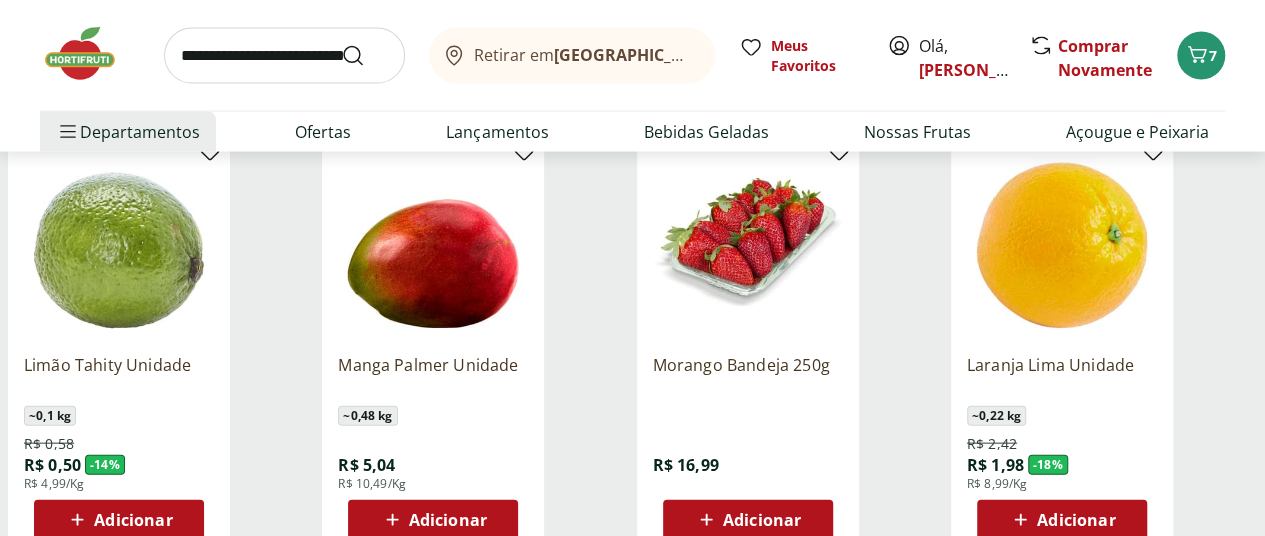 click on "Adicionar" at bounding box center [762, 520] 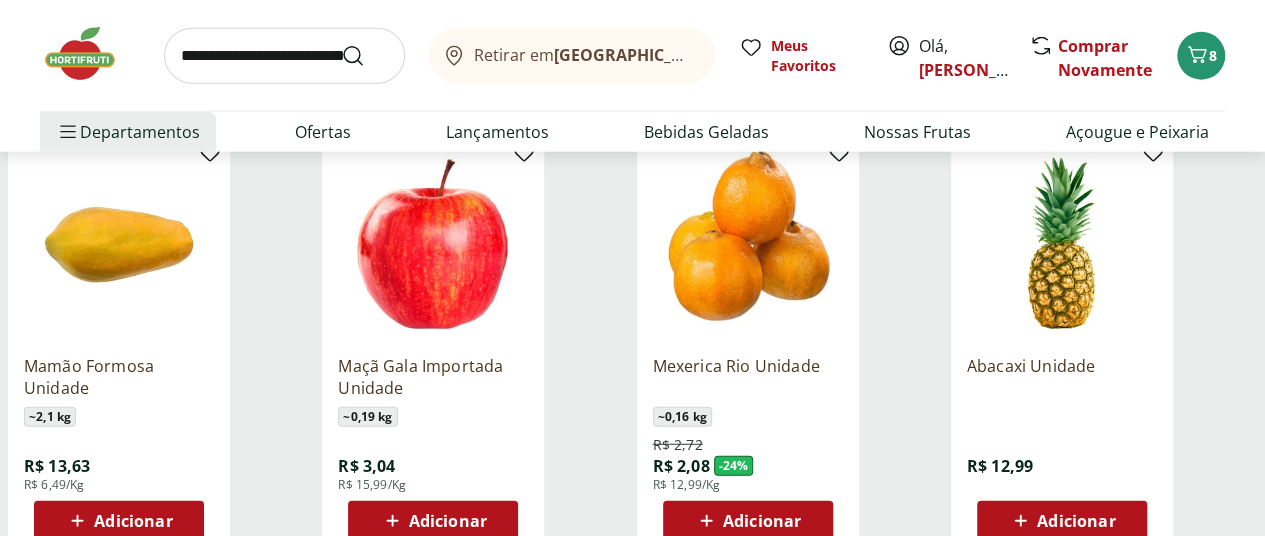 scroll, scrollTop: 2400, scrollLeft: 0, axis: vertical 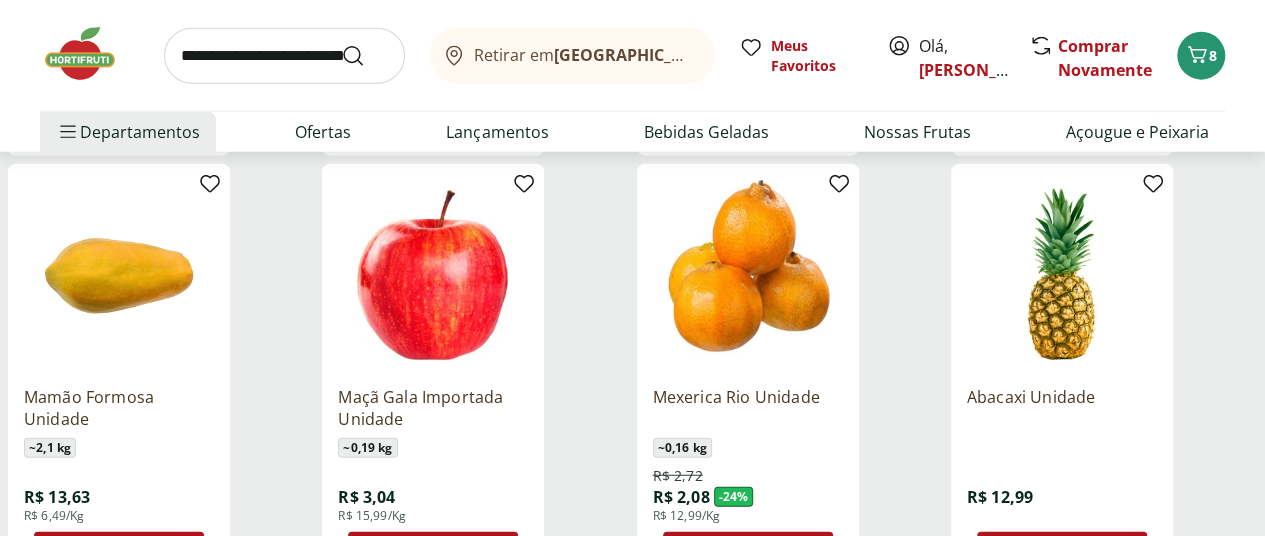 click on "Adicionar" at bounding box center (448, 552) 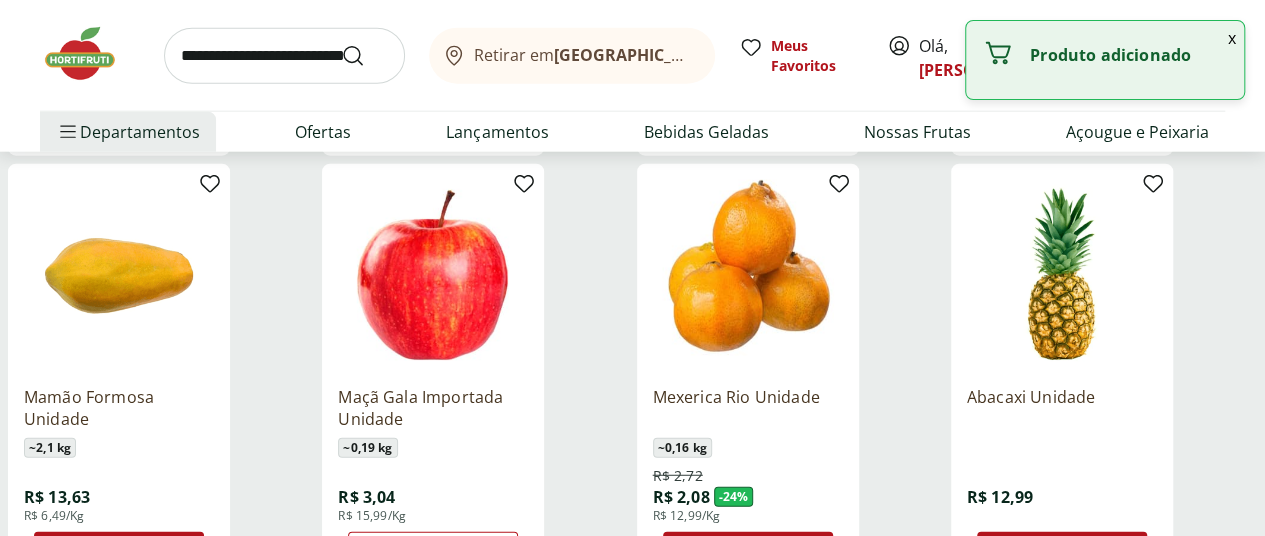 click 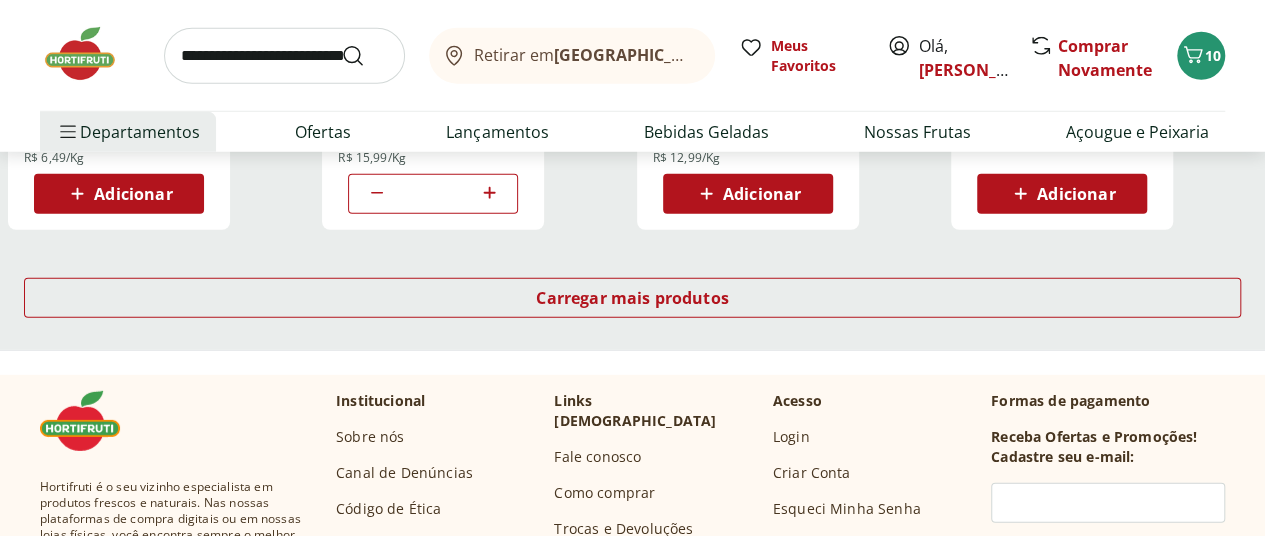 scroll, scrollTop: 2800, scrollLeft: 0, axis: vertical 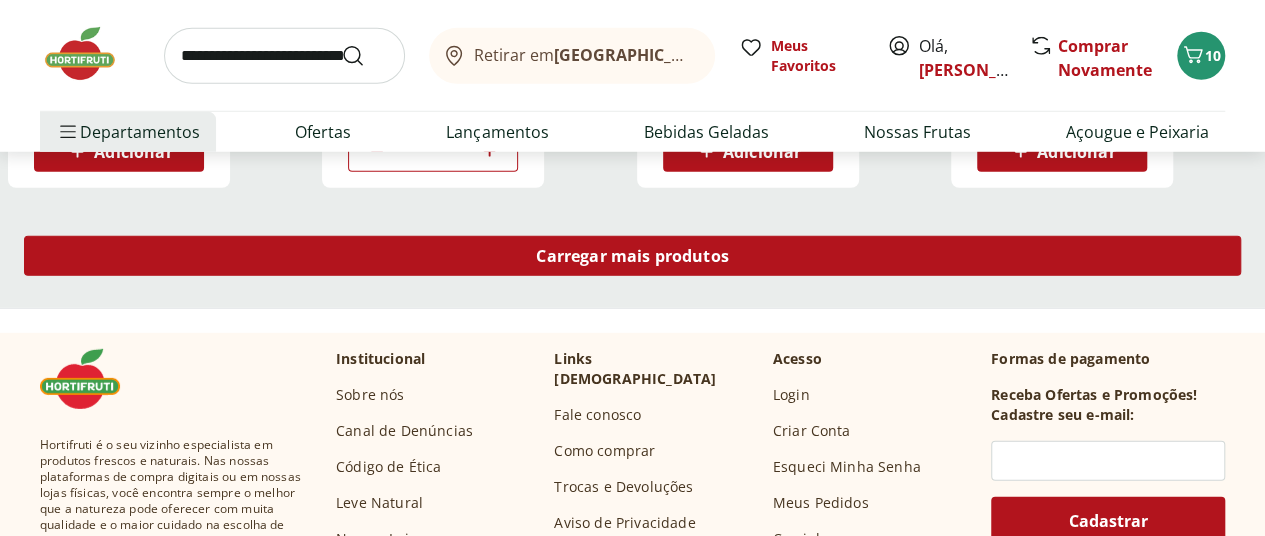 click on "Carregar mais produtos" at bounding box center (632, 256) 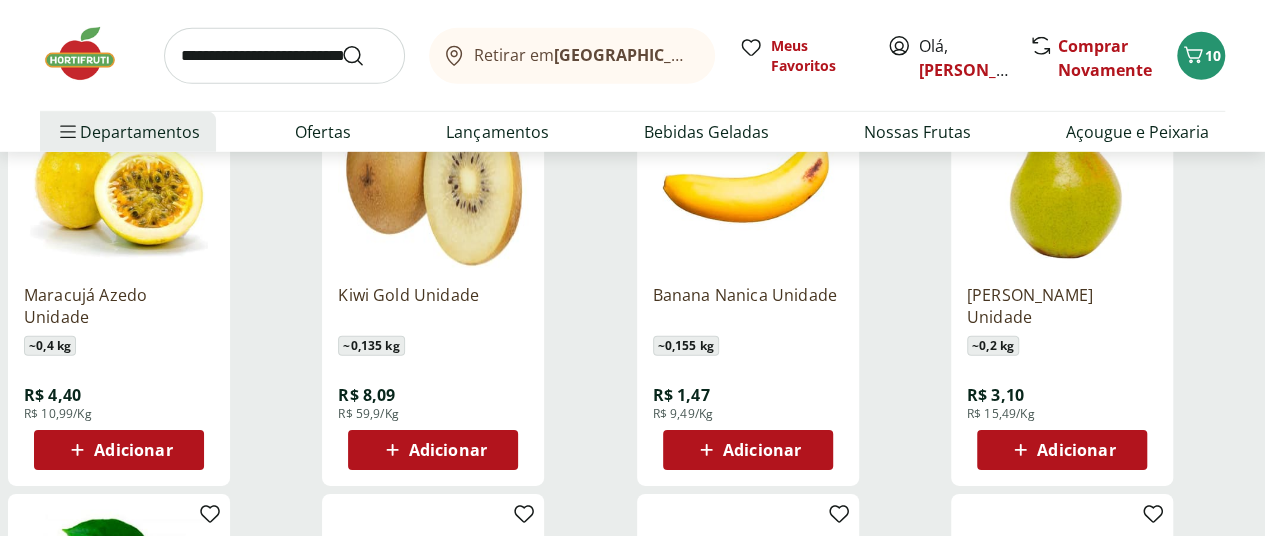 scroll, scrollTop: 2900, scrollLeft: 0, axis: vertical 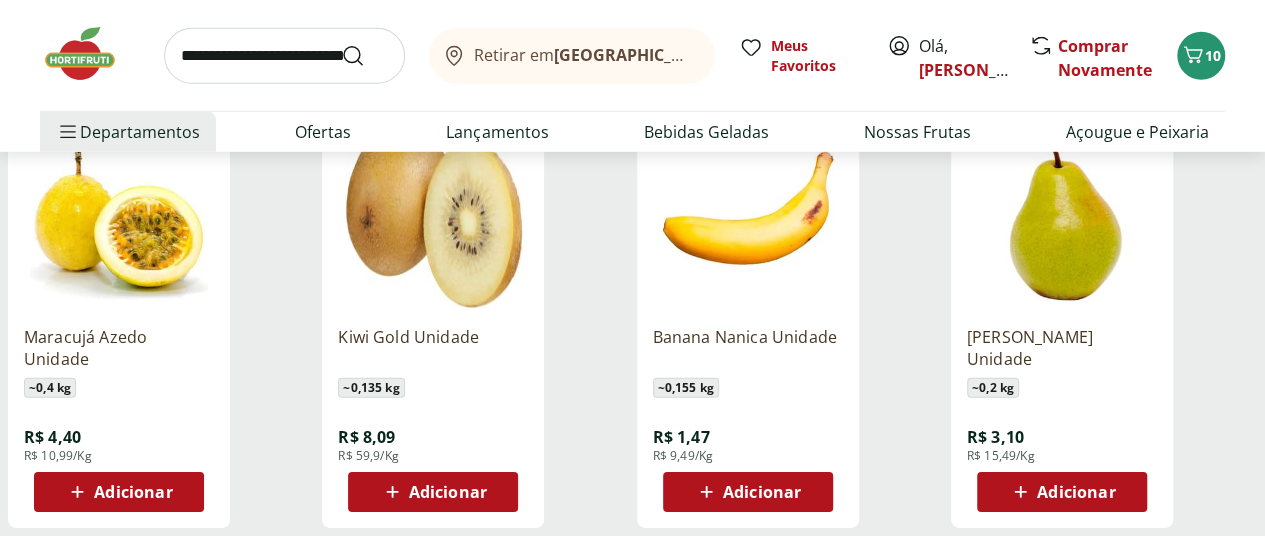 click on "Adicionar" at bounding box center [133, 492] 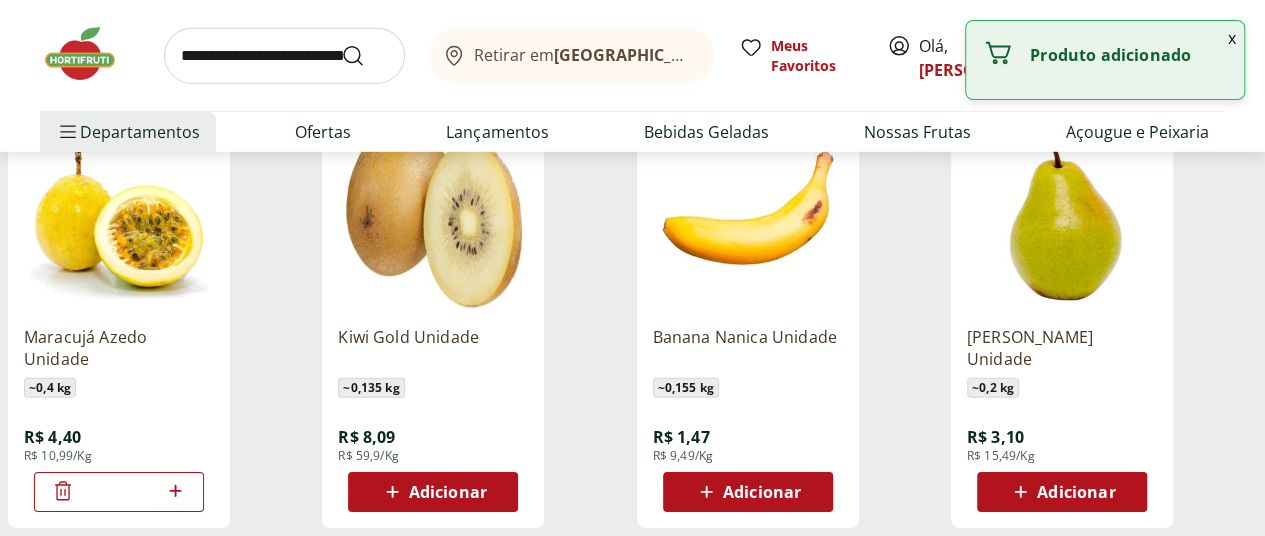 click 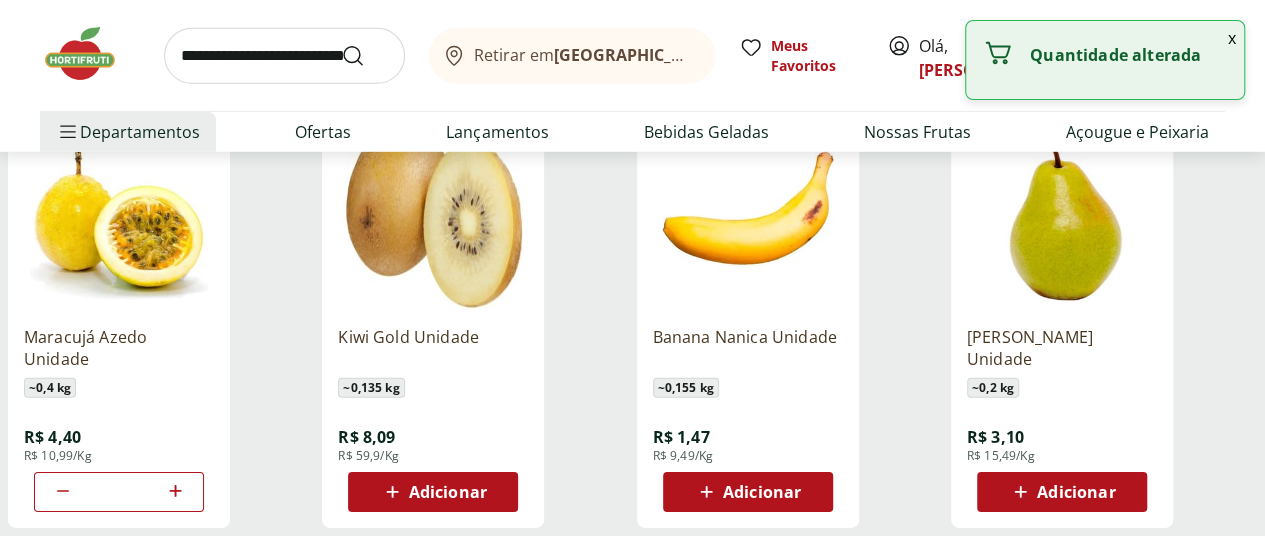 click 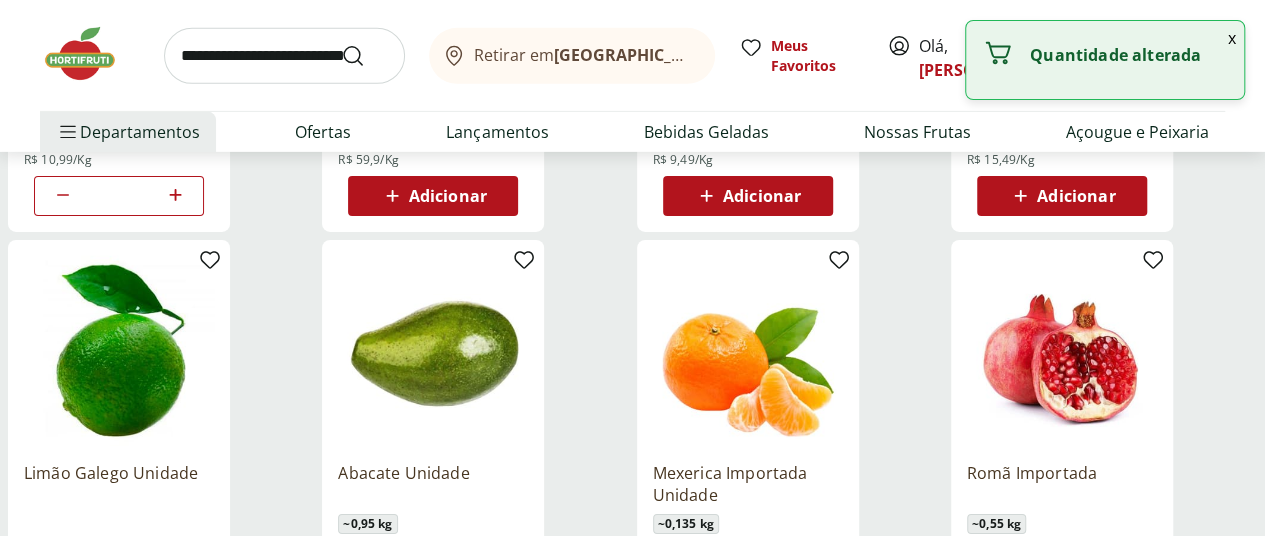 scroll, scrollTop: 3300, scrollLeft: 0, axis: vertical 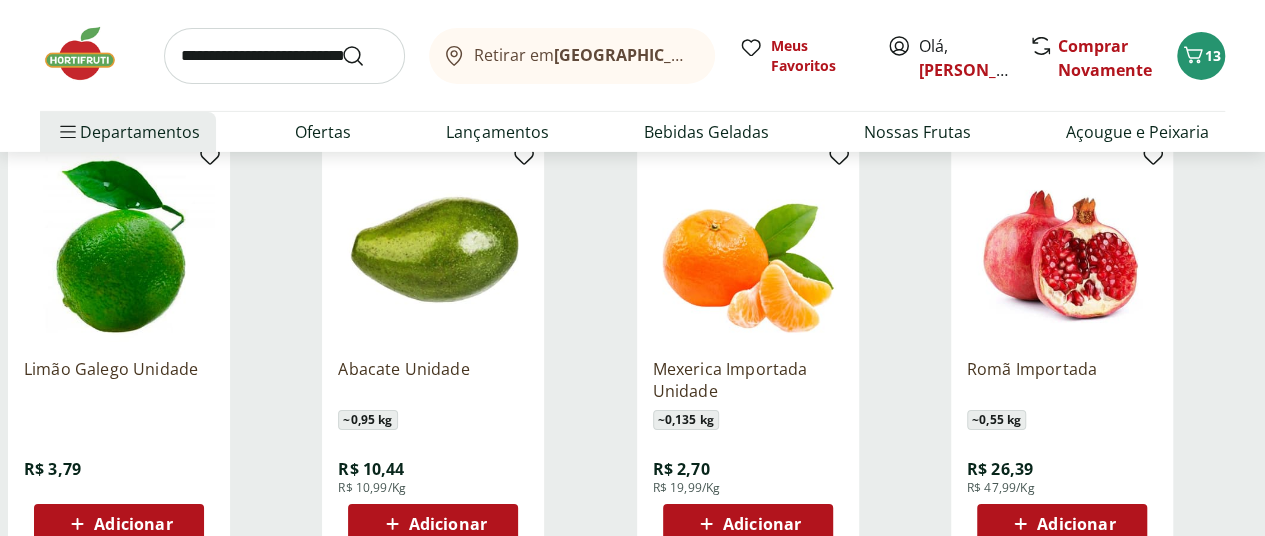 click on "Adicionar" at bounding box center [762, 524] 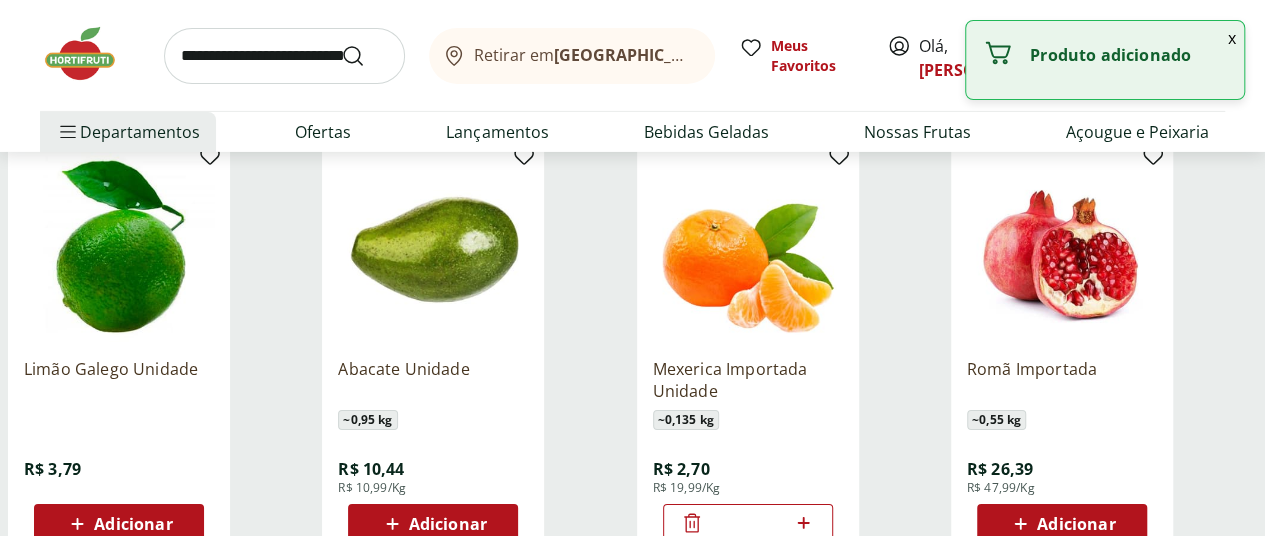 click 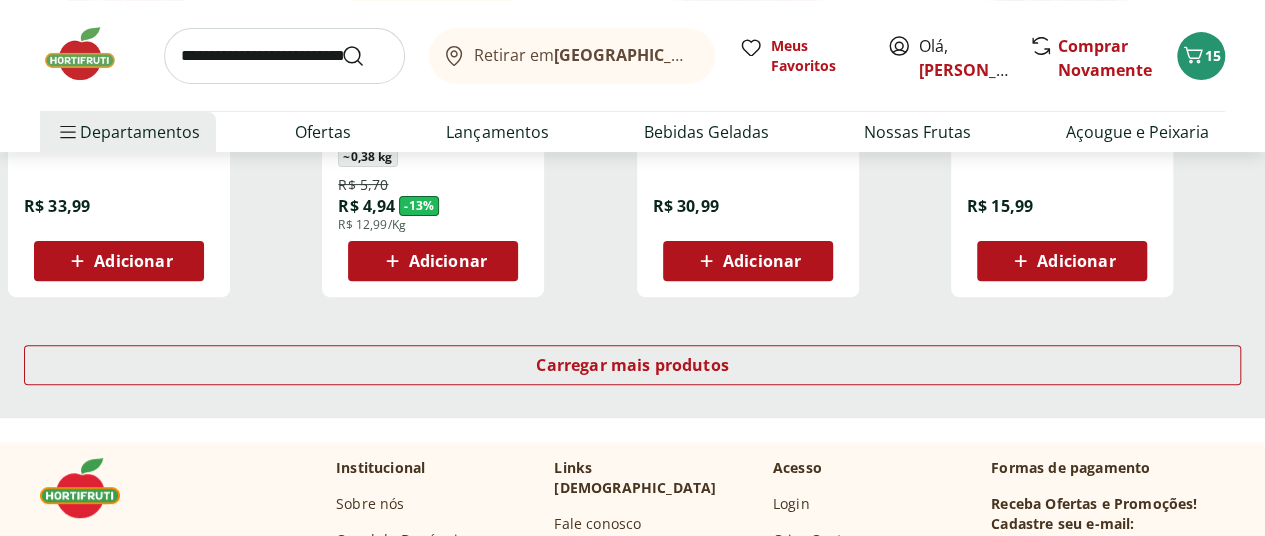 scroll, scrollTop: 4000, scrollLeft: 0, axis: vertical 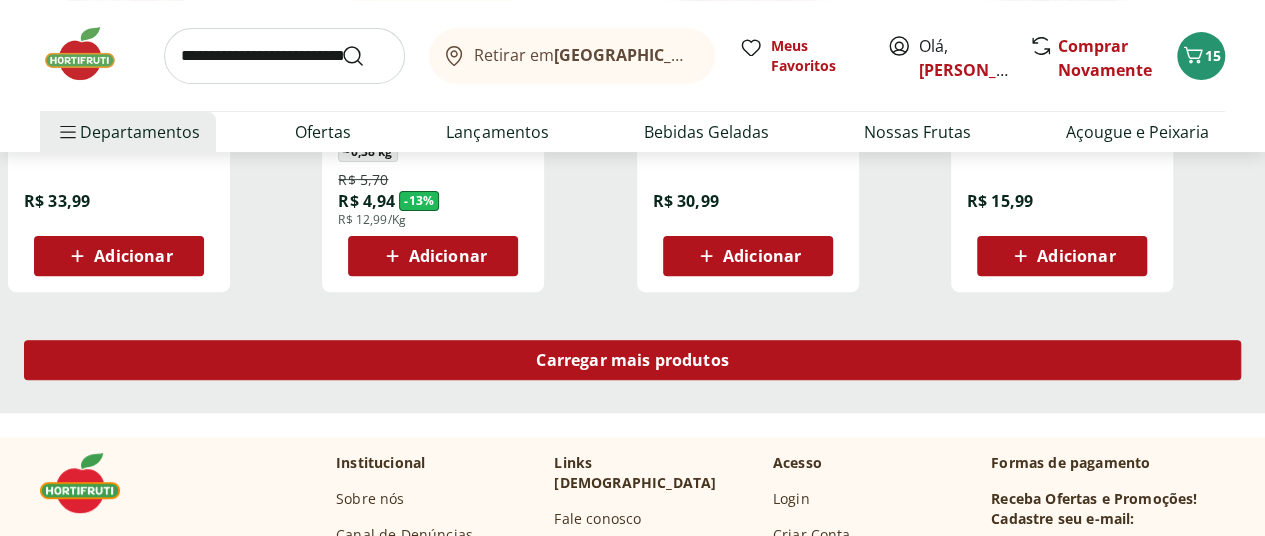 click on "Carregar mais produtos" at bounding box center [632, 360] 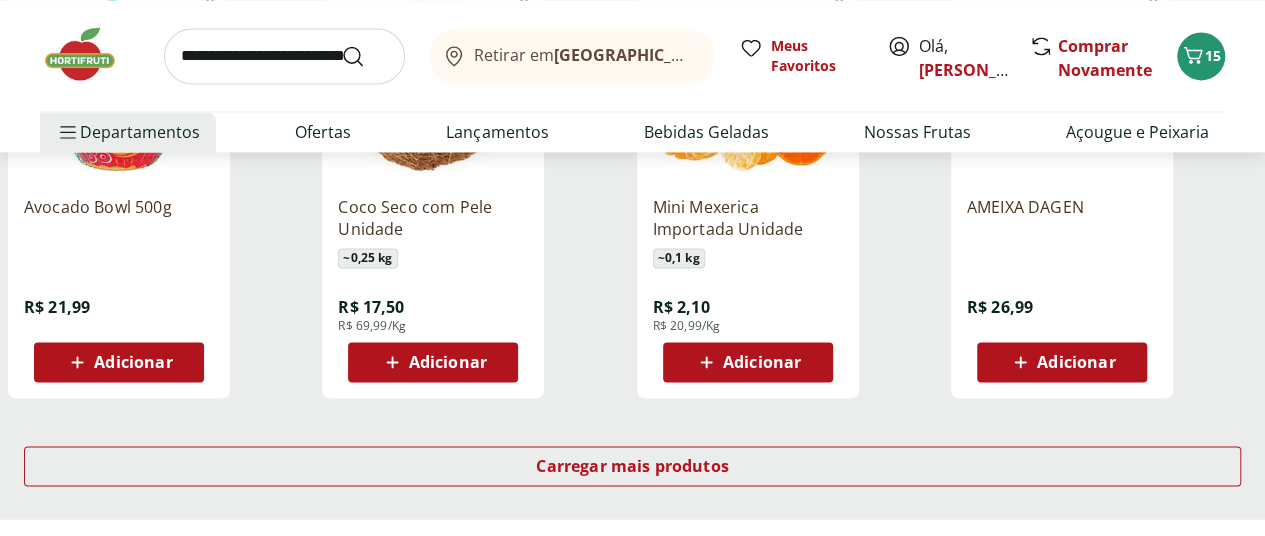 scroll, scrollTop: 5200, scrollLeft: 0, axis: vertical 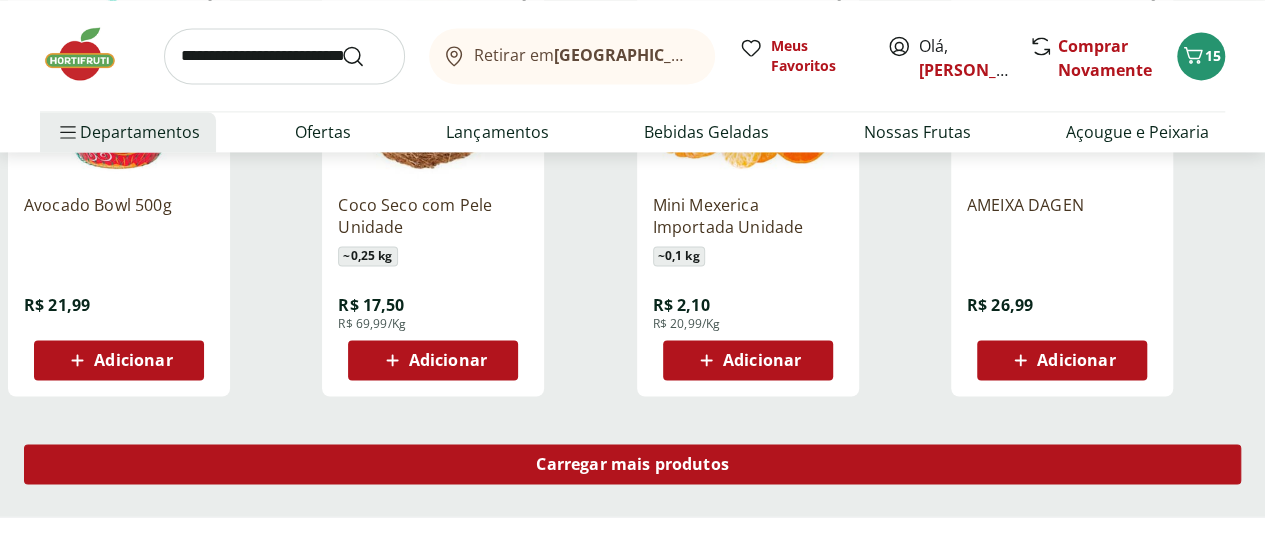drag, startPoint x: 796, startPoint y: 387, endPoint x: 771, endPoint y: 322, distance: 69.641945 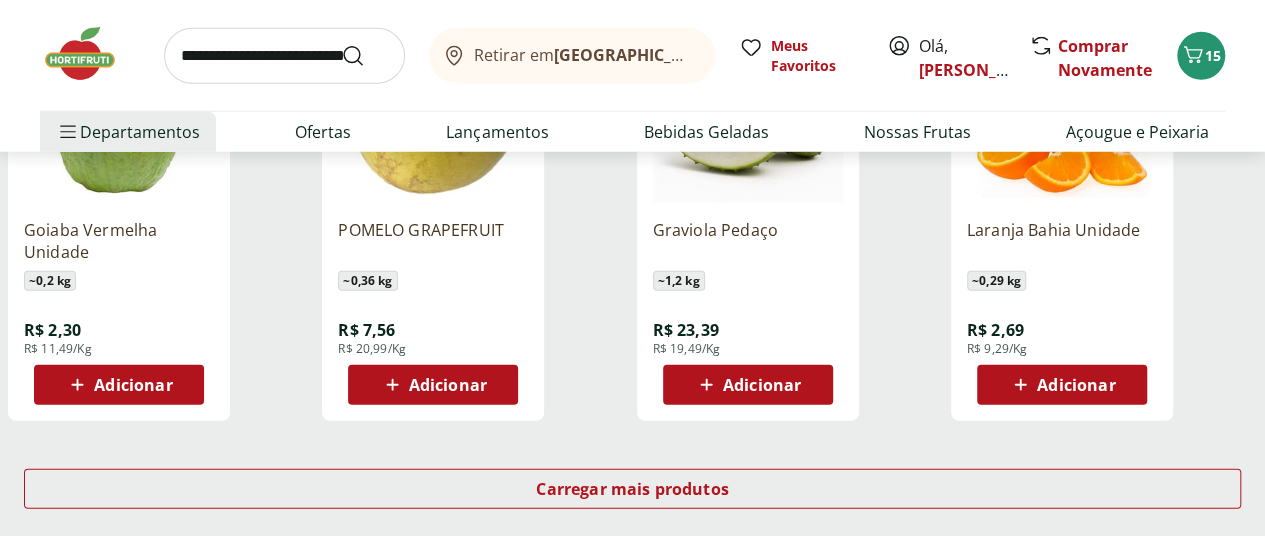 scroll, scrollTop: 6700, scrollLeft: 0, axis: vertical 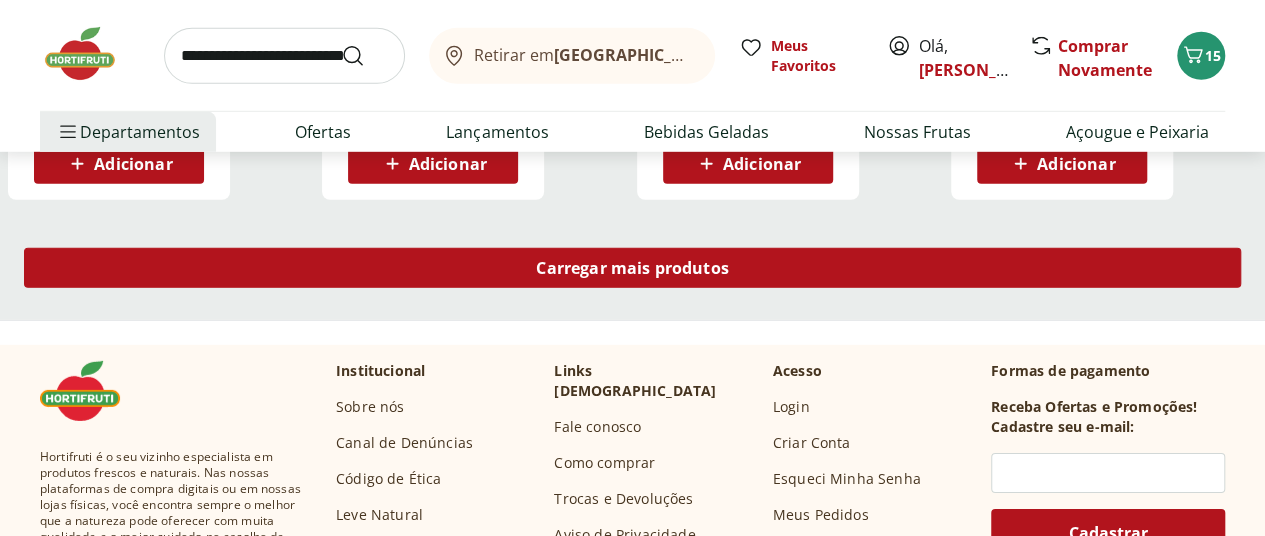 click on "Carregar mais produtos" at bounding box center [632, 268] 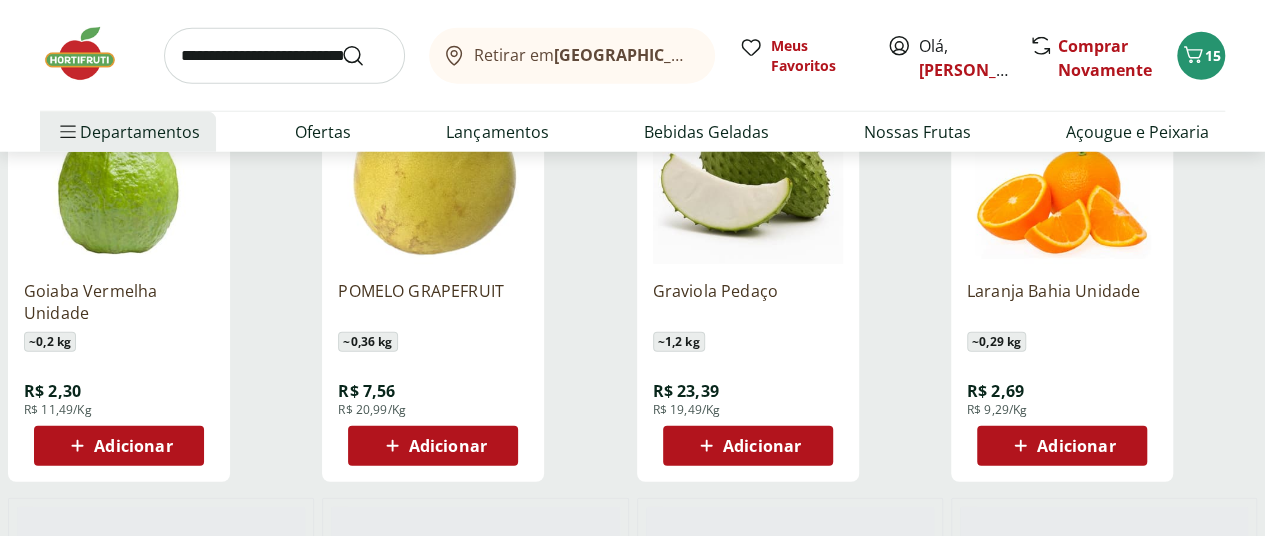 scroll, scrollTop: 6400, scrollLeft: 0, axis: vertical 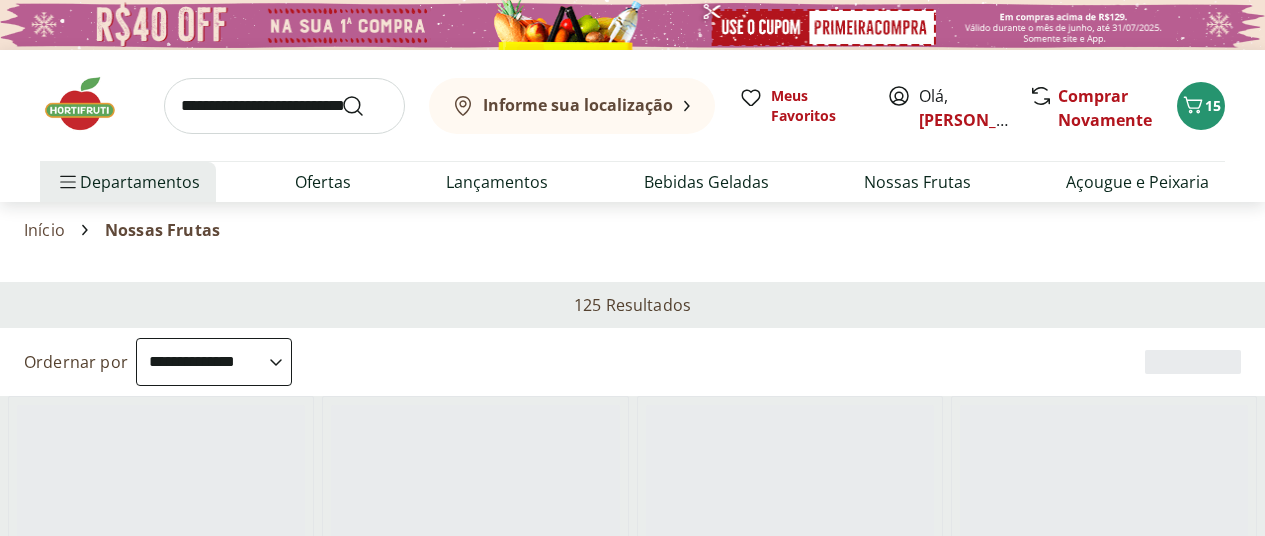 select on "**********" 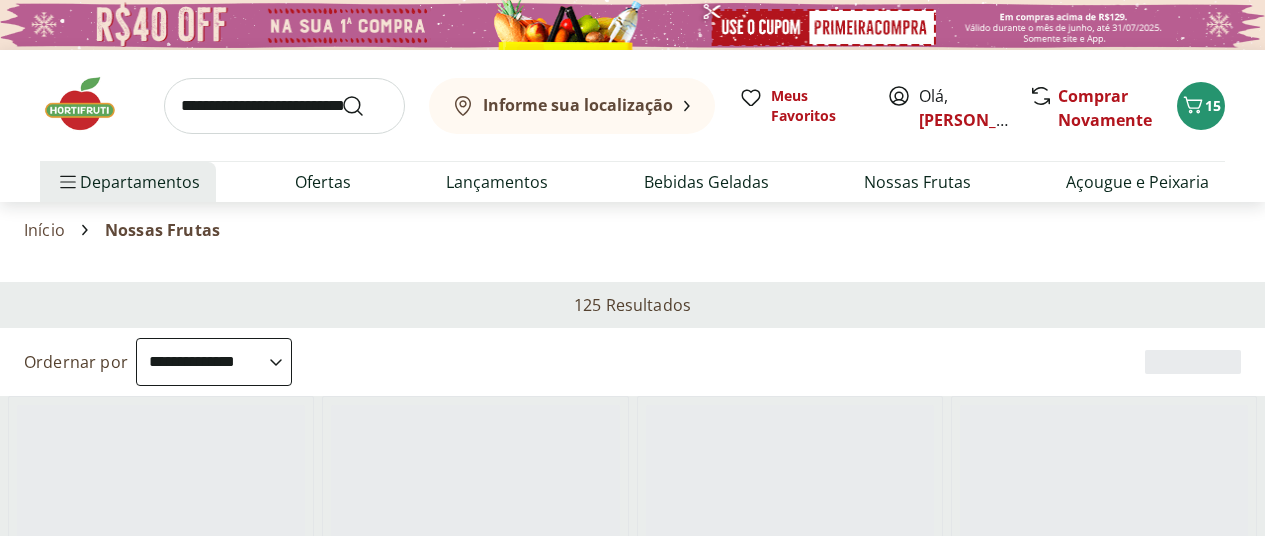 scroll, scrollTop: 0, scrollLeft: 0, axis: both 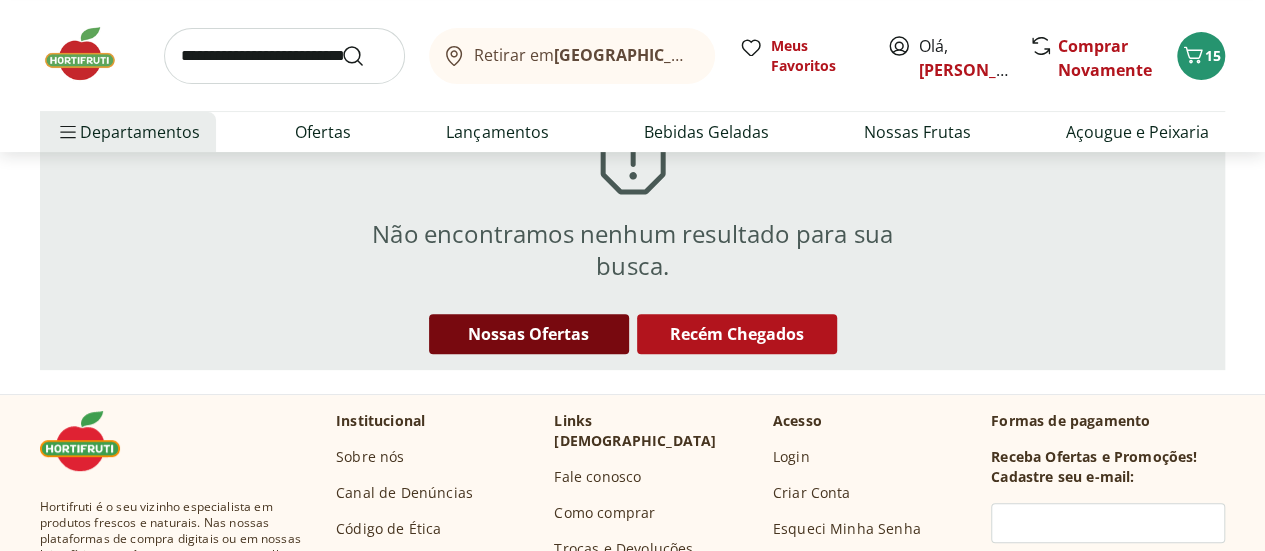 click on "Nossas Ofertas" at bounding box center [528, 334] 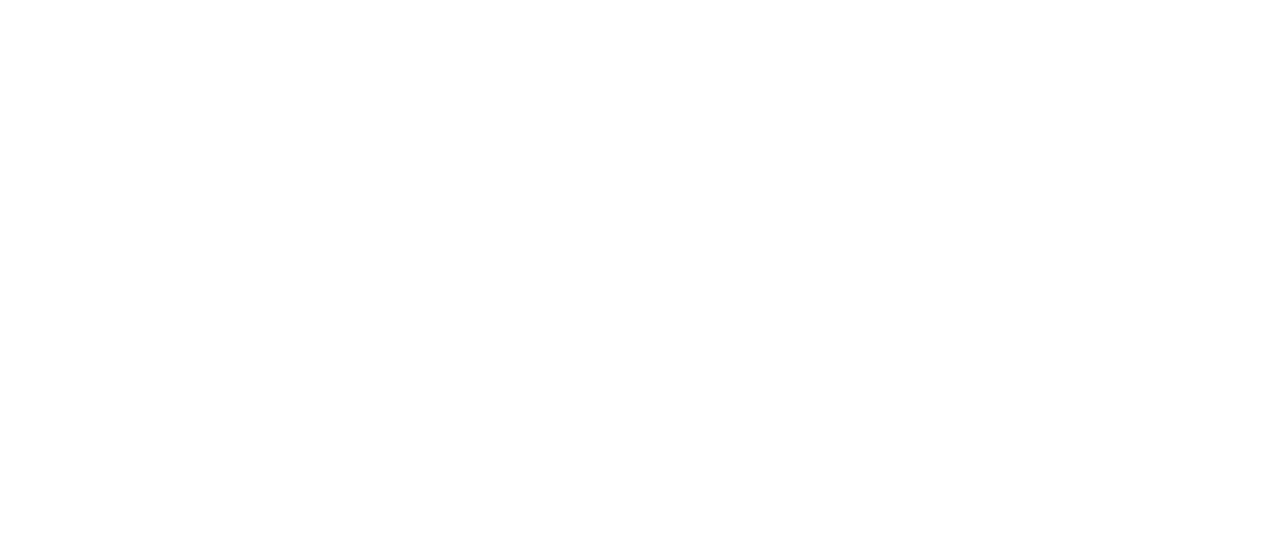 scroll, scrollTop: 0, scrollLeft: 0, axis: both 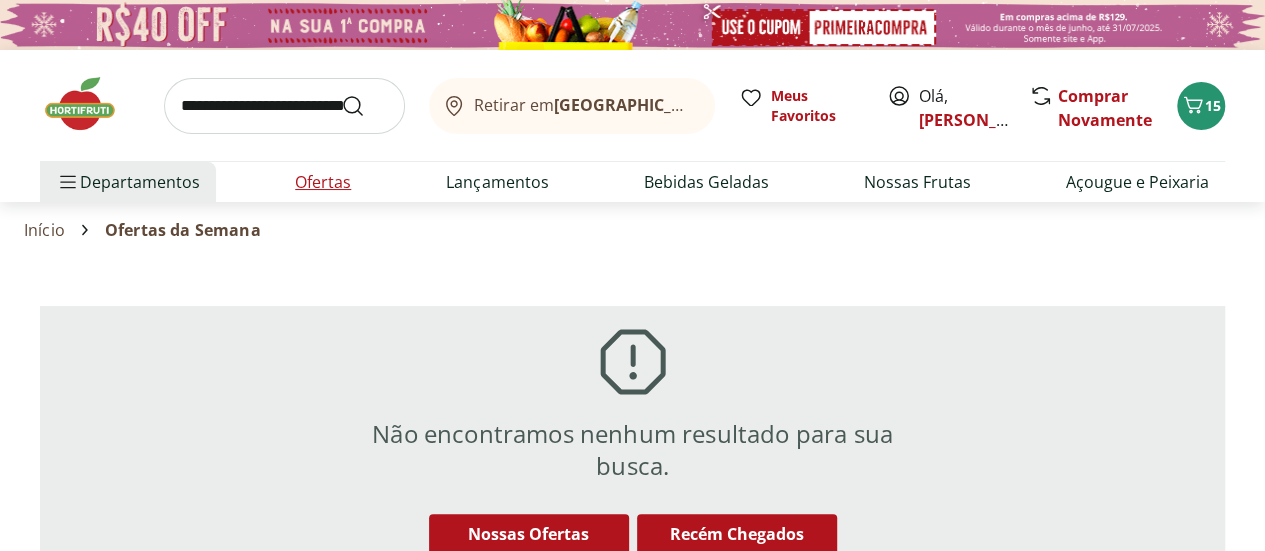 click on "Ofertas" at bounding box center (323, 182) 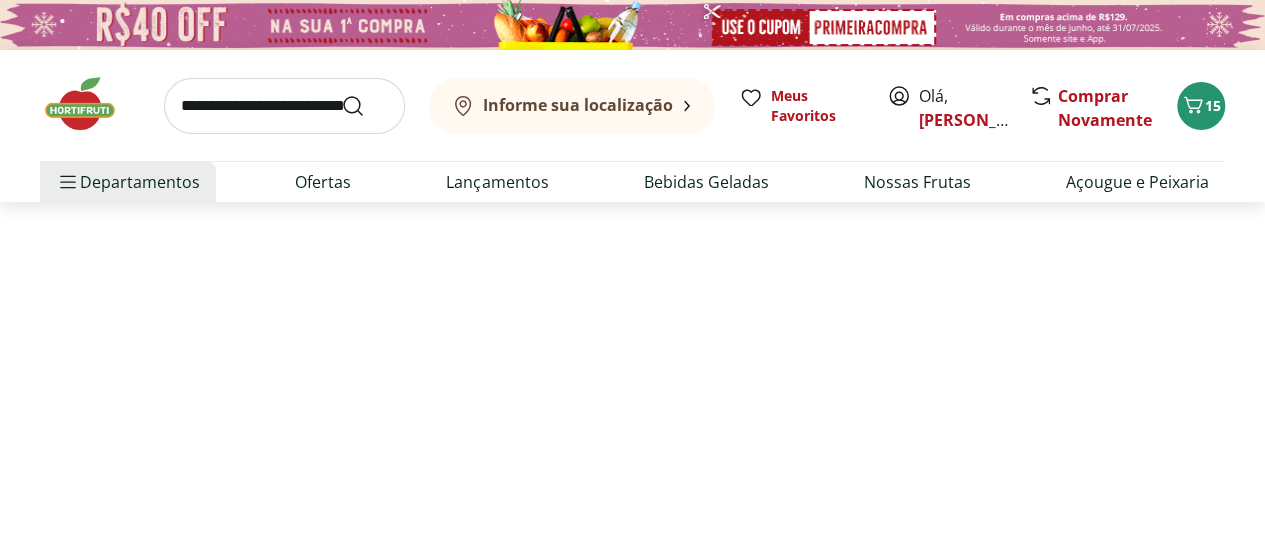 select on "**********" 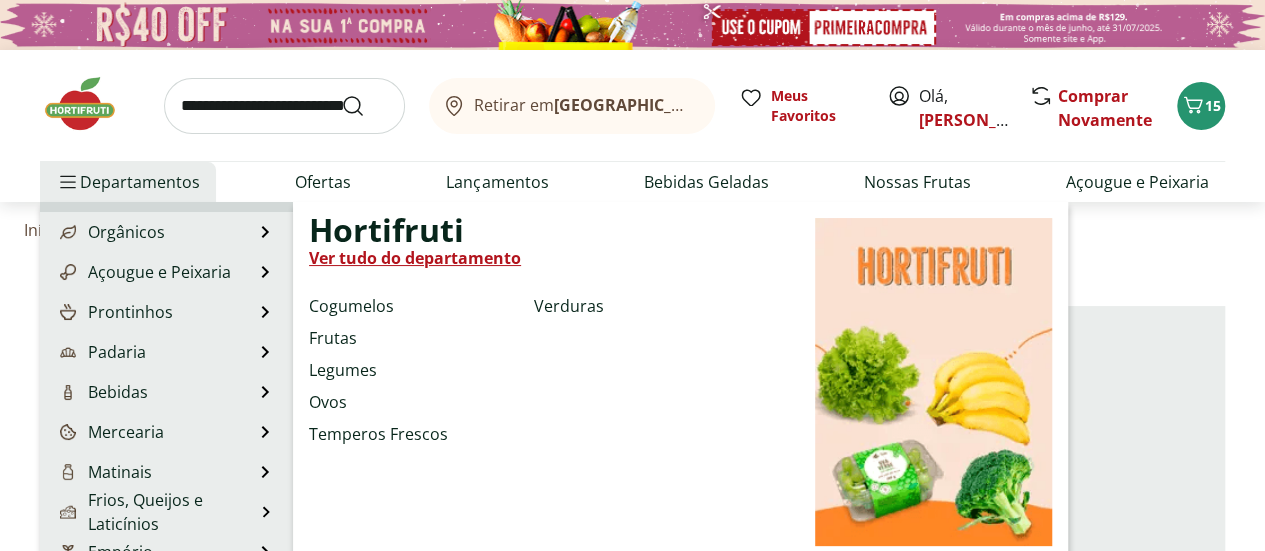 scroll, scrollTop: 100, scrollLeft: 0, axis: vertical 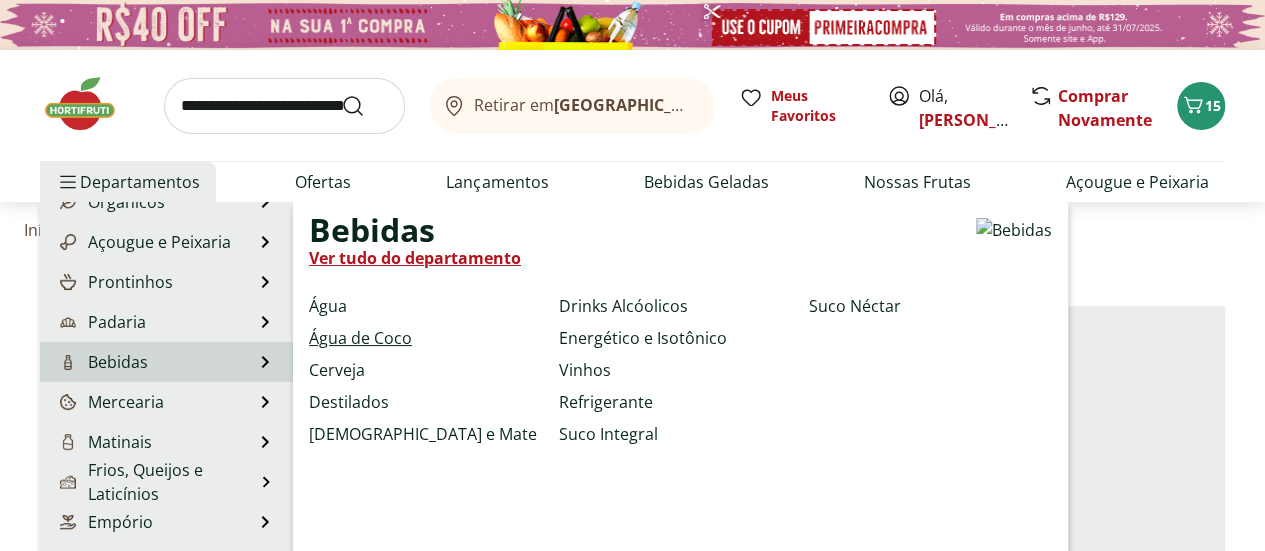 click on "Água de Coco" at bounding box center [360, 338] 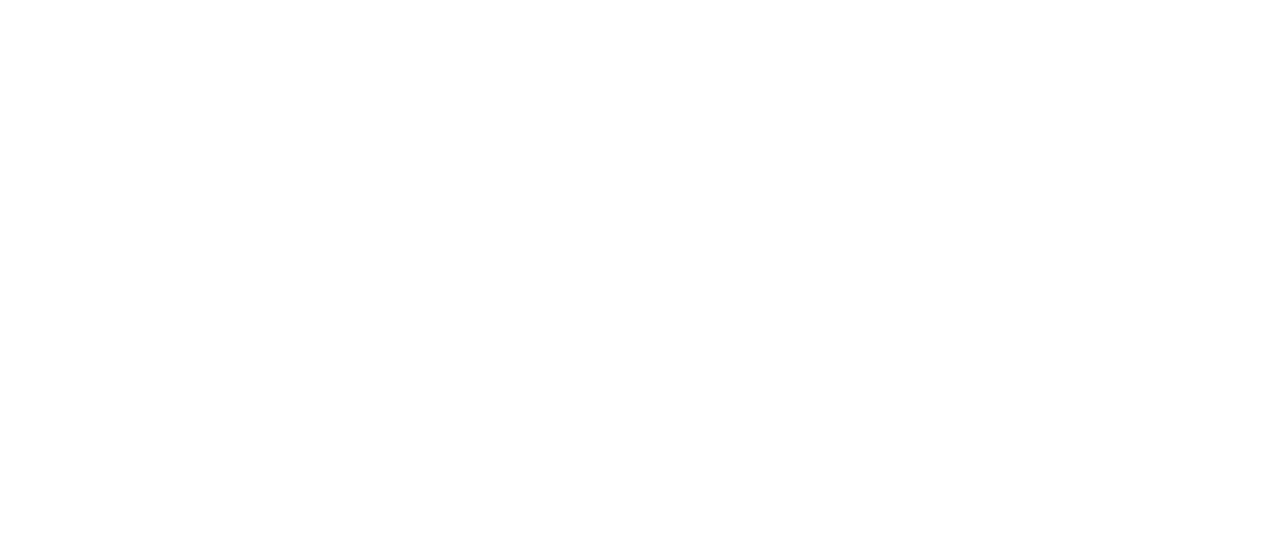 select on "**********" 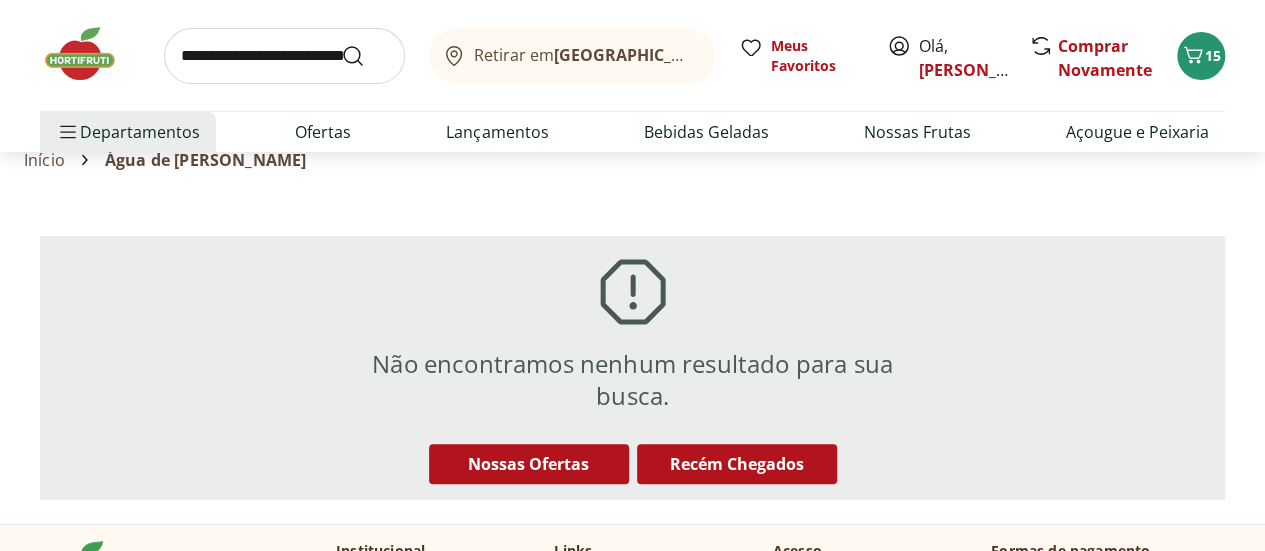 scroll, scrollTop: 0, scrollLeft: 0, axis: both 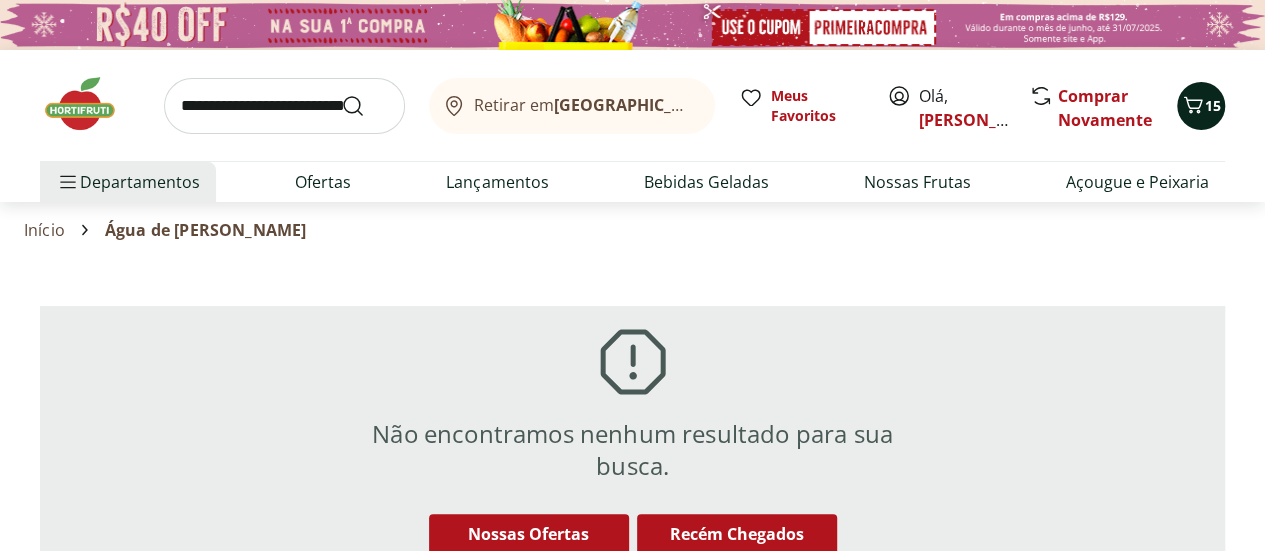 click 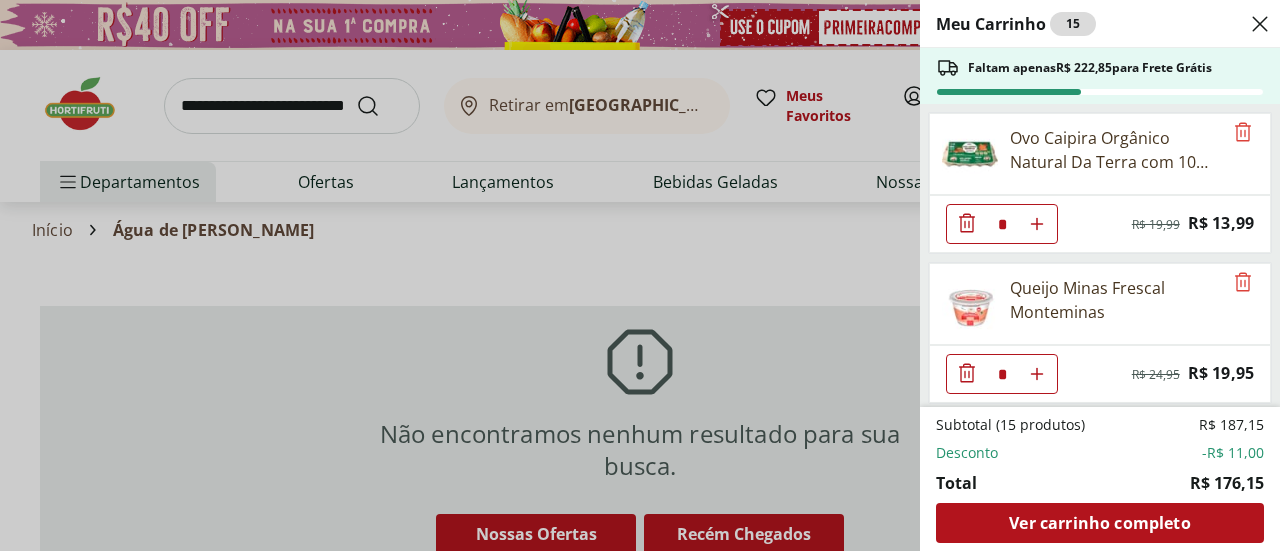 click 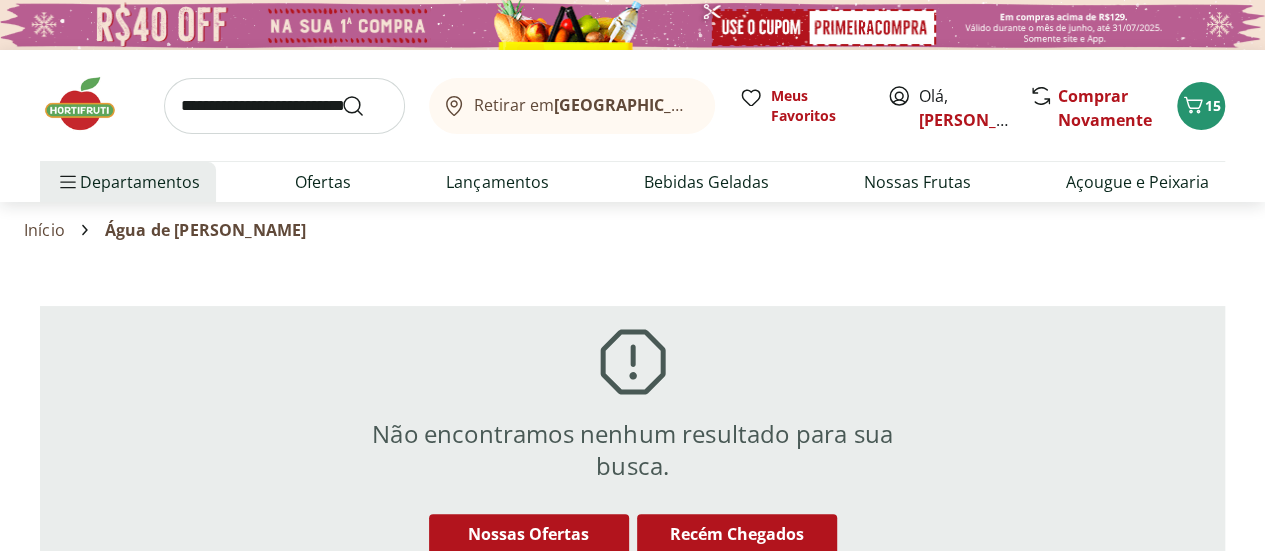 click at bounding box center (90, 104) 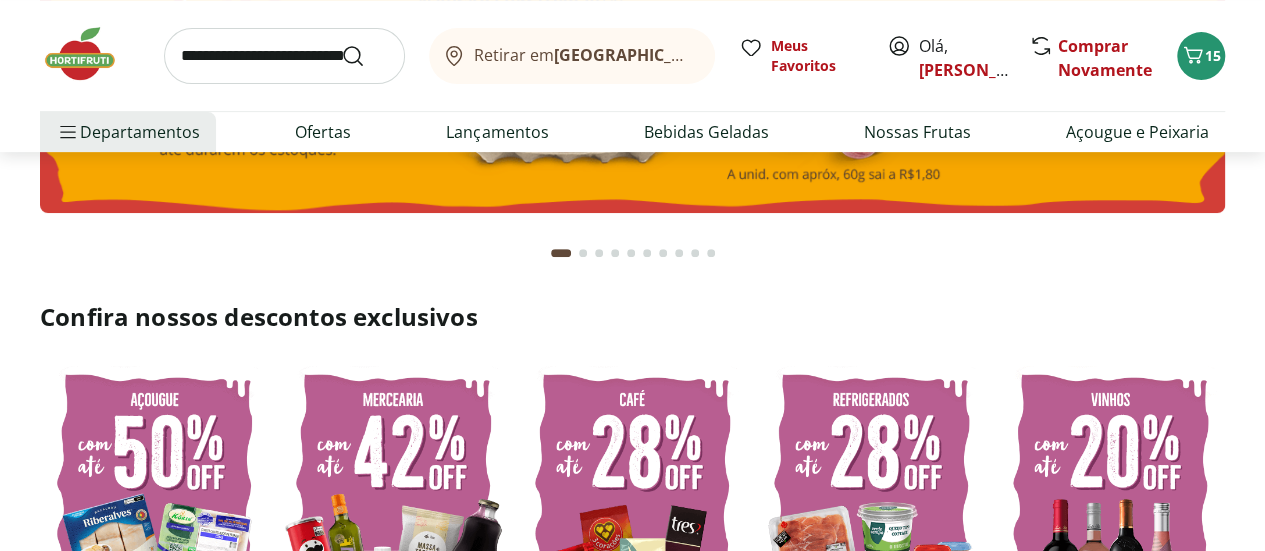 scroll, scrollTop: 0, scrollLeft: 0, axis: both 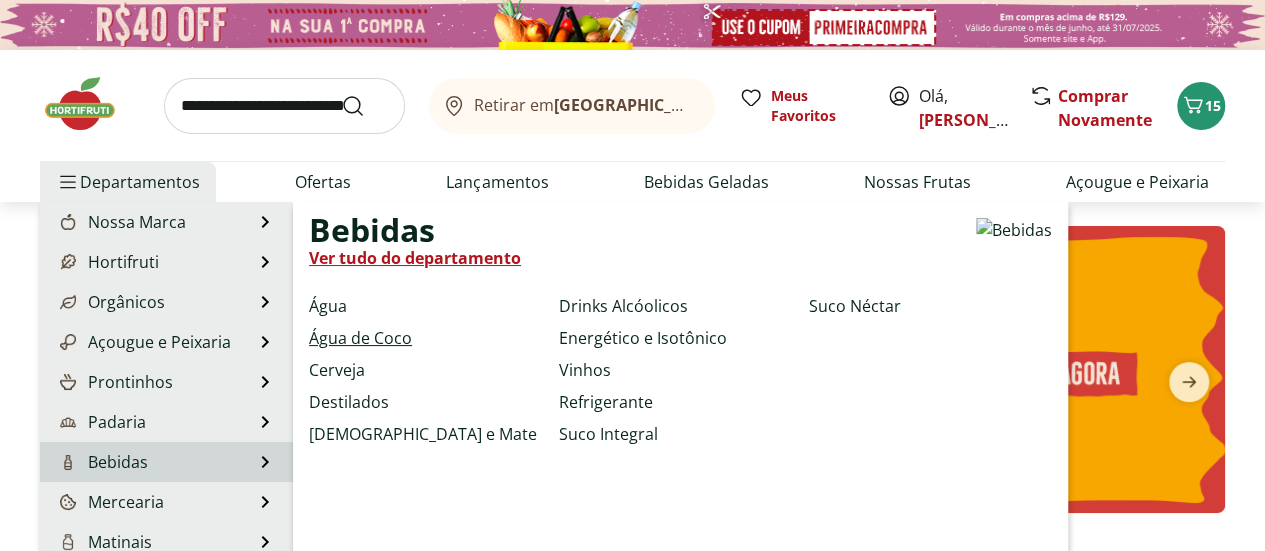 click on "Água de Coco" at bounding box center (360, 338) 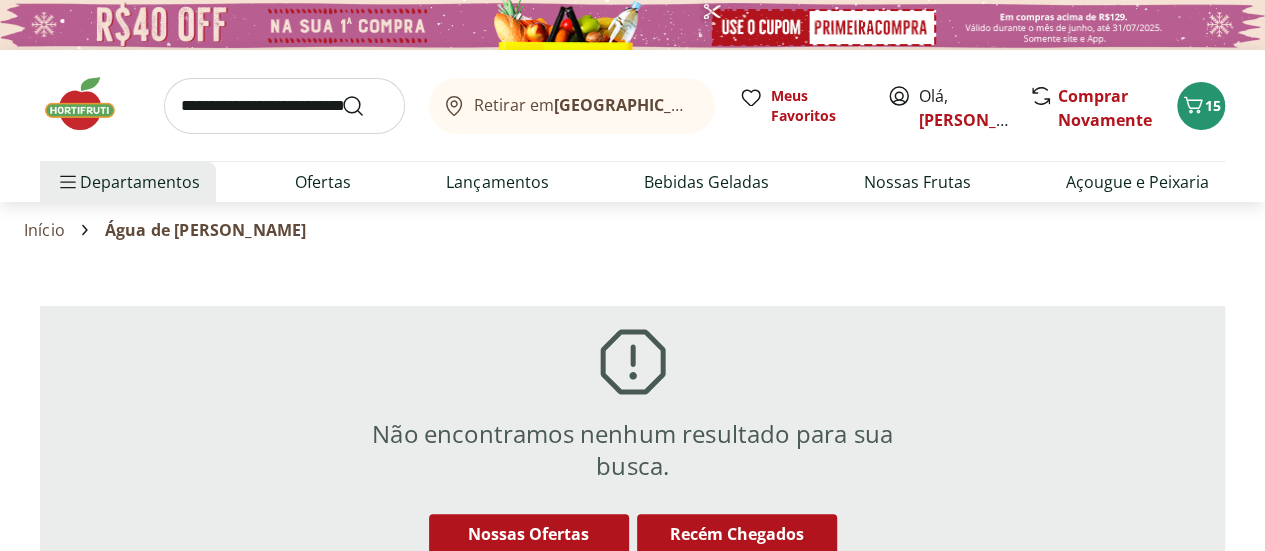 scroll, scrollTop: 200, scrollLeft: 0, axis: vertical 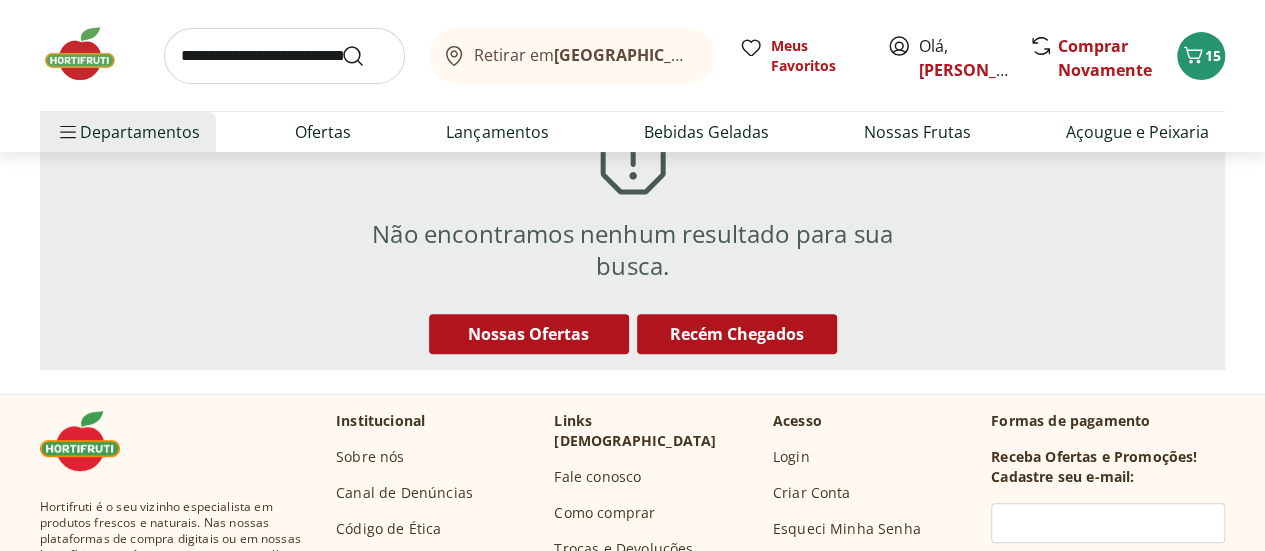 click on "Nossas Ofertas" at bounding box center (528, 334) 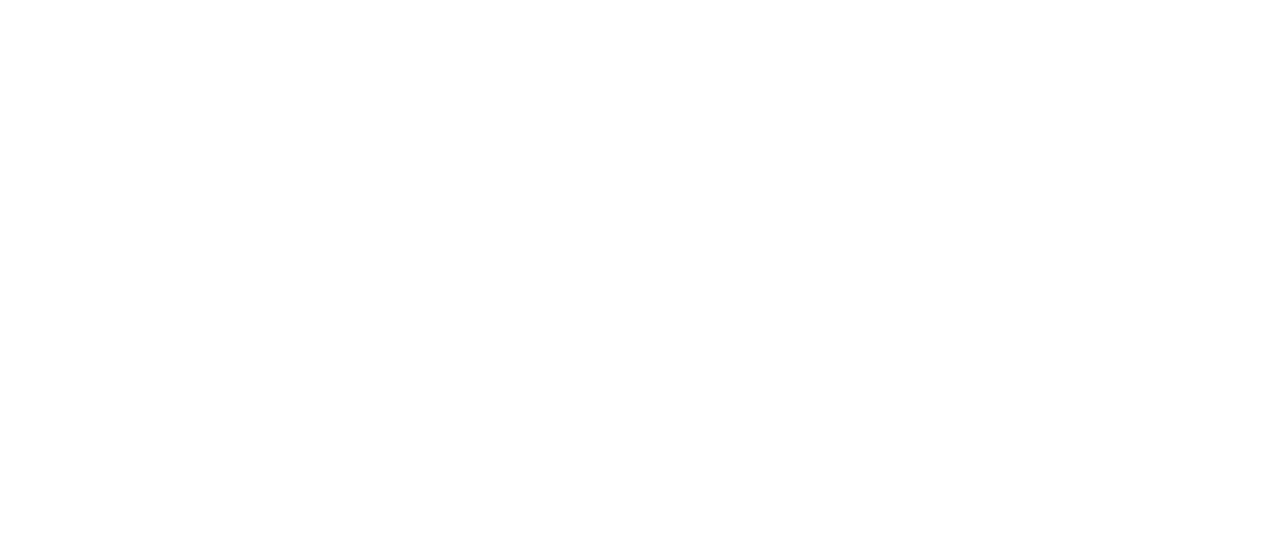 scroll, scrollTop: 0, scrollLeft: 0, axis: both 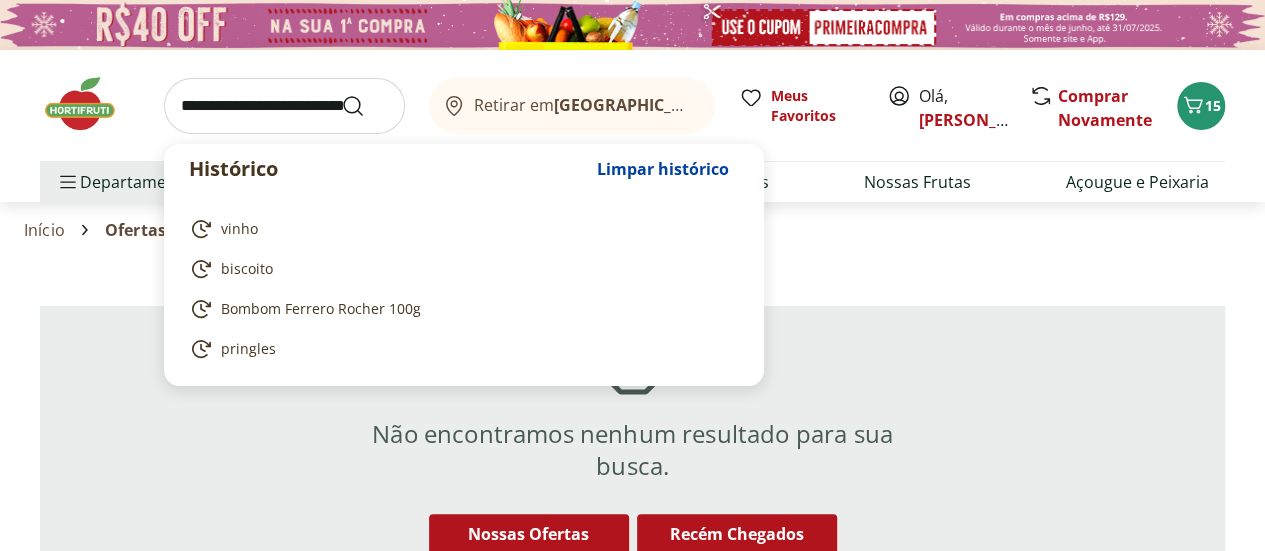 click at bounding box center [284, 106] 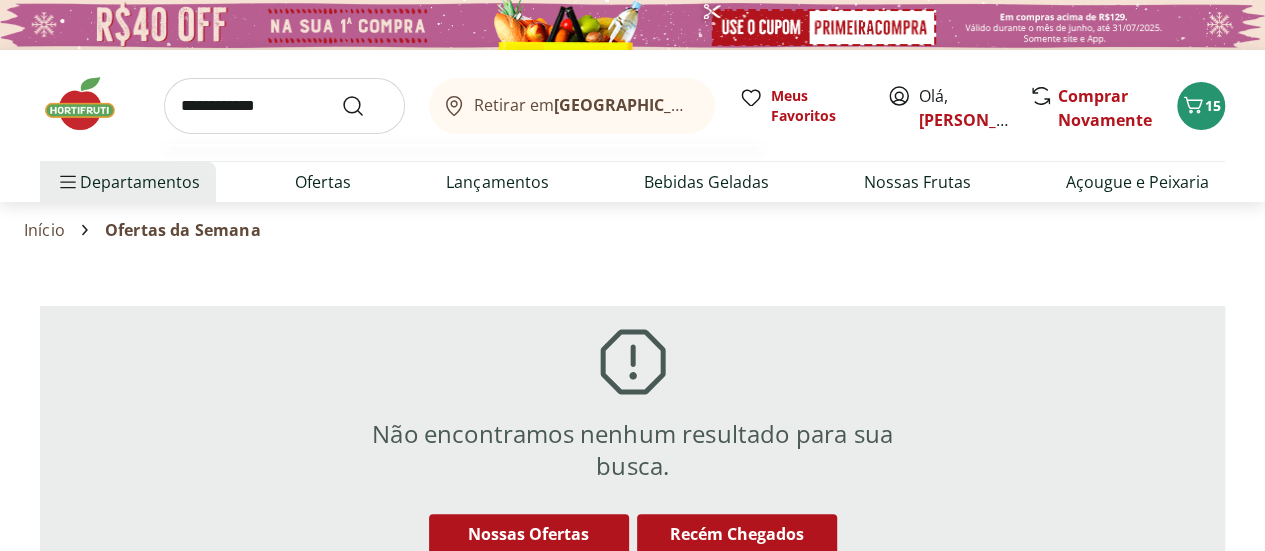 type on "**********" 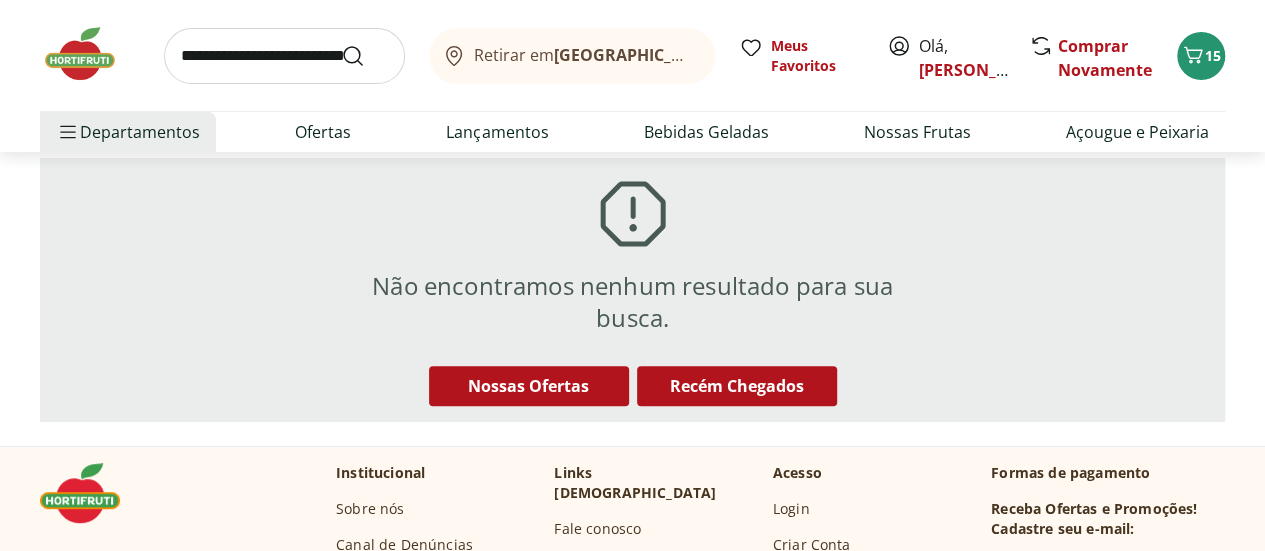 scroll, scrollTop: 300, scrollLeft: 0, axis: vertical 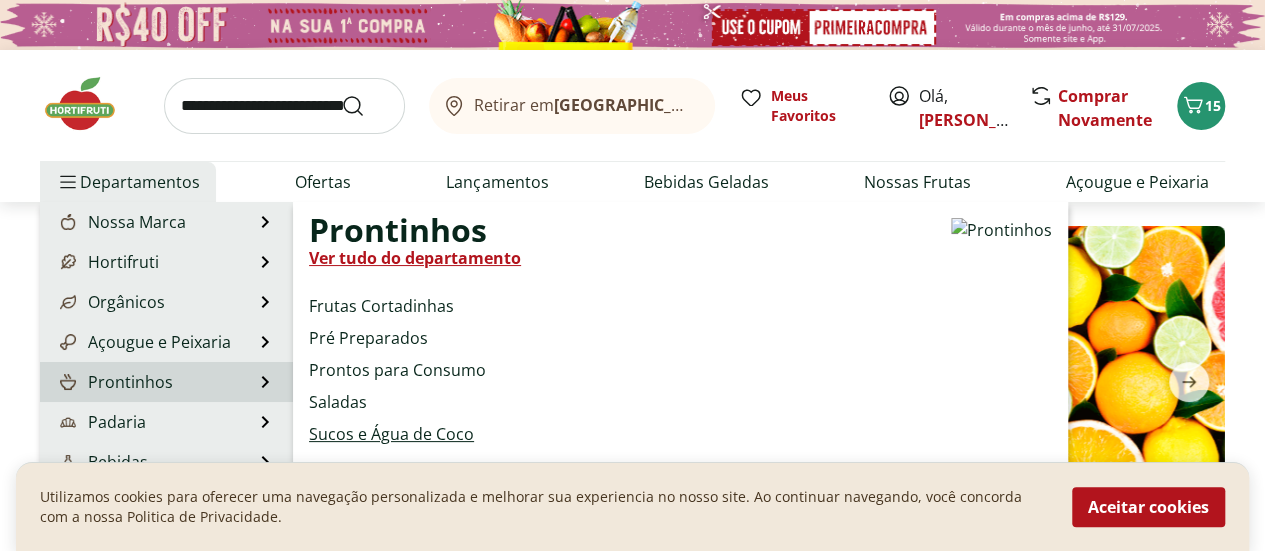 click on "Sucos e Água de Coco" at bounding box center (391, 434) 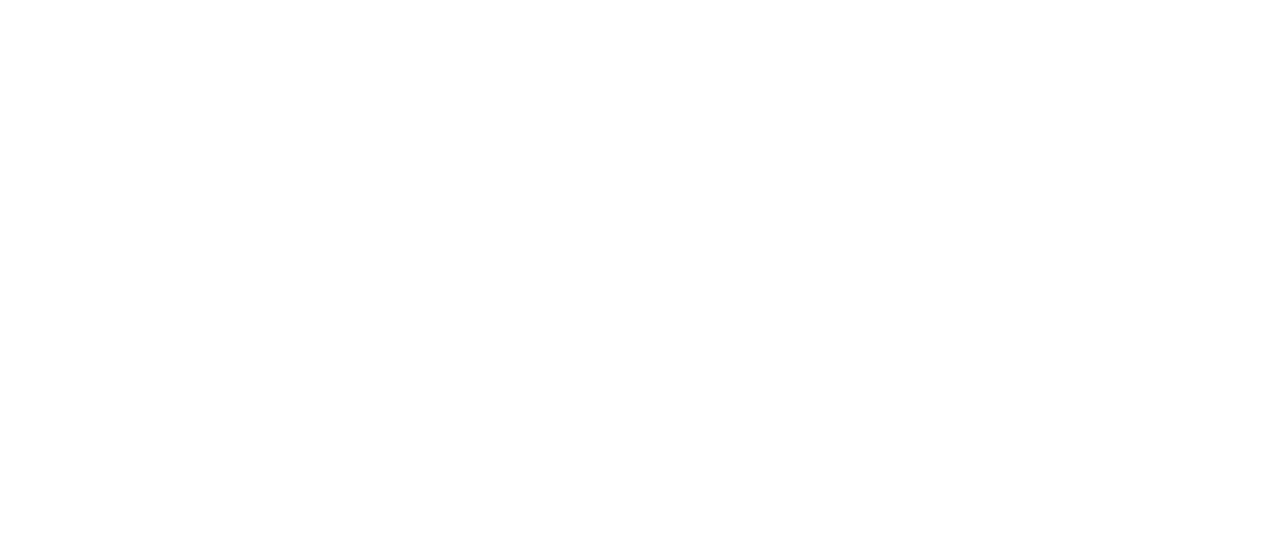 select on "**********" 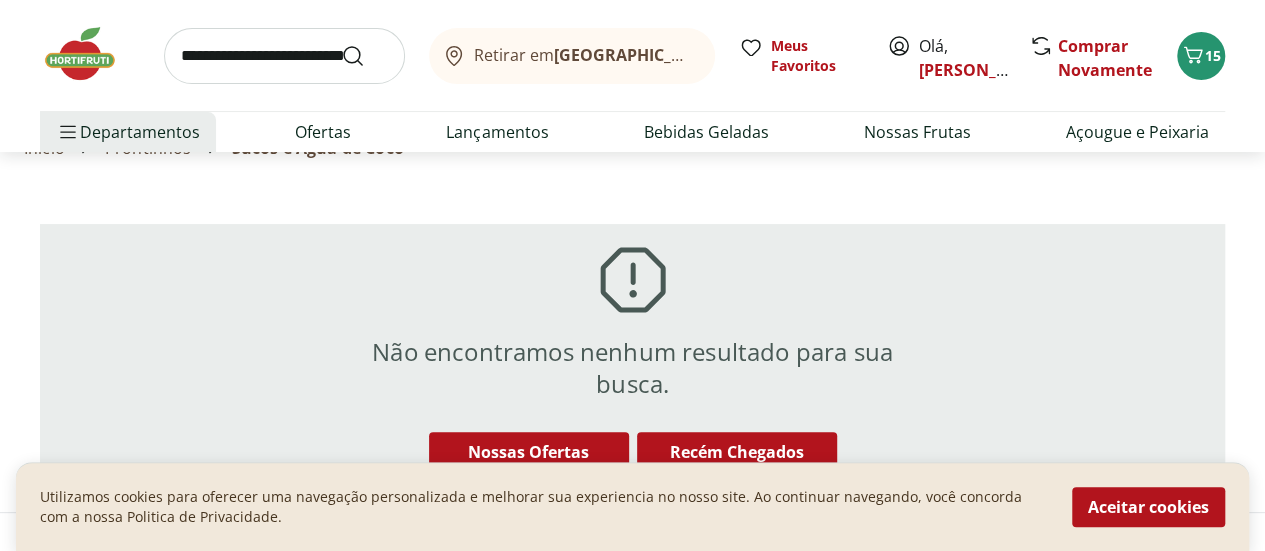 scroll, scrollTop: 100, scrollLeft: 0, axis: vertical 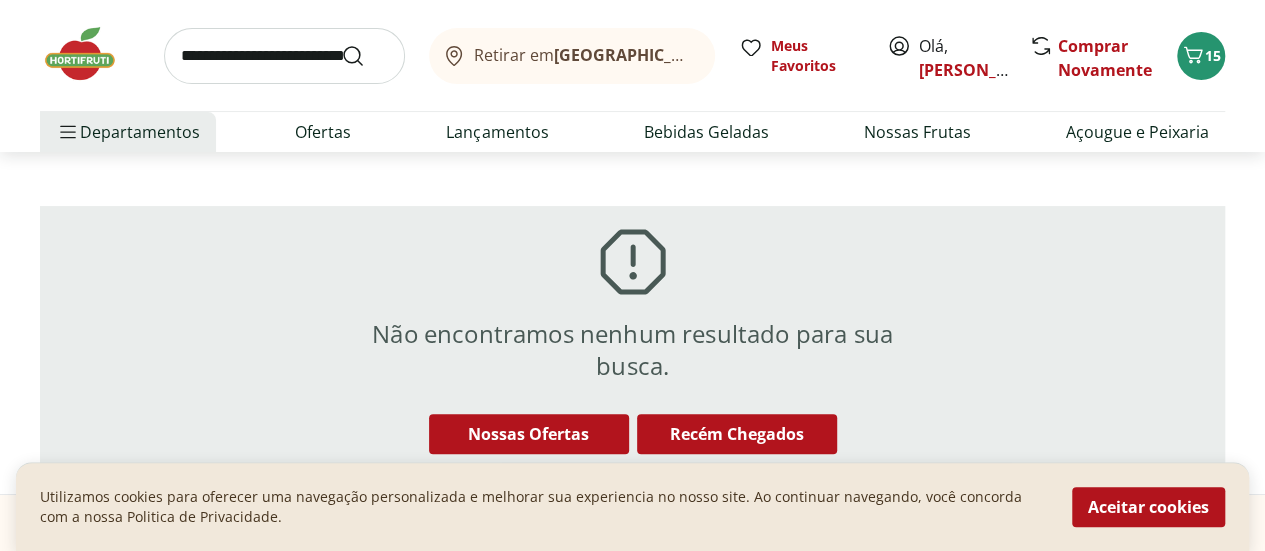 click on "Aceitar cookies" at bounding box center [1148, 507] 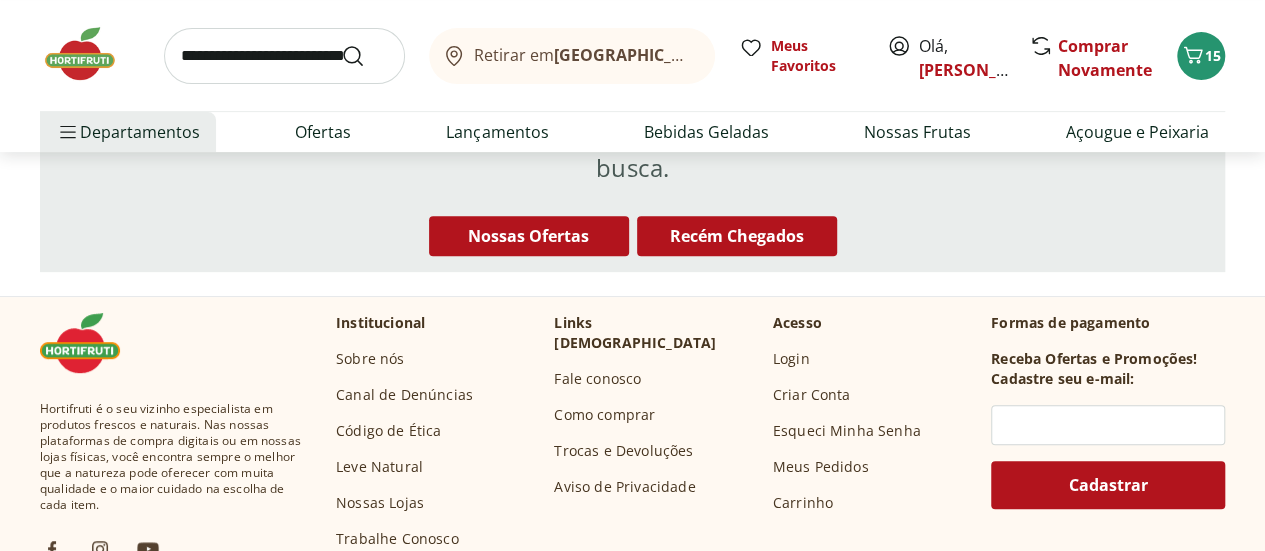 scroll, scrollTop: 300, scrollLeft: 0, axis: vertical 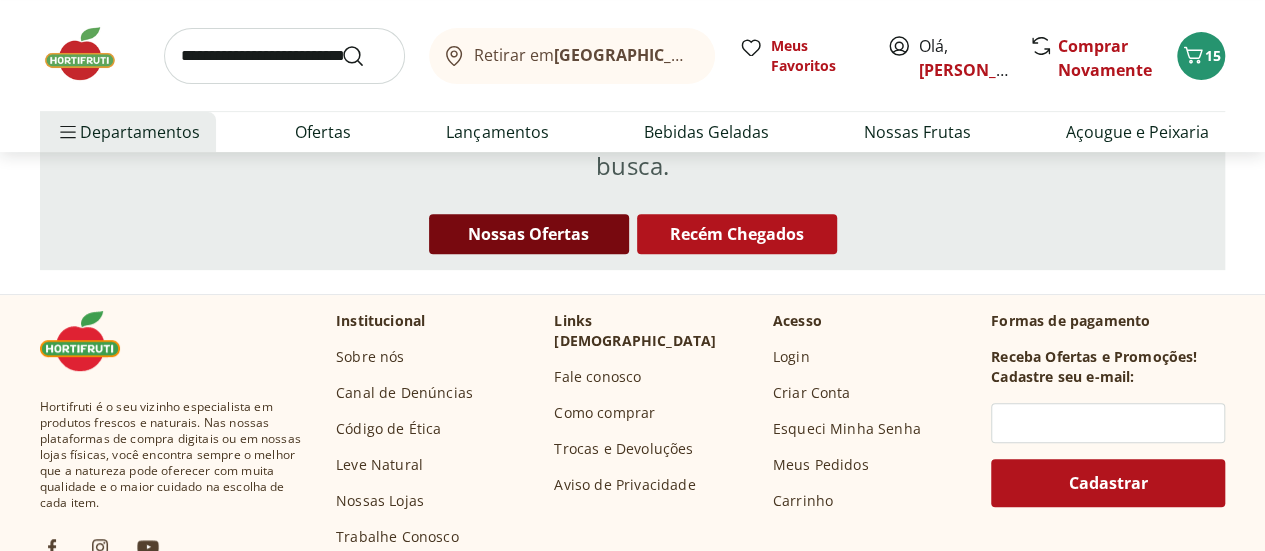 click on "Nossas Ofertas" at bounding box center [529, 234] 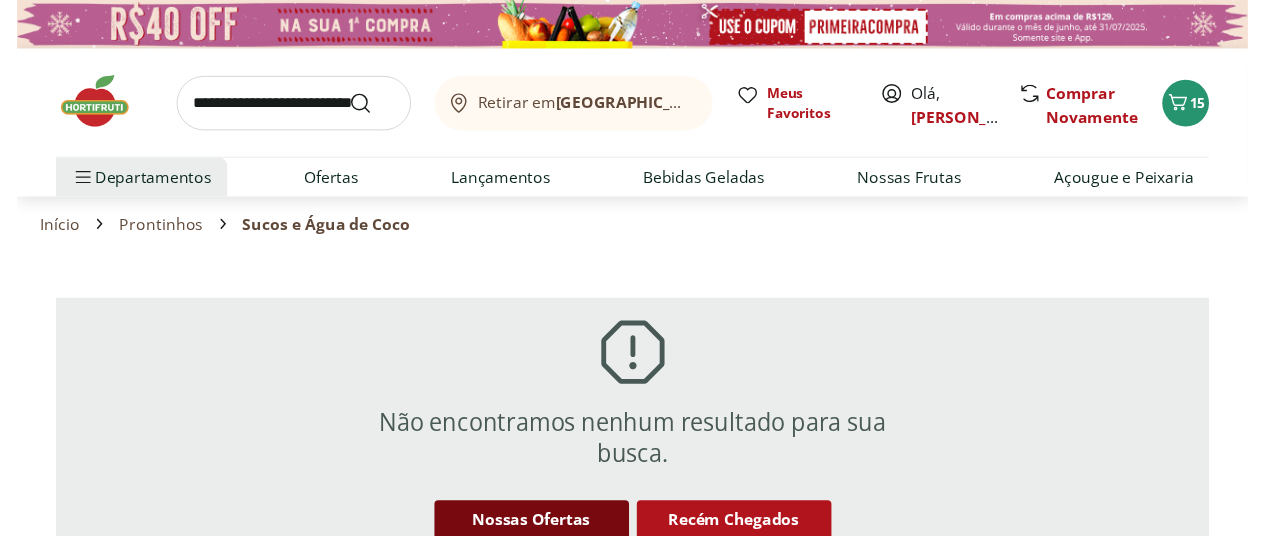select on "**********" 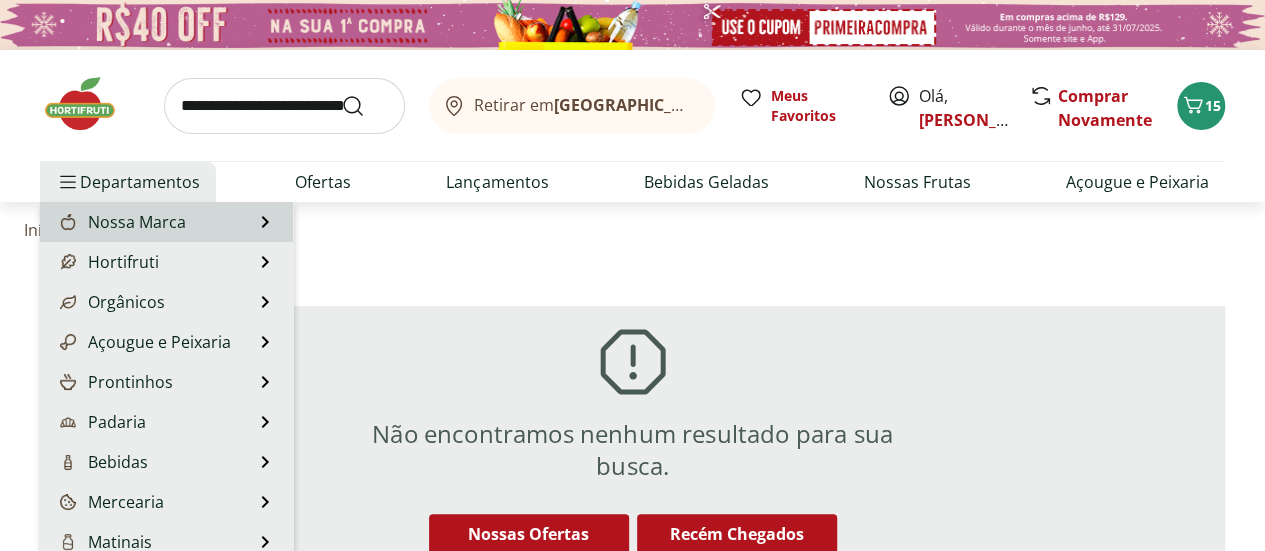 click on "Nossa Marca" at bounding box center (121, 222) 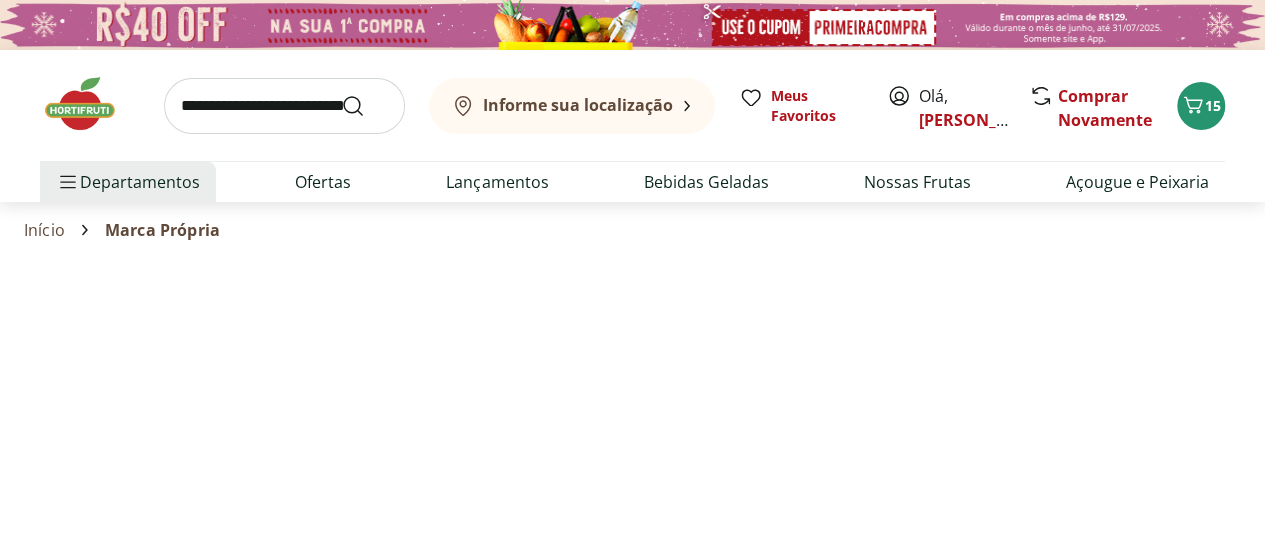 select on "**********" 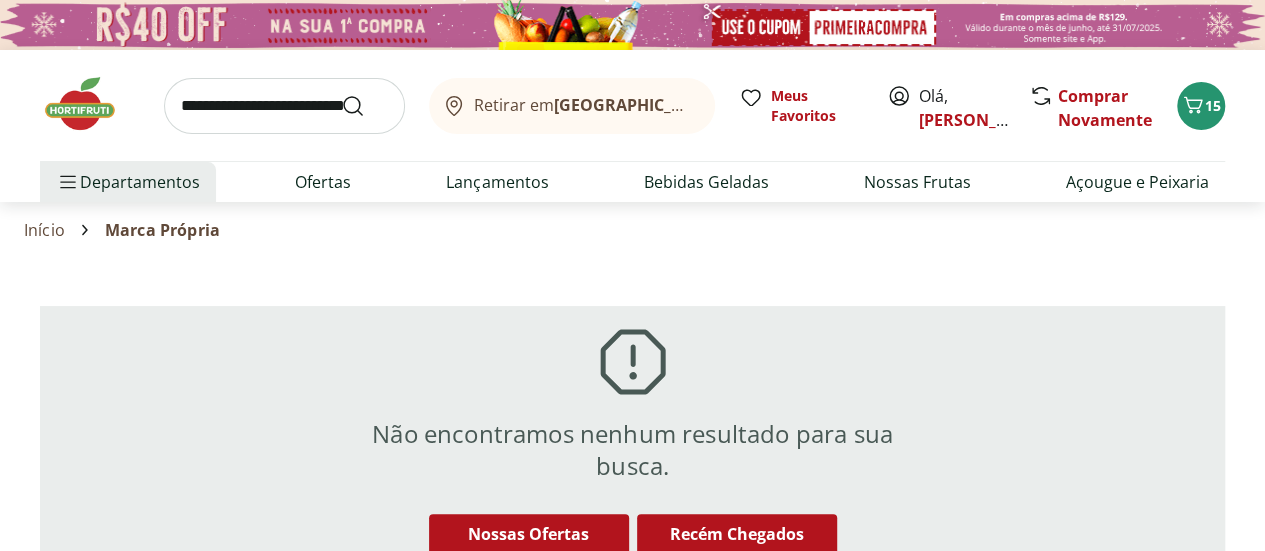 click at bounding box center (632, 25) 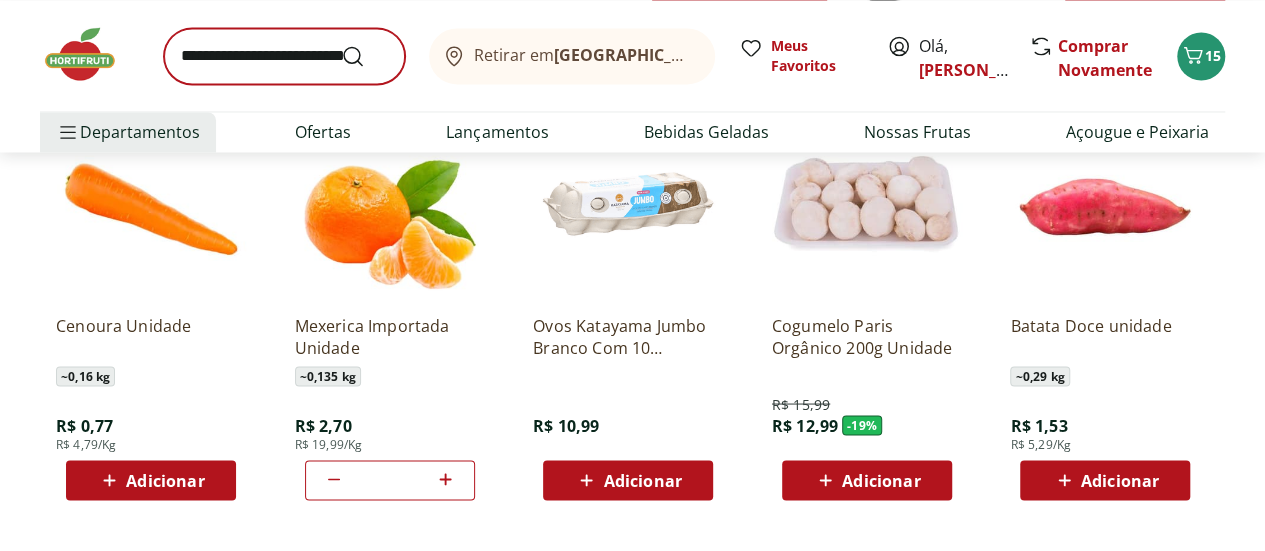 scroll, scrollTop: 1700, scrollLeft: 0, axis: vertical 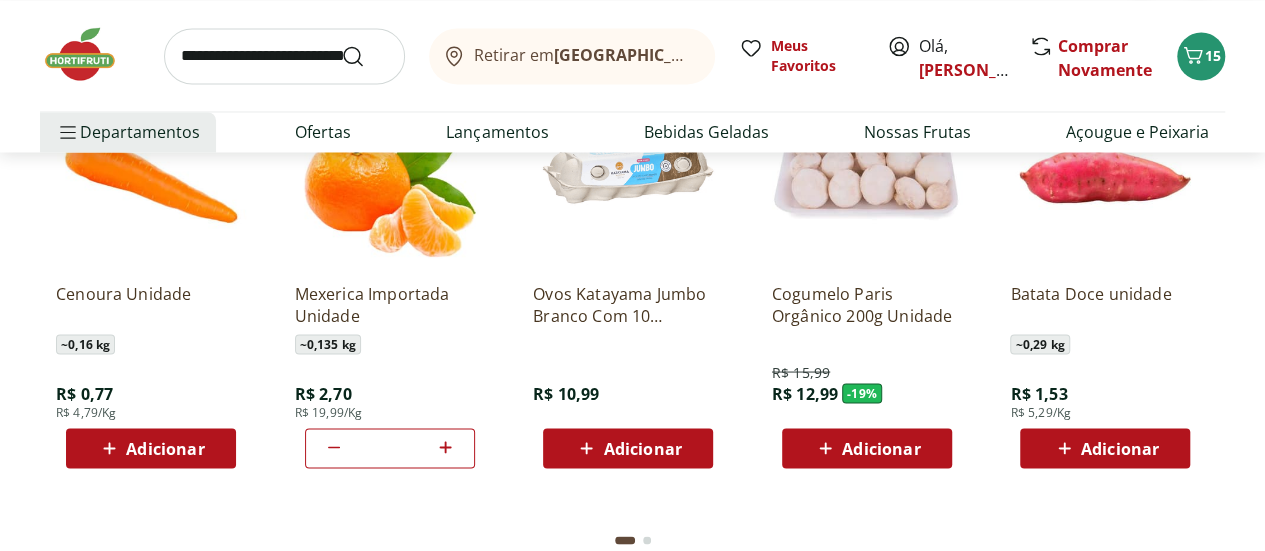 click 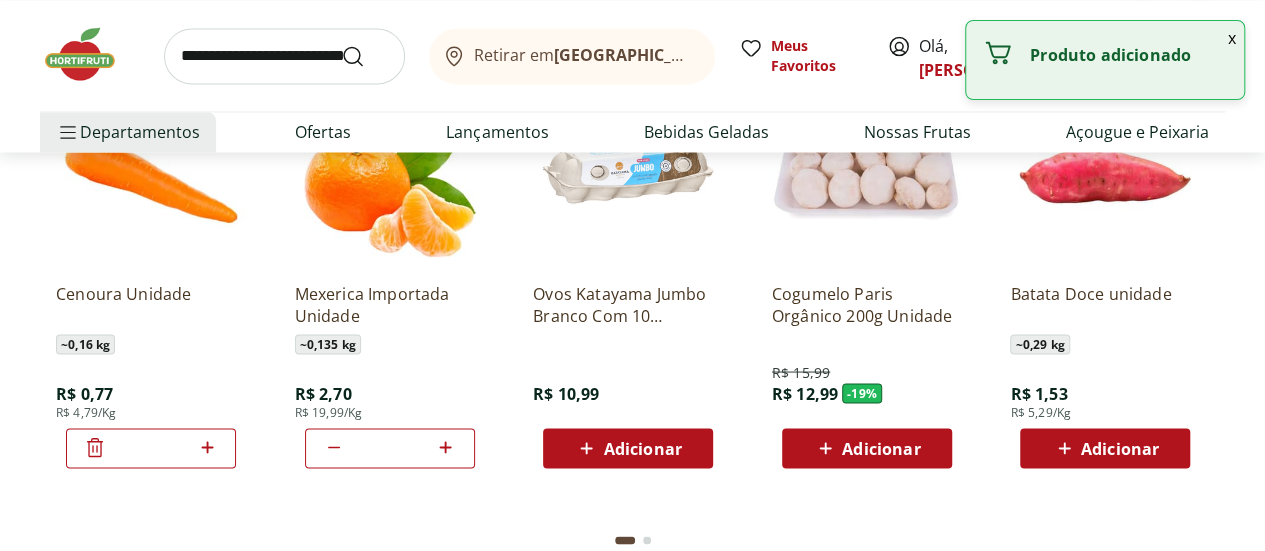 click 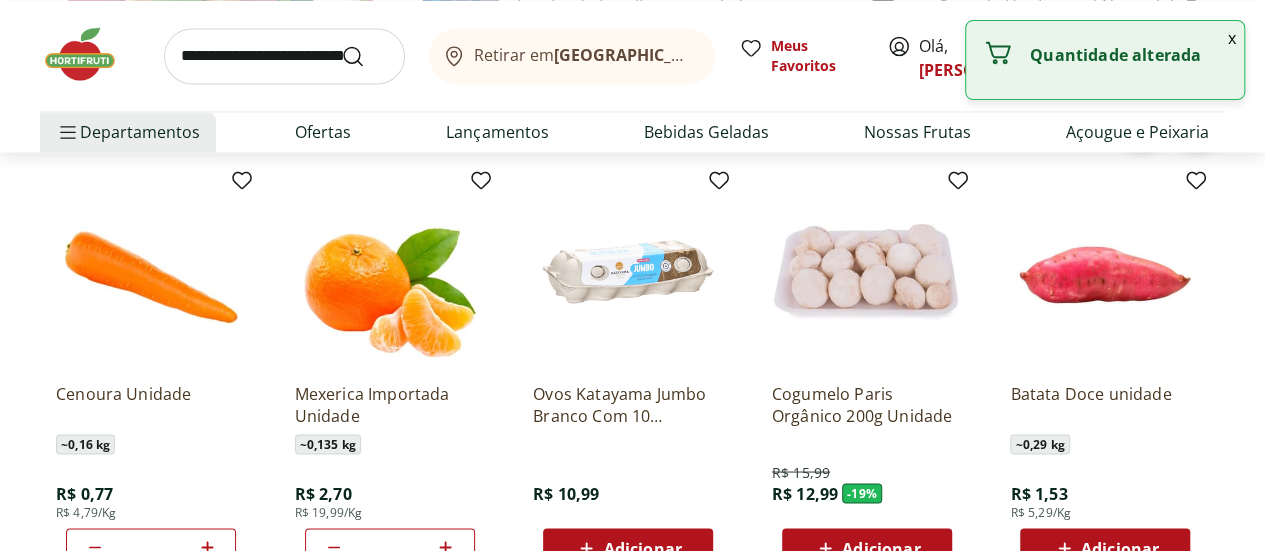 scroll, scrollTop: 1800, scrollLeft: 0, axis: vertical 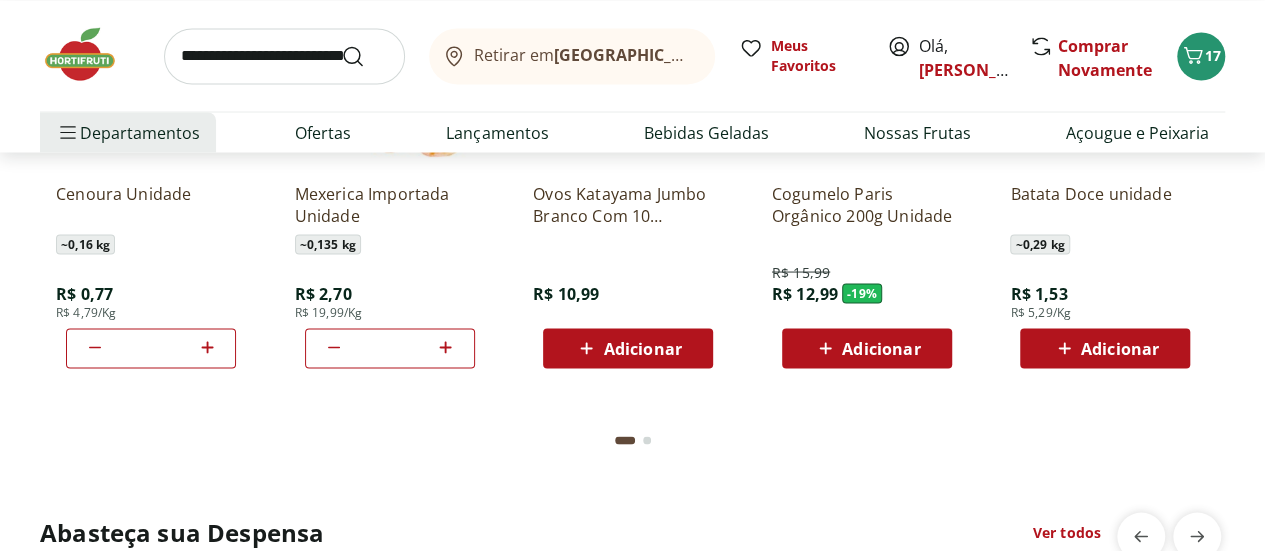 click 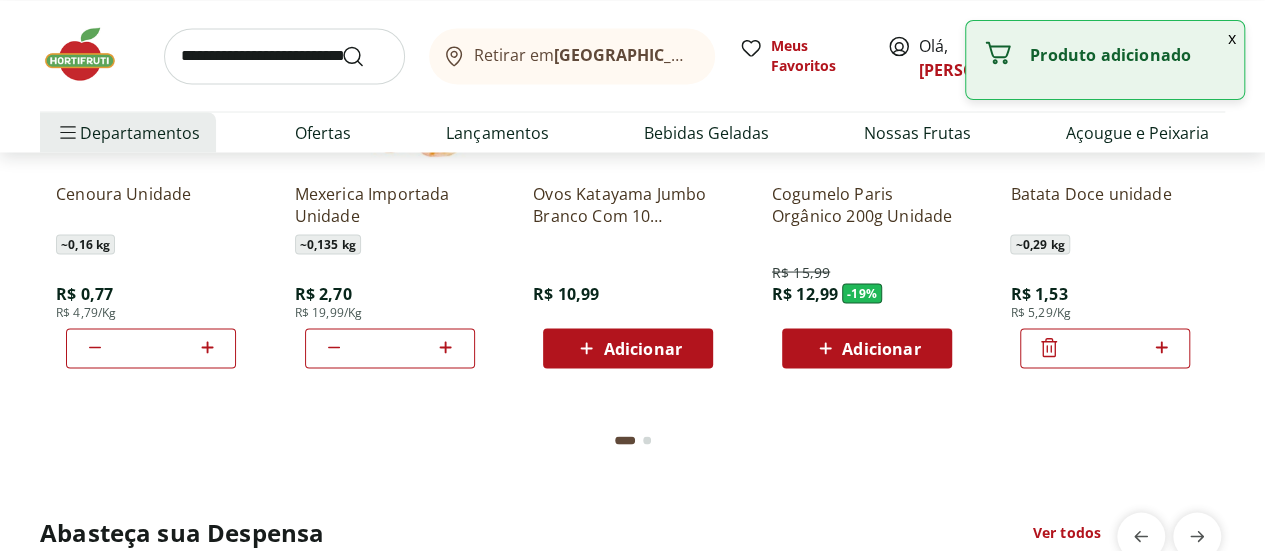click 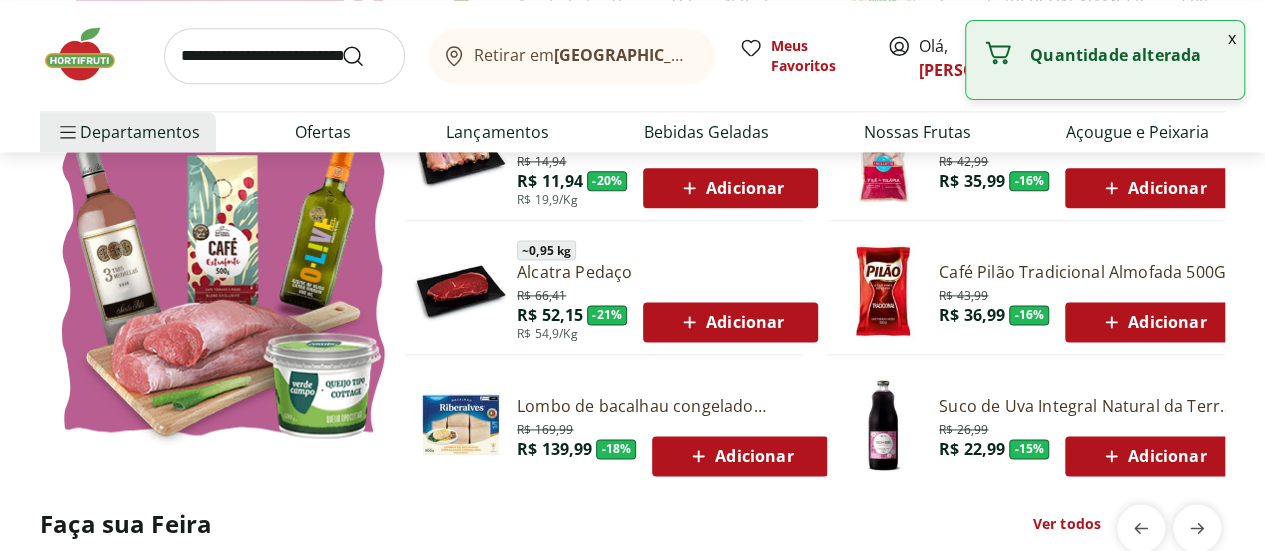 scroll, scrollTop: 800, scrollLeft: 0, axis: vertical 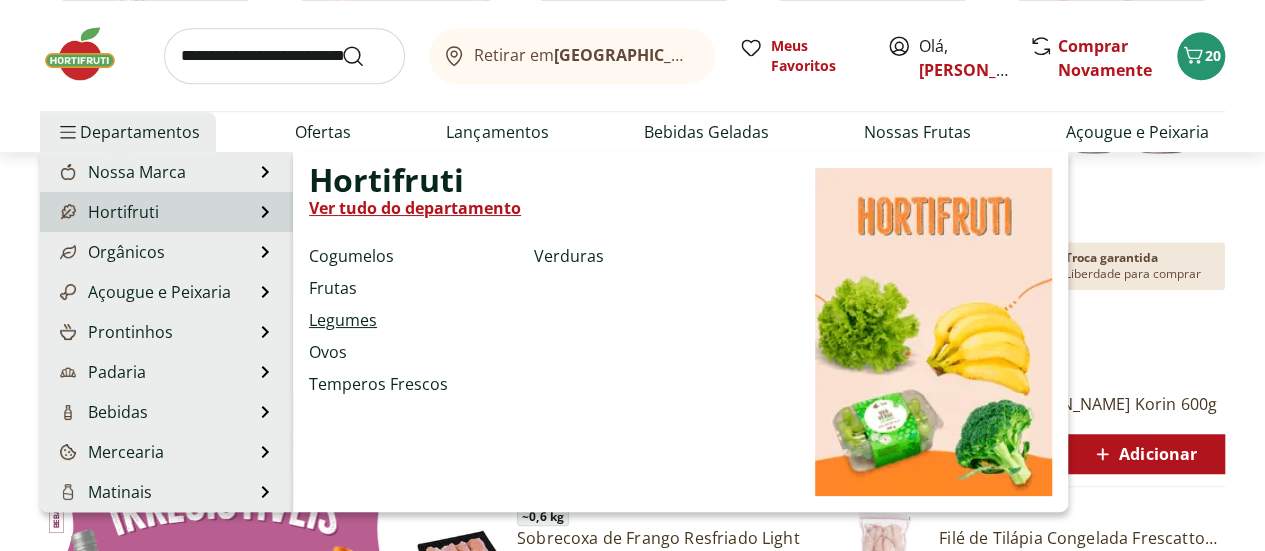 click on "Legumes" at bounding box center (343, 320) 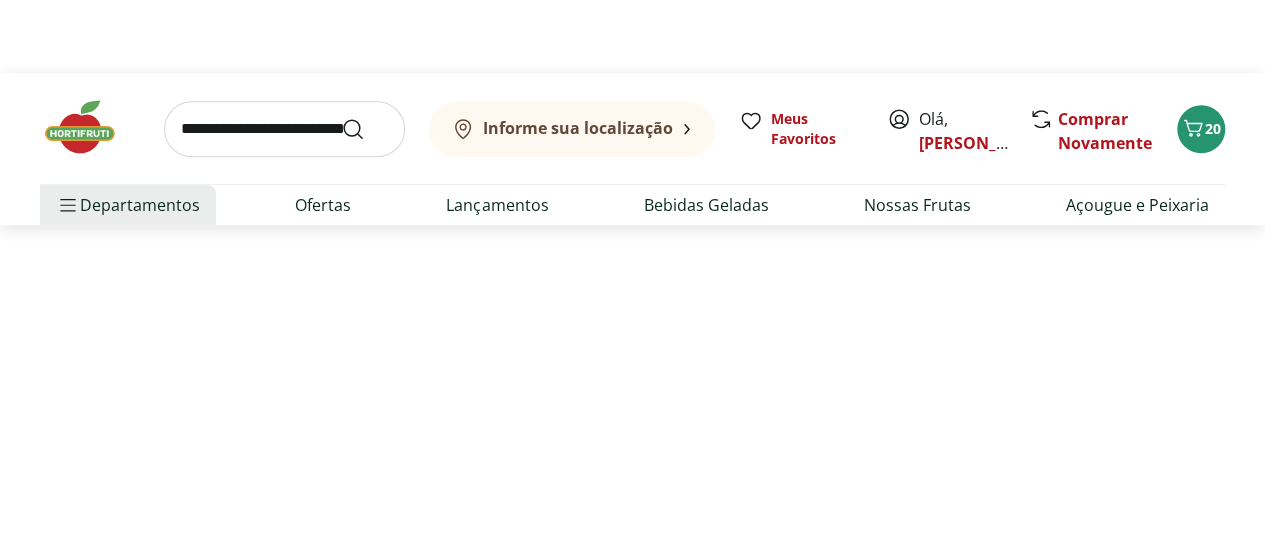 scroll, scrollTop: 0, scrollLeft: 0, axis: both 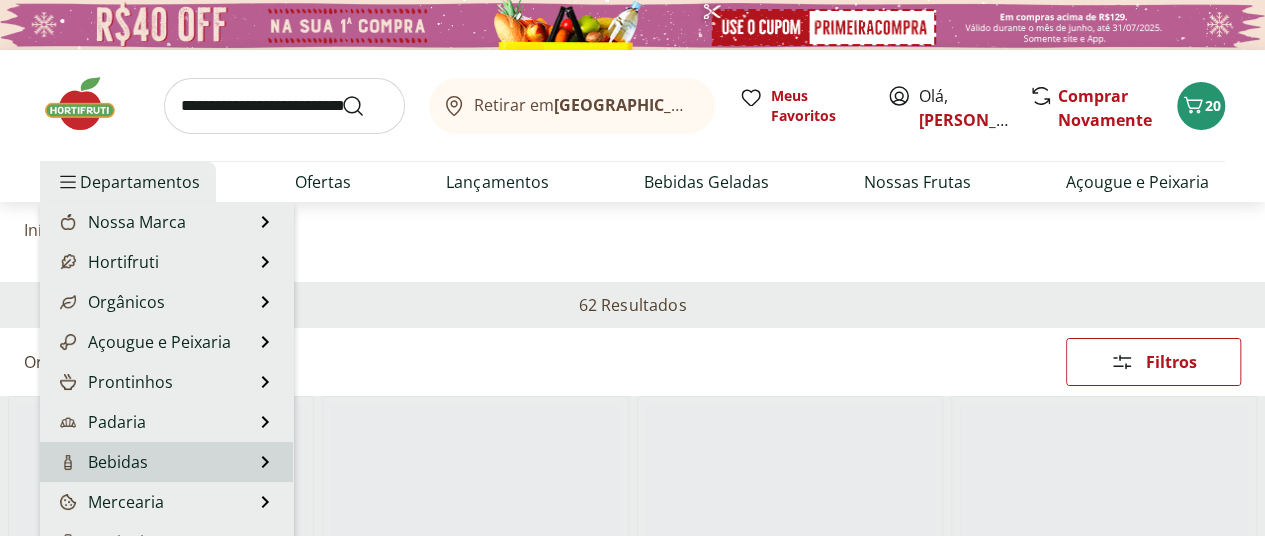 click on "Bebidas Bebidas Ver tudo do departamento Água Água de Coco Cerveja Destilados Chá e Mate Drinks Alcóolicos Energético e Isotônico Vinhos Refrigerante Suco Integral Suco Néctar" at bounding box center [166, 462] 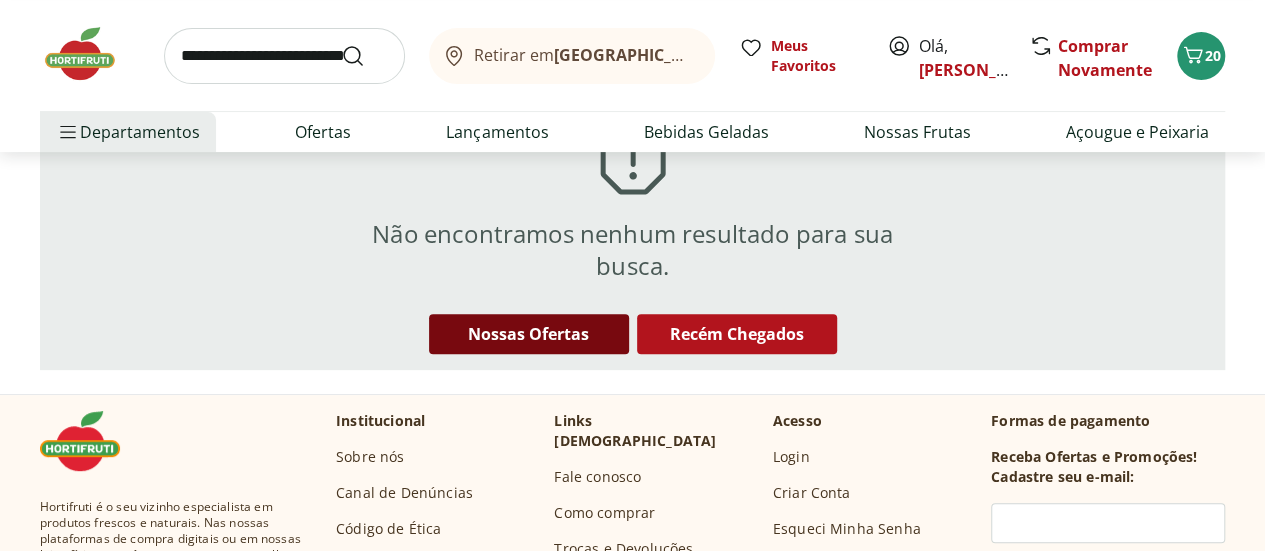 scroll, scrollTop: 0, scrollLeft: 0, axis: both 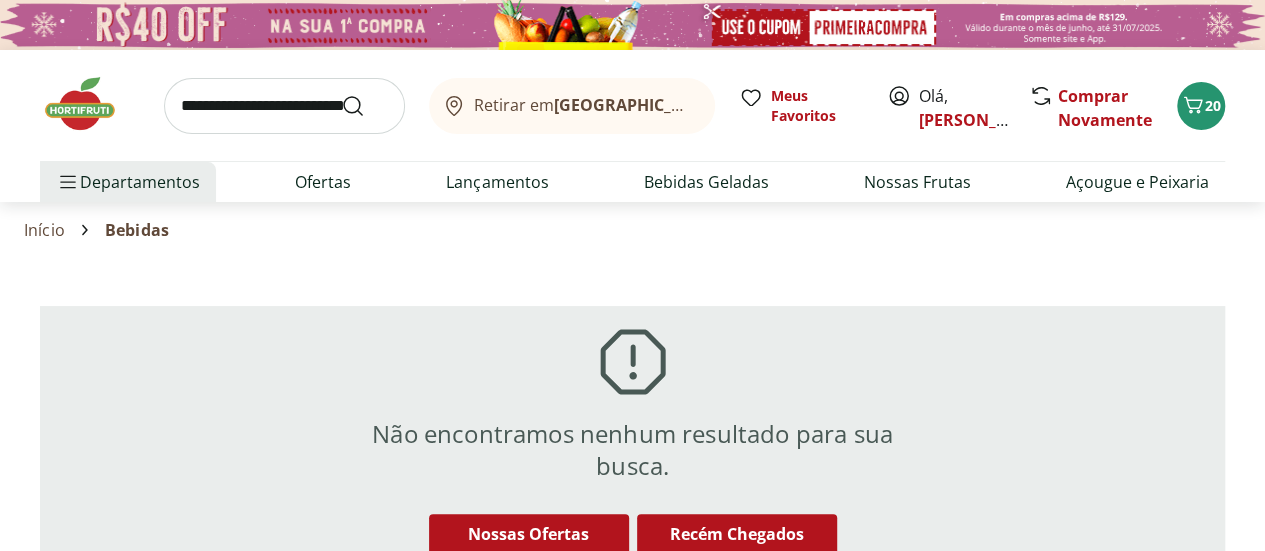 click at bounding box center [284, 106] 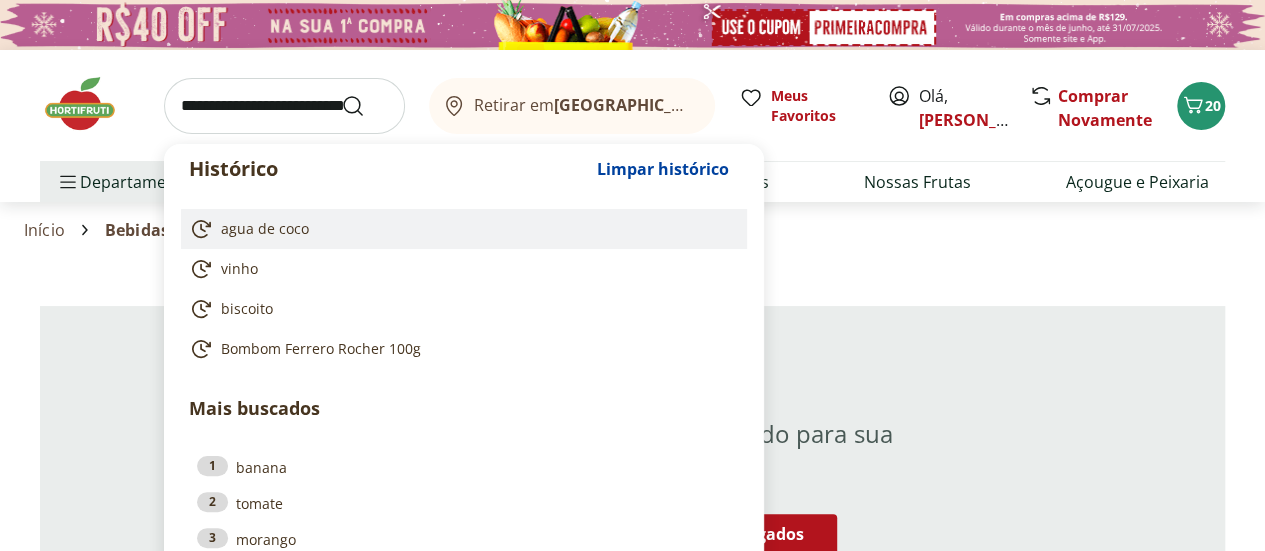 click on "agua de coco" at bounding box center [265, 229] 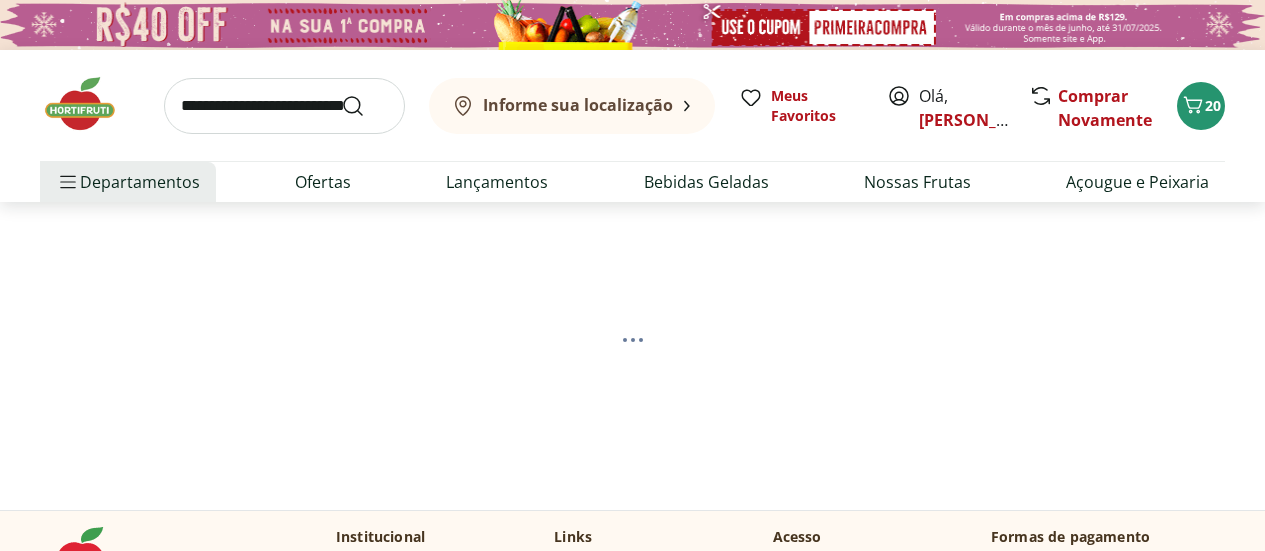 scroll, scrollTop: 0, scrollLeft: 0, axis: both 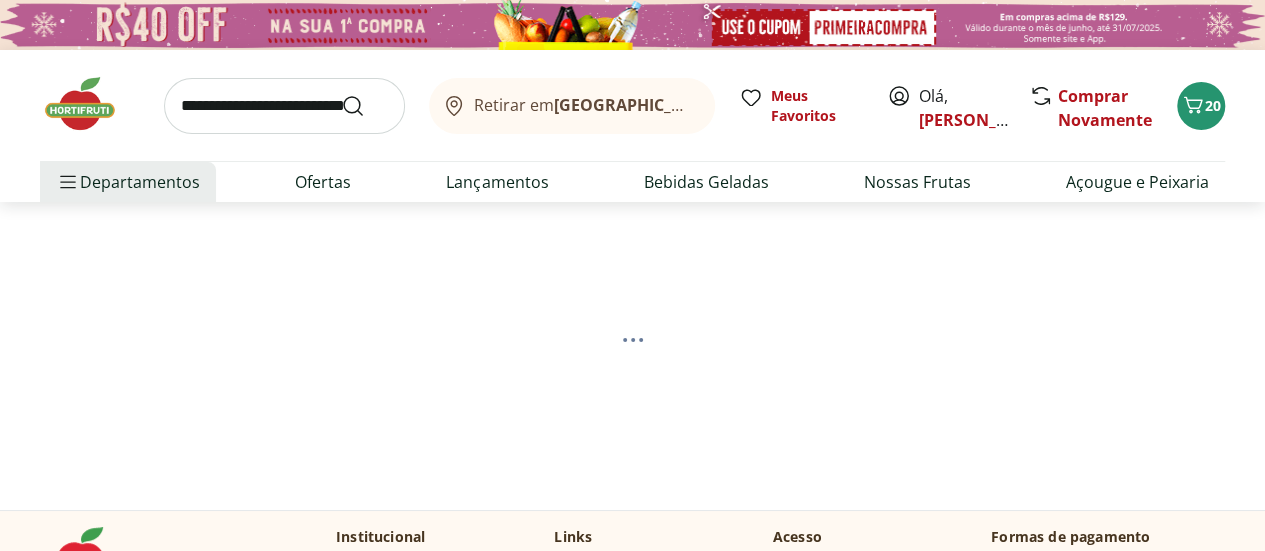 select on "**********" 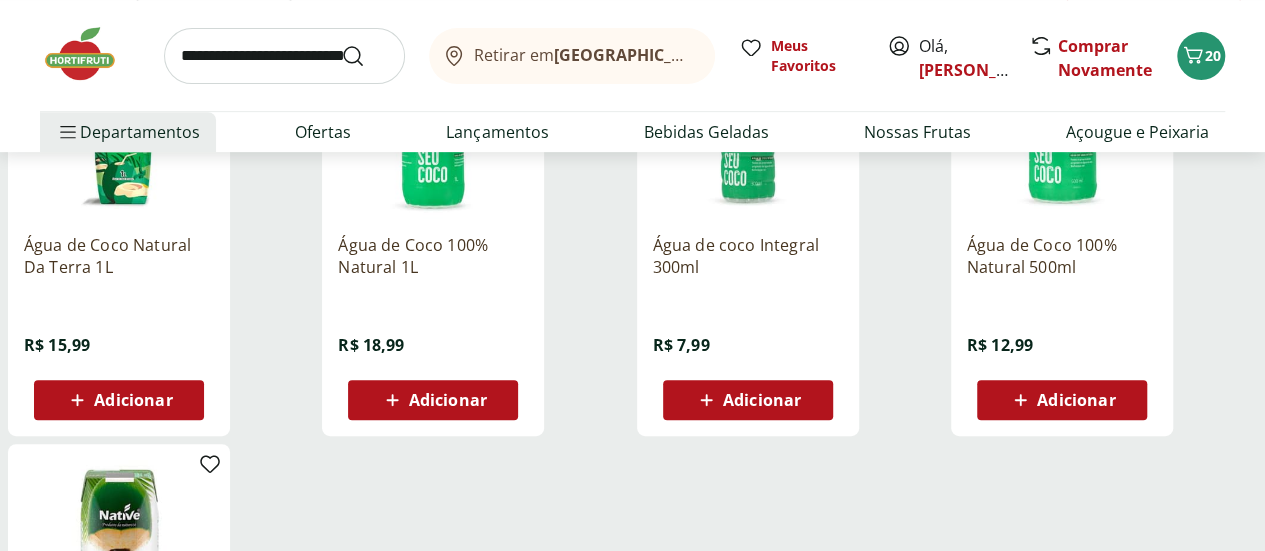 scroll, scrollTop: 500, scrollLeft: 0, axis: vertical 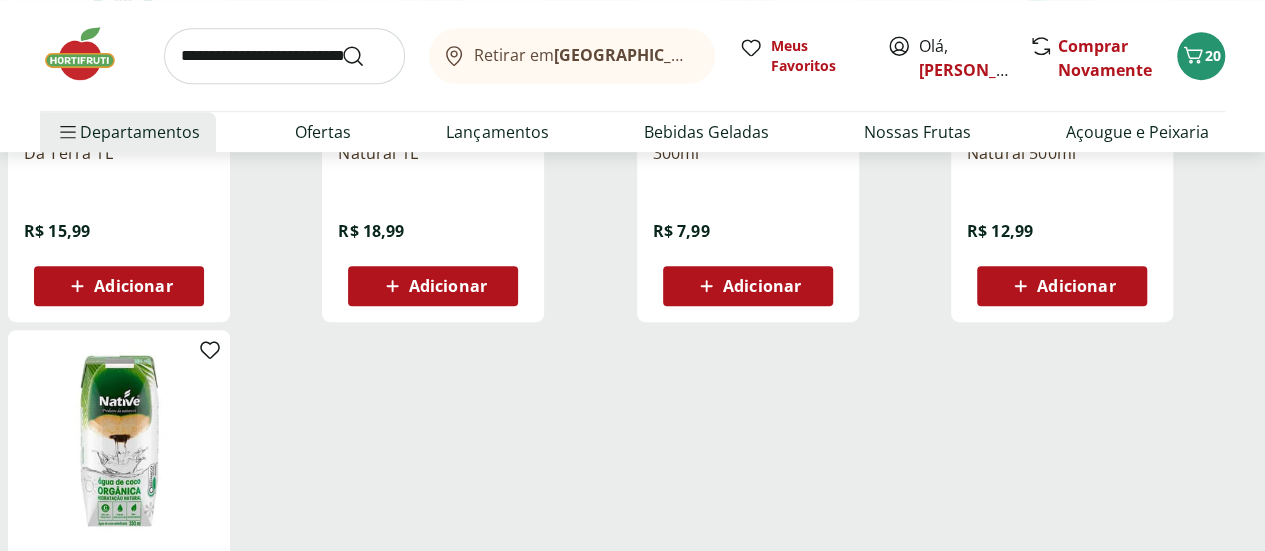 drag, startPoint x: 662, startPoint y: 293, endPoint x: 656, endPoint y: 327, distance: 34.525352 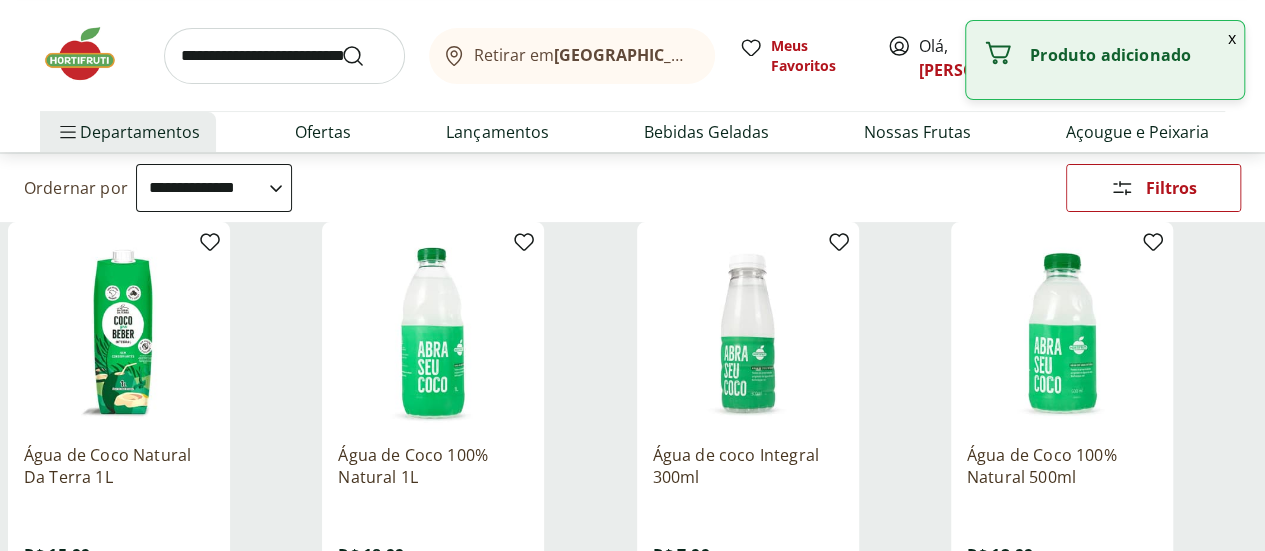scroll, scrollTop: 100, scrollLeft: 0, axis: vertical 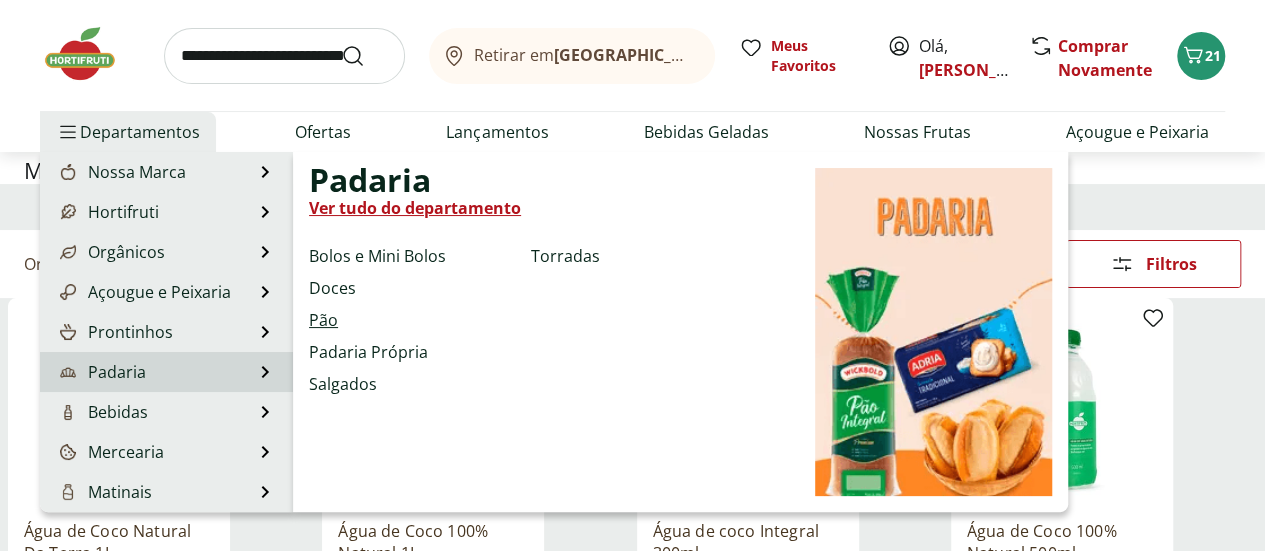click on "Pão" at bounding box center [323, 320] 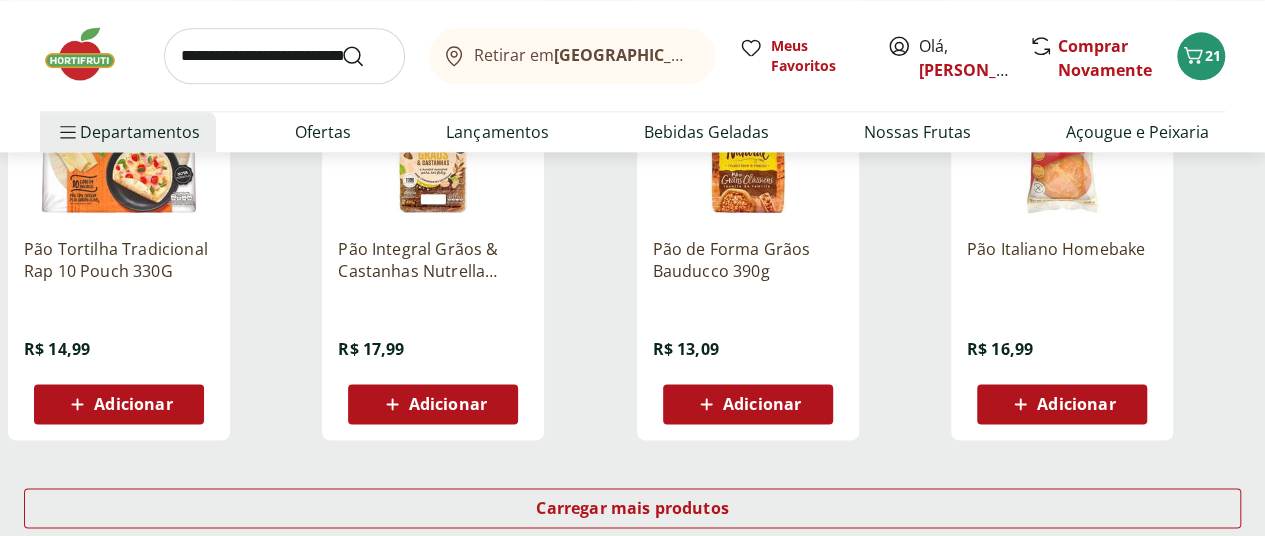 scroll, scrollTop: 1300, scrollLeft: 0, axis: vertical 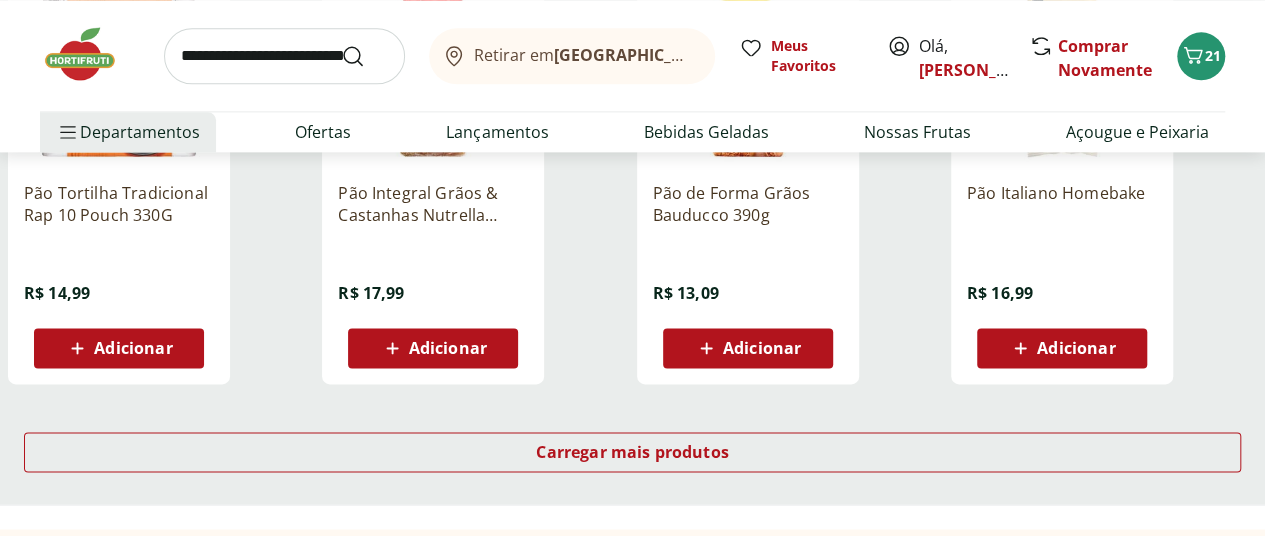 click on "Adicionar" at bounding box center (133, 348) 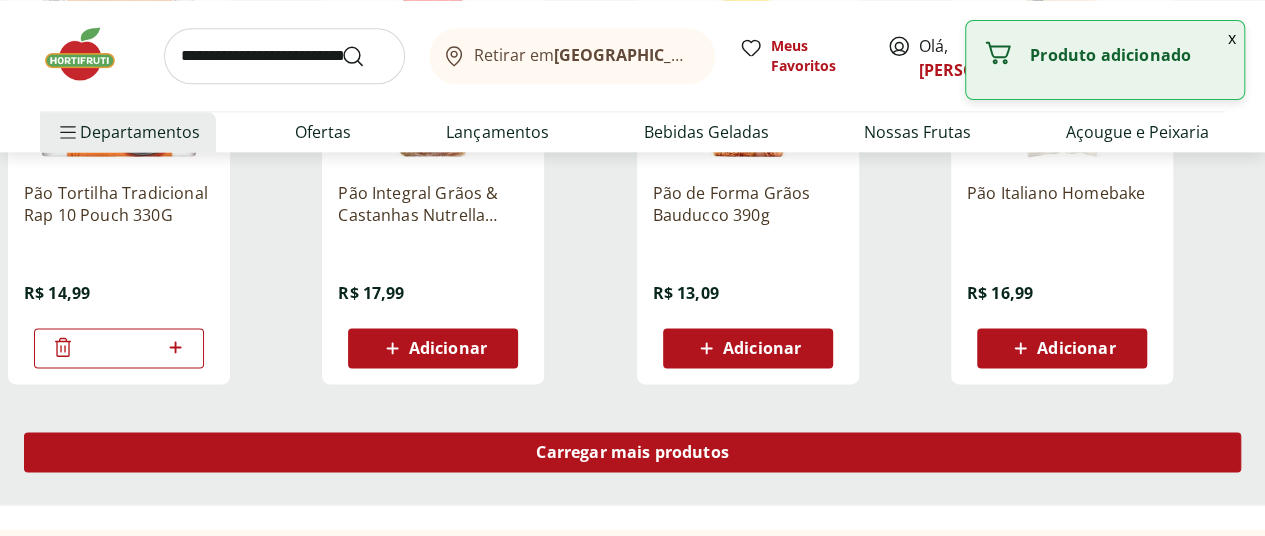 click on "Carregar mais produtos" at bounding box center [632, 452] 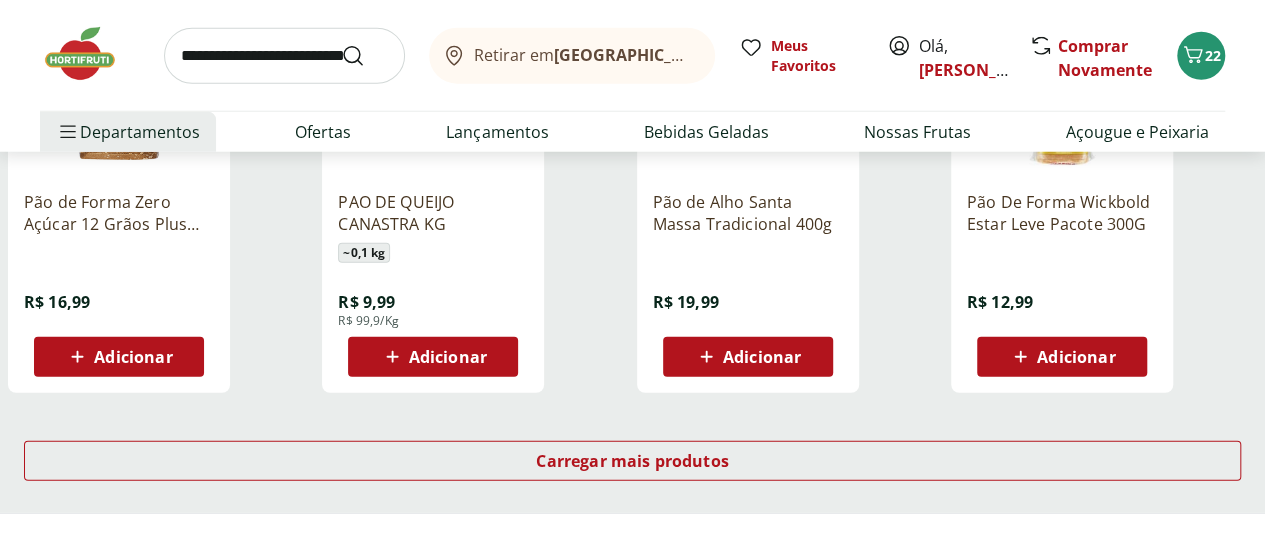 scroll, scrollTop: 2600, scrollLeft: 0, axis: vertical 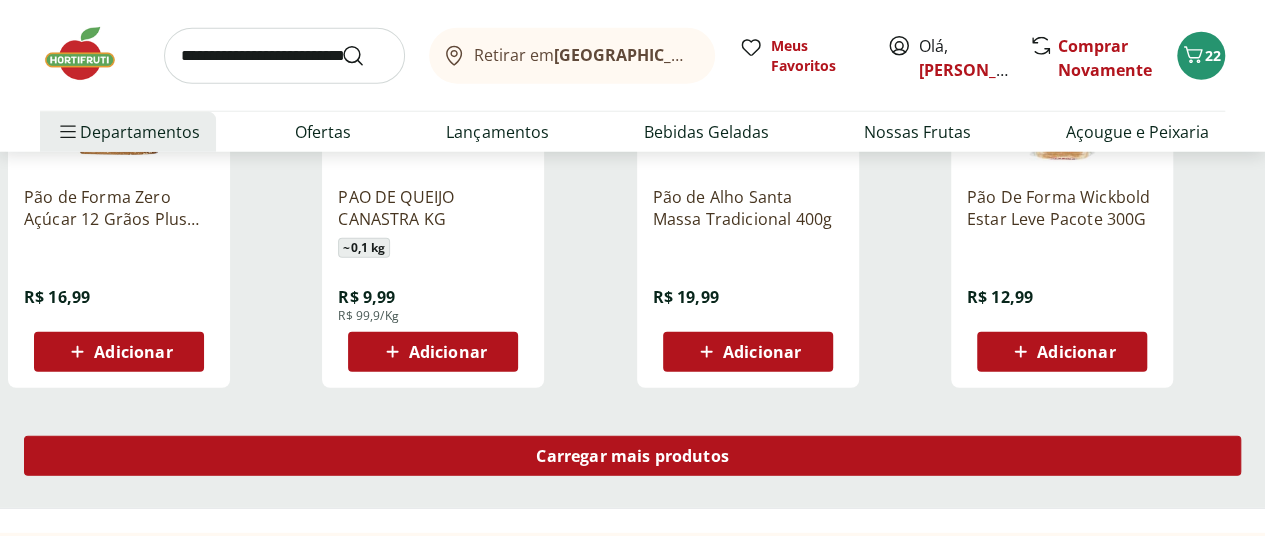 click on "Carregar mais produtos" at bounding box center (632, 456) 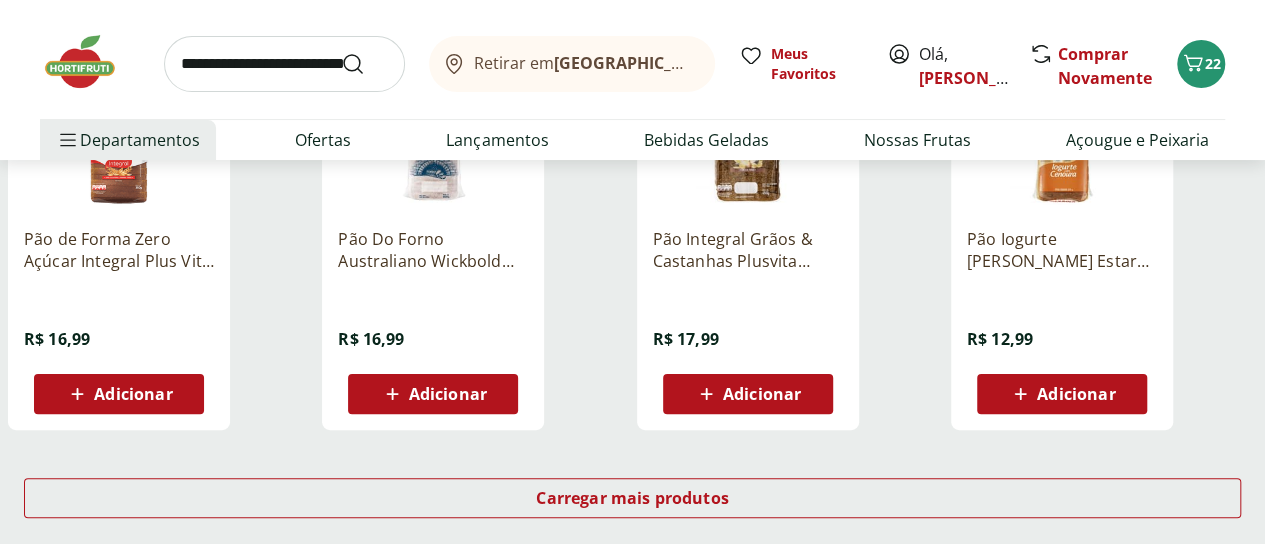 scroll, scrollTop: 3900, scrollLeft: 0, axis: vertical 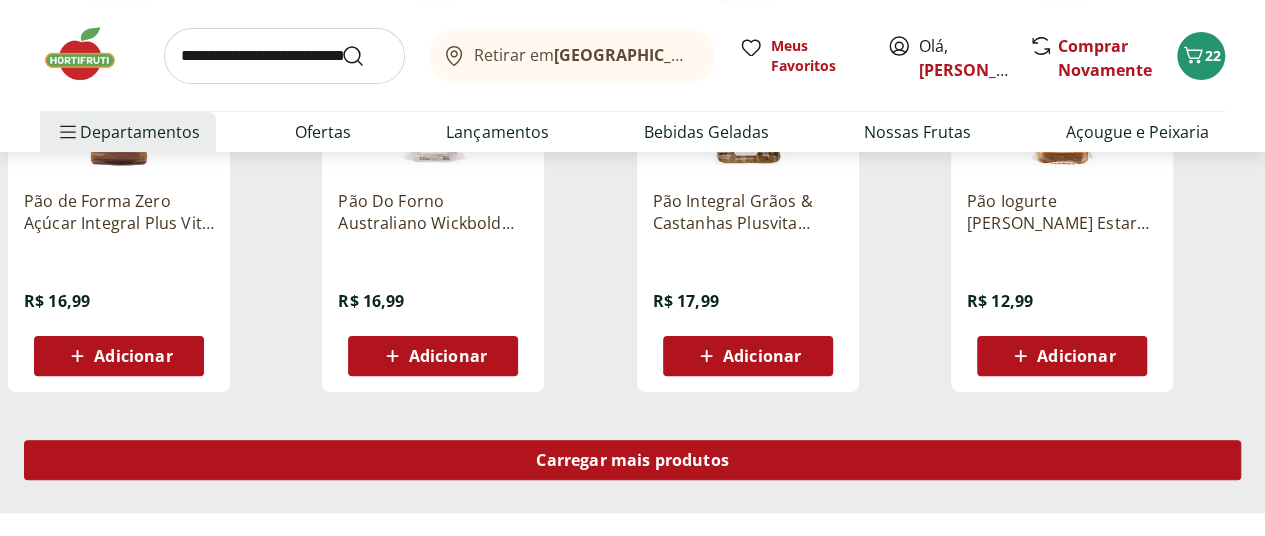 click on "Carregar mais produtos" at bounding box center (632, 460) 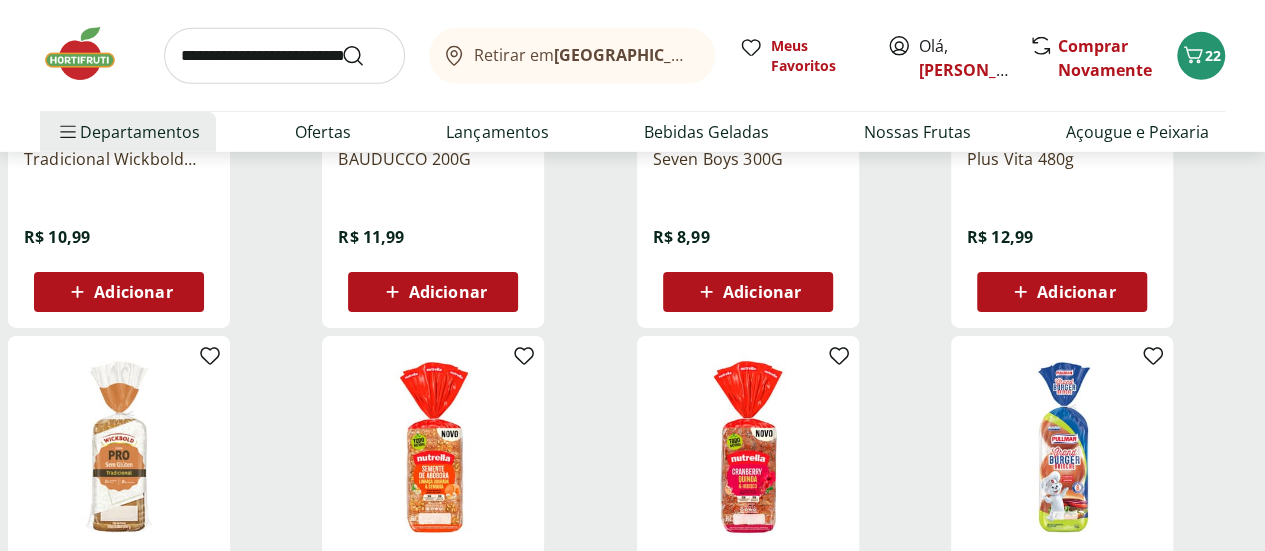scroll, scrollTop: 2800, scrollLeft: 0, axis: vertical 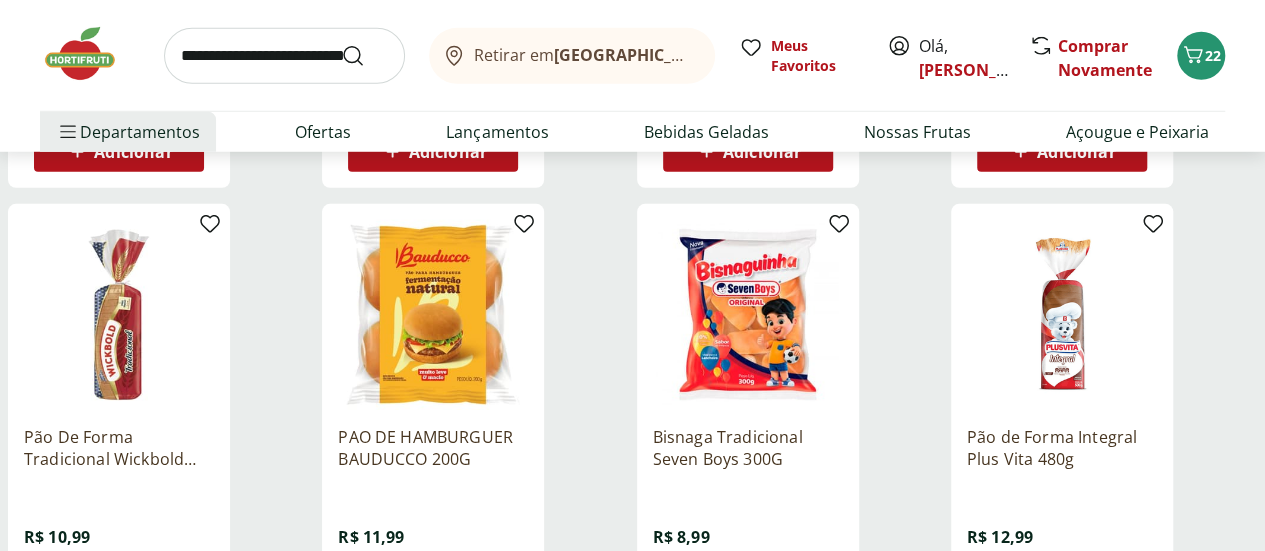 click on "Adicionar" at bounding box center [448, 592] 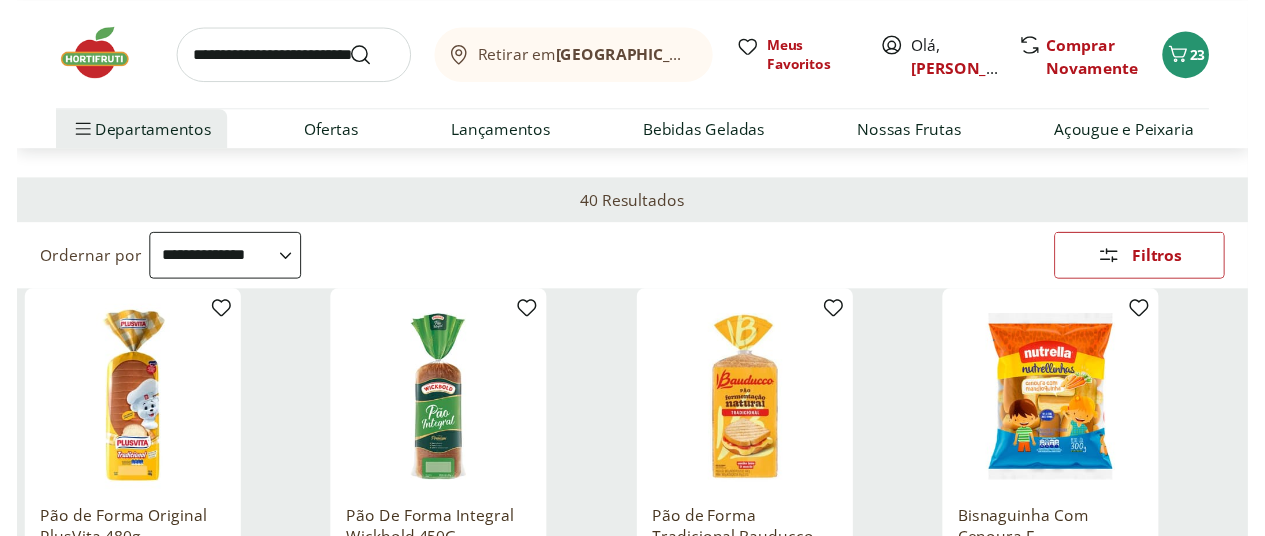 scroll, scrollTop: 0, scrollLeft: 0, axis: both 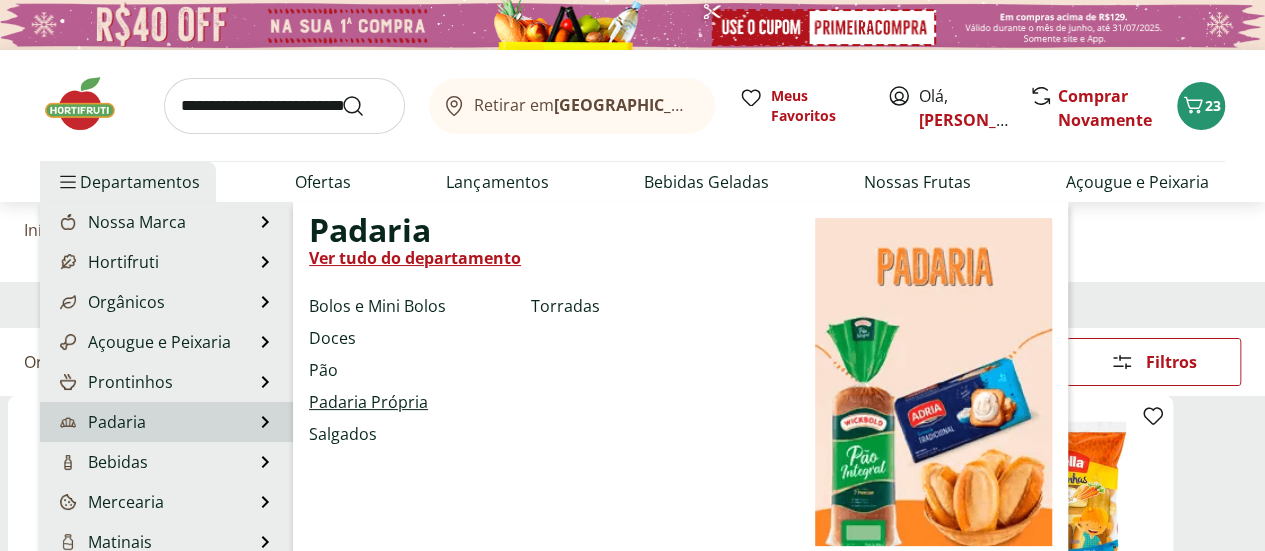 click on "Padaria Própria" at bounding box center (368, 402) 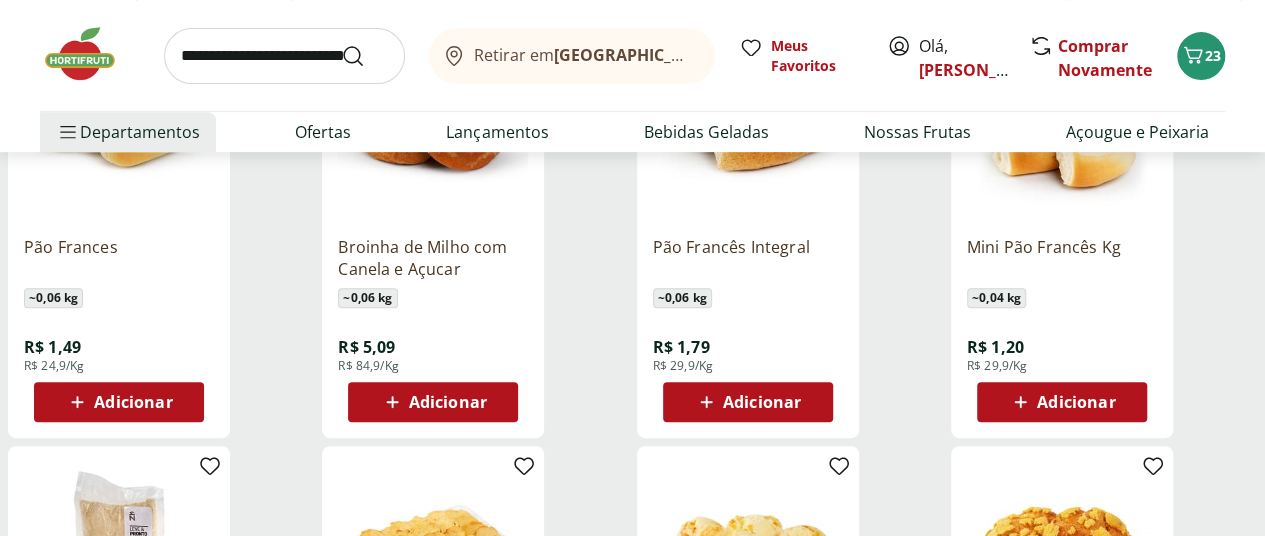 scroll, scrollTop: 400, scrollLeft: 0, axis: vertical 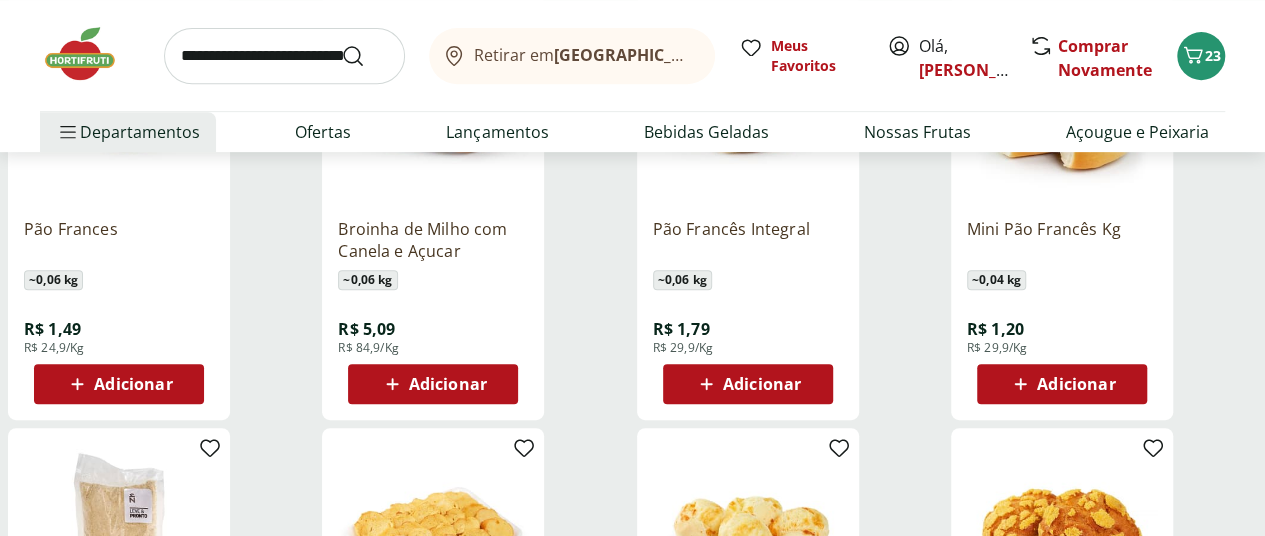 click on "Adicionar" at bounding box center (119, 384) 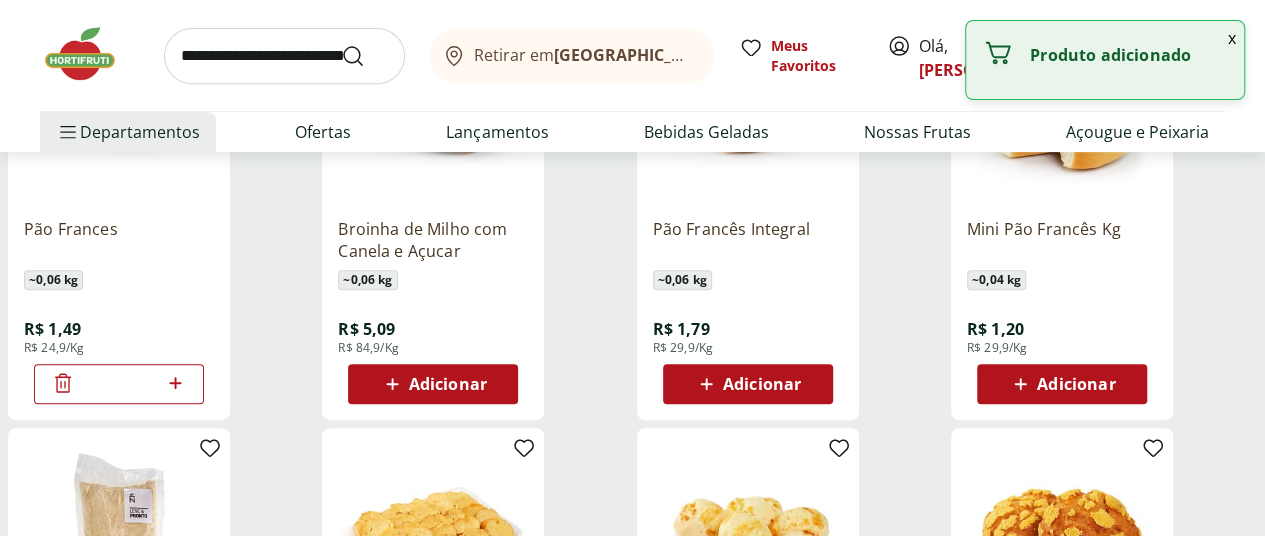 click 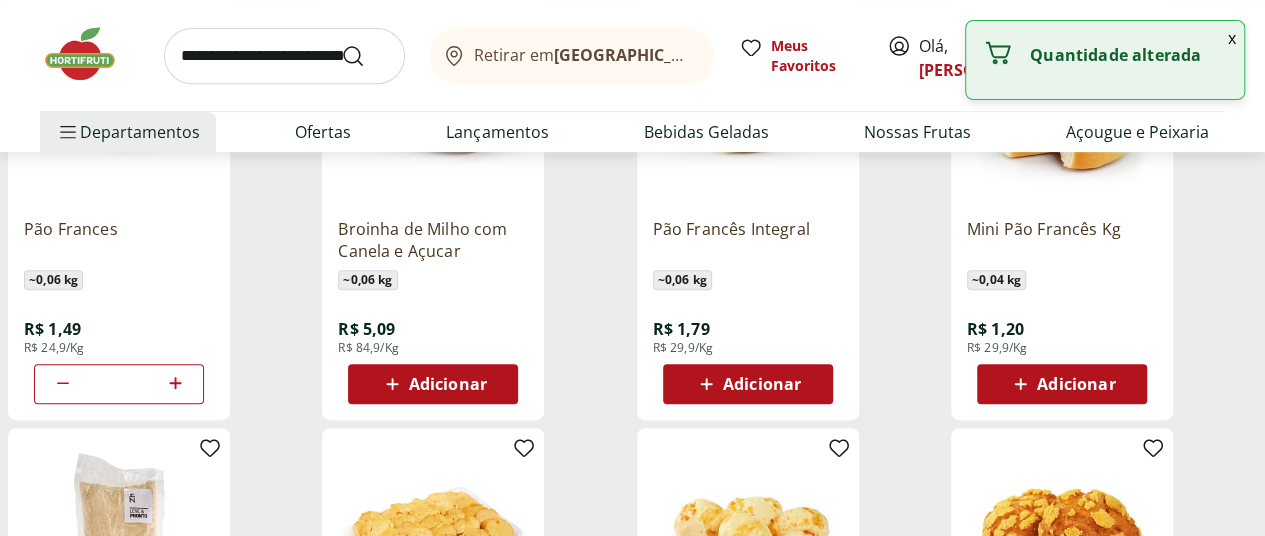 click 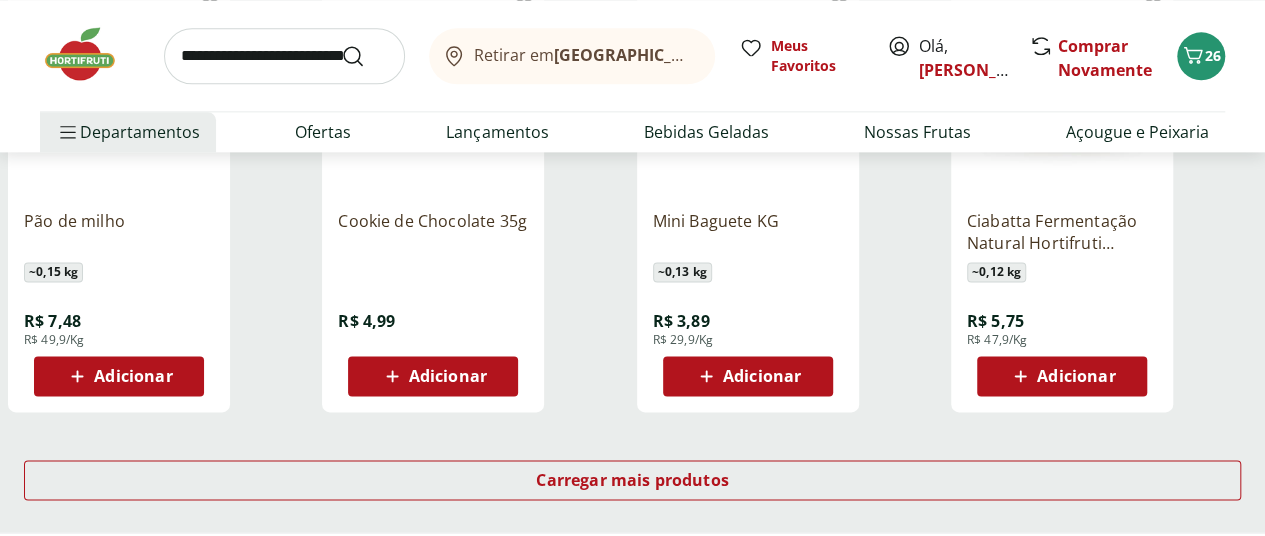 scroll, scrollTop: 1300, scrollLeft: 0, axis: vertical 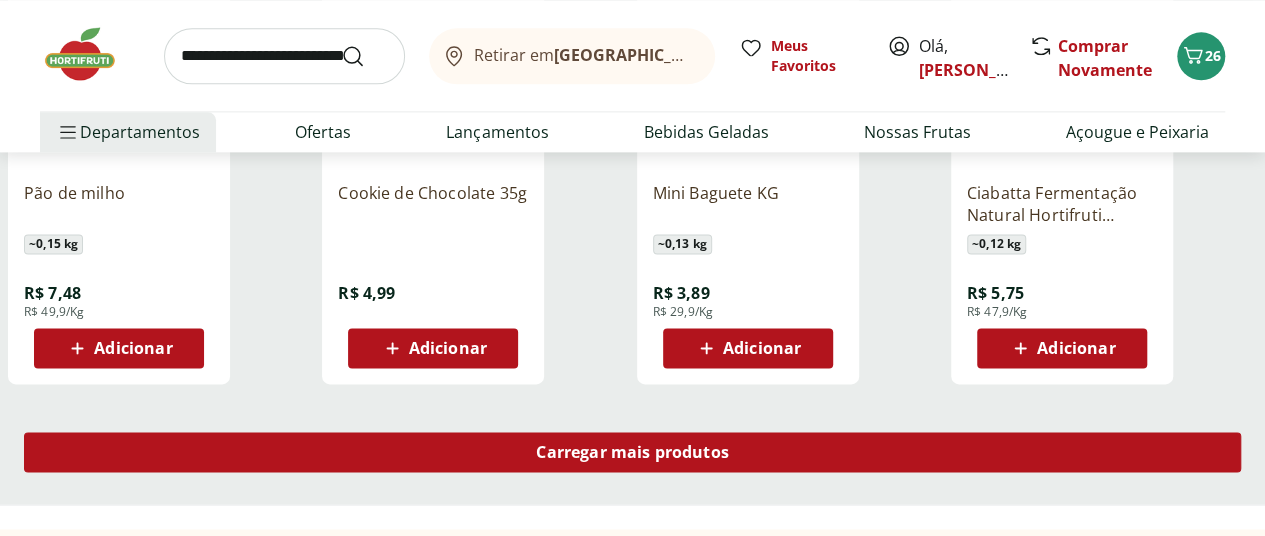click on "Carregar mais produtos" at bounding box center (632, 452) 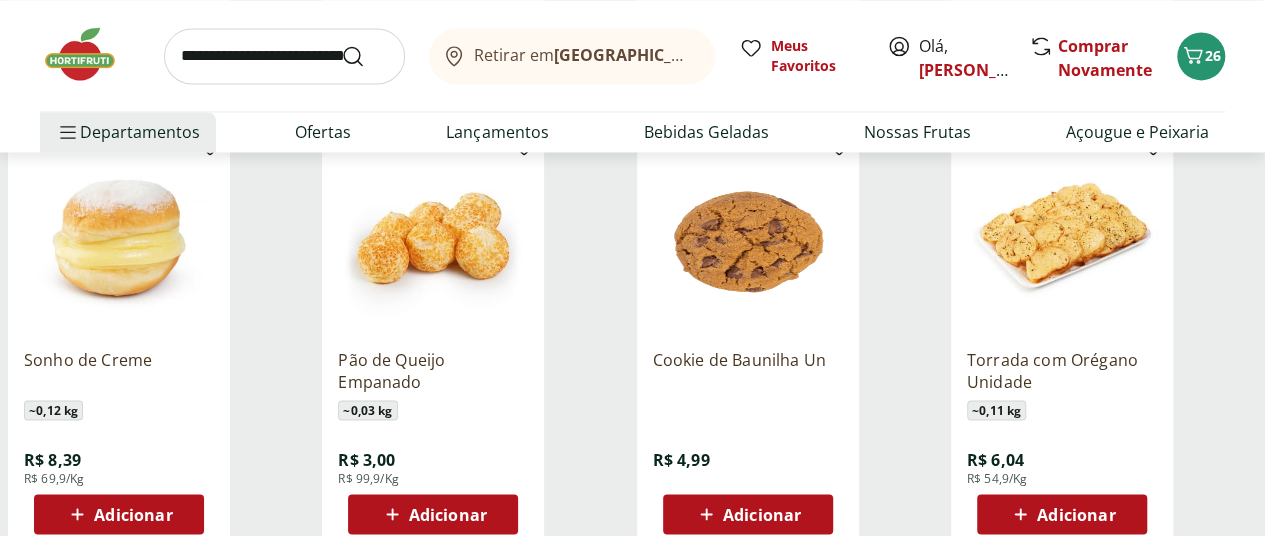 scroll, scrollTop: 1600, scrollLeft: 0, axis: vertical 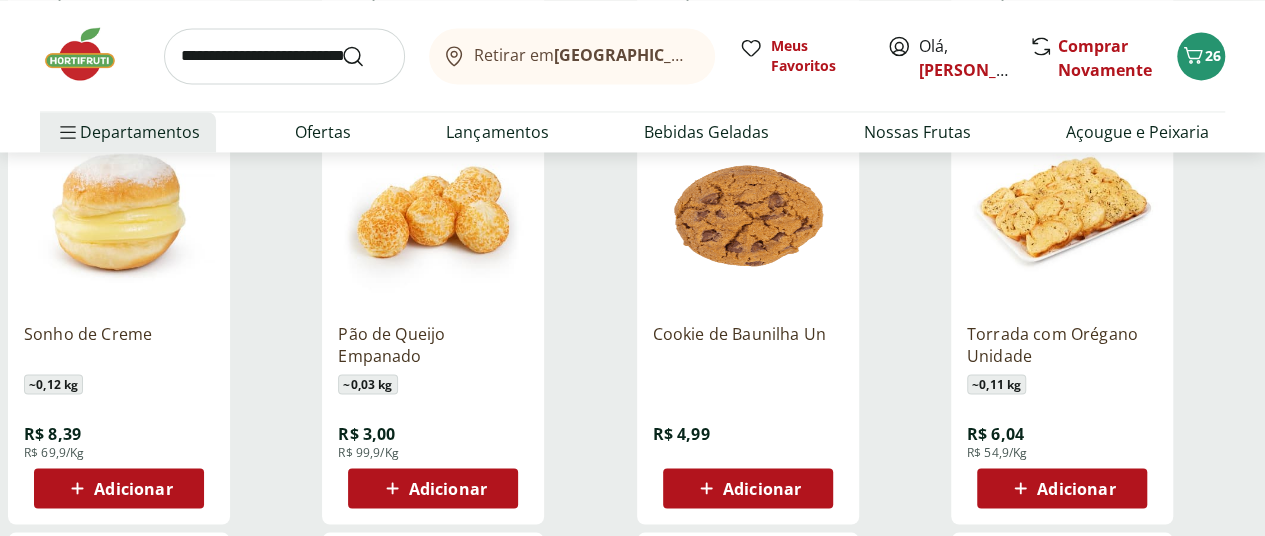click on "Adicionar" at bounding box center (748, 488) 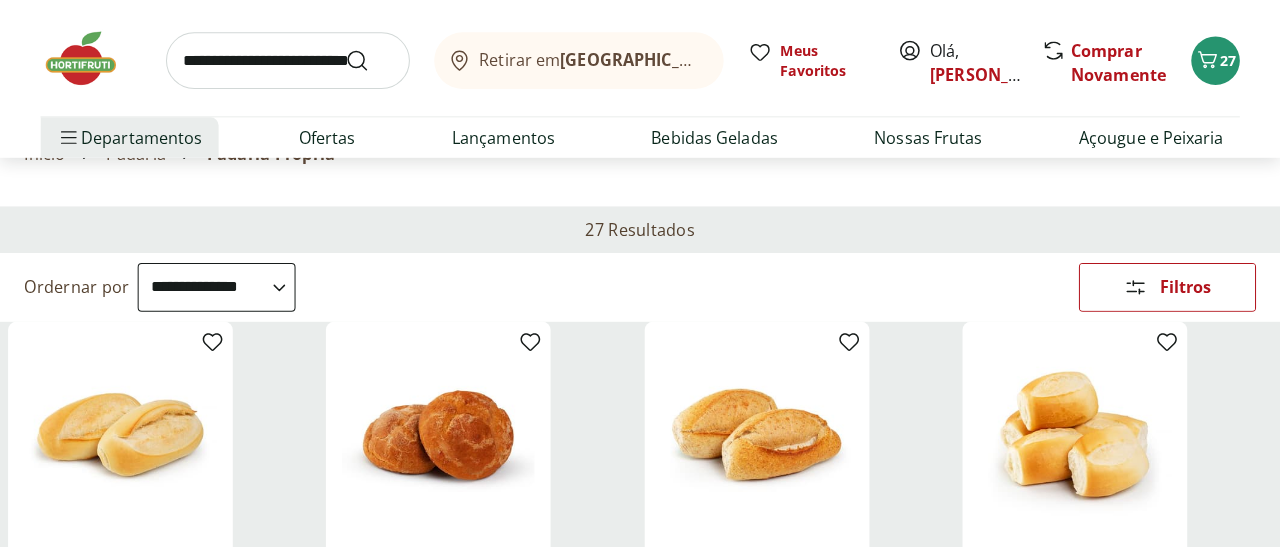 scroll, scrollTop: 0, scrollLeft: 0, axis: both 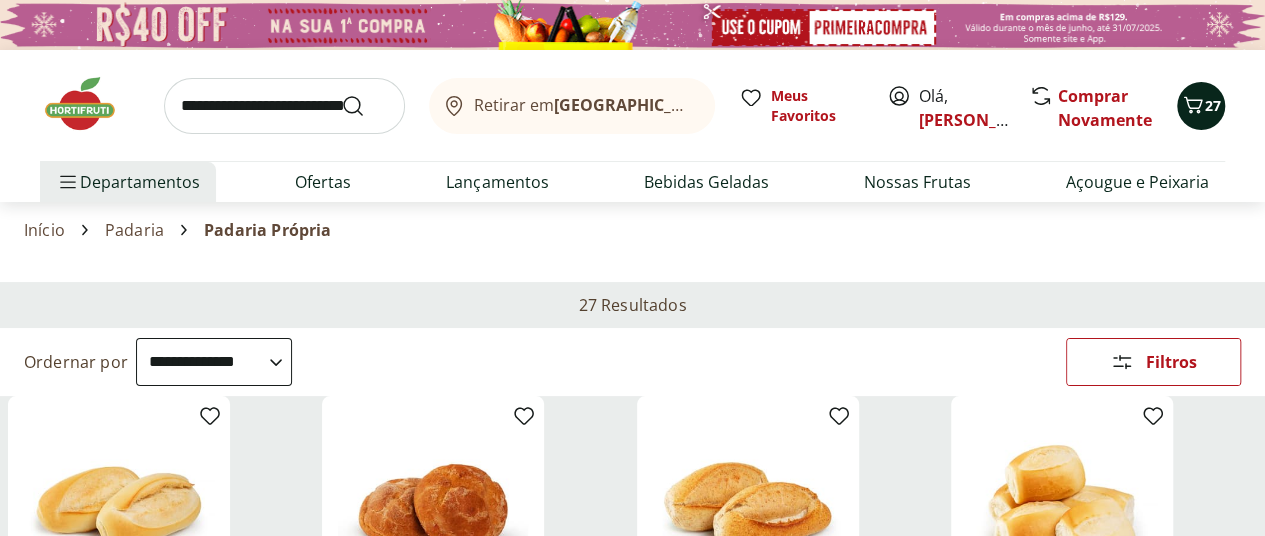 click 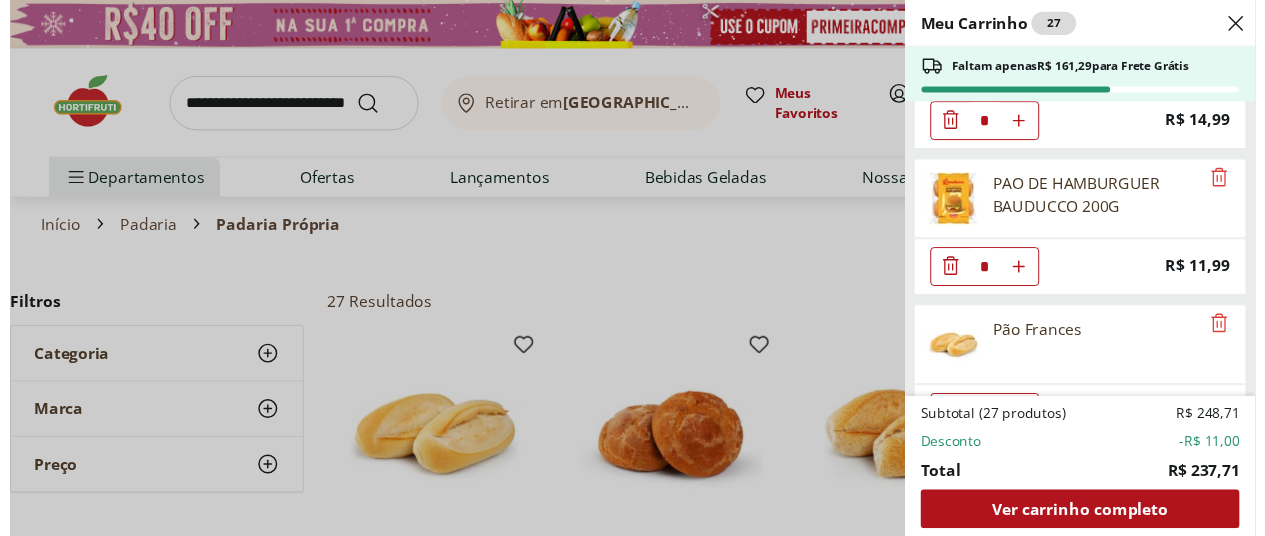 scroll, scrollTop: 2168, scrollLeft: 0, axis: vertical 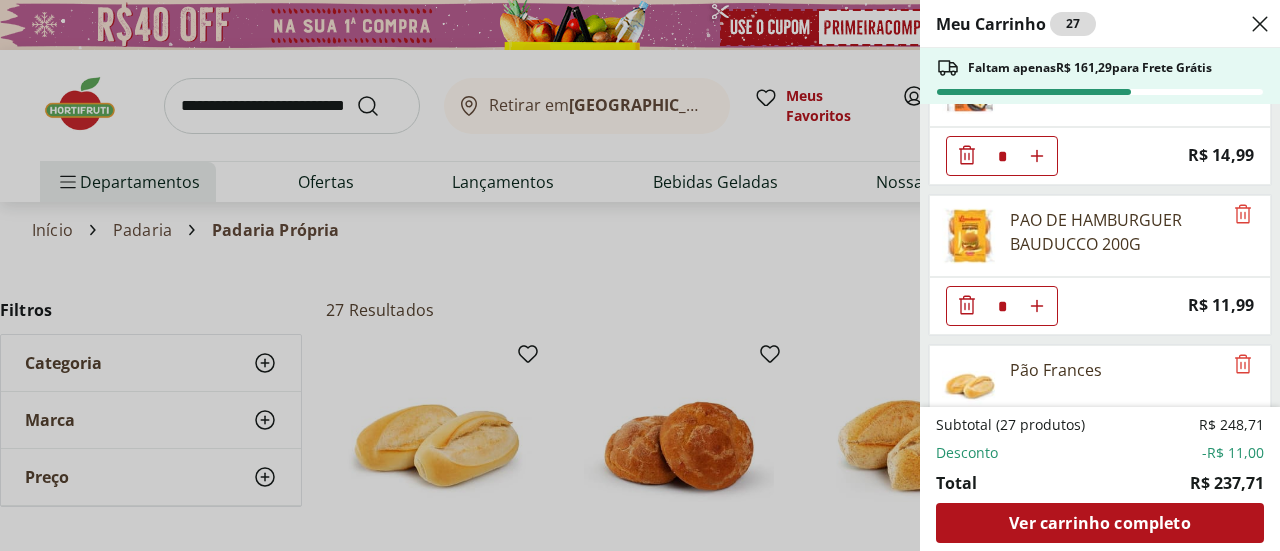 click on "Meu Carrinho 27 Faltam apenas  R$ 161,29  para Frete Grátis Ovo Caipira Orgânico Natural Da Terra com 10 unidade * Original price: R$ 19,99 Price: R$ 13,99 Queijo Minas Frescal Monteminas * Original price: R$ 24,95 Price: R$ 19,95 Carne Moída Bovina Dianteiro Resfriada Natural da Terra 500g * Price: R$ 32,99 Filezinho Resfriado Unidade * Price: R$ 23,03 Peito de Frango em Cubos Congelados Sadia 400g * Price: R$ 23,99 Banan Prata Selecionada * Price: R$ 10,79 Mamão Papaia Unidade * Price: R$ 9,74 Morango Bandeja 250g * Price: R$ 16,99 Maçã Gala Importada Unidade * Price: R$ 3,04 Maracujá Azedo Unidade * Price: R$ 4,40 Mexerica Importada Unidade * Price: R$ 2,70 Cenoura Unidade * Price: R$ 0,77 Batata Doce unidade * Price: R$ 1,53 Água de Coco 100% Natural 1L * Price: R$ 18,99 Pão Tortilha Tradicional Rap 10 Pouch 330G * Price: R$ 14,99 PAO DE HAMBURGUER BAUDUCCO 200G * Price: R$ 11,99 Pão Frances * Price: R$ 1,49 Cookie de Baunilha Un * Price: R$ 4,99 Subtotal (27 produtos) Total" at bounding box center [640, 275] 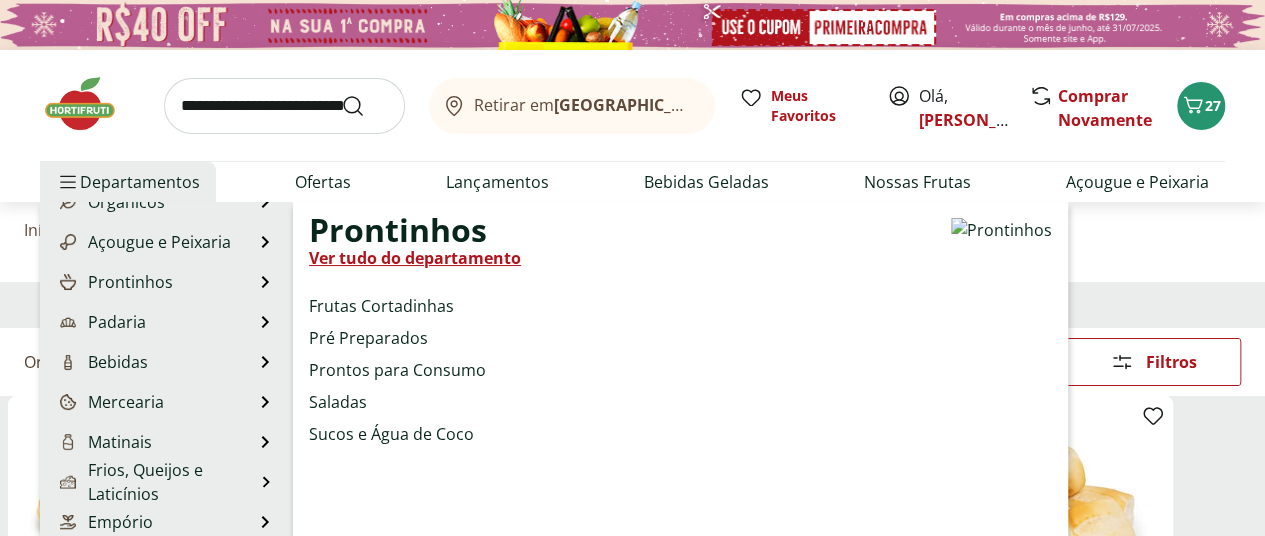scroll, scrollTop: 200, scrollLeft: 0, axis: vertical 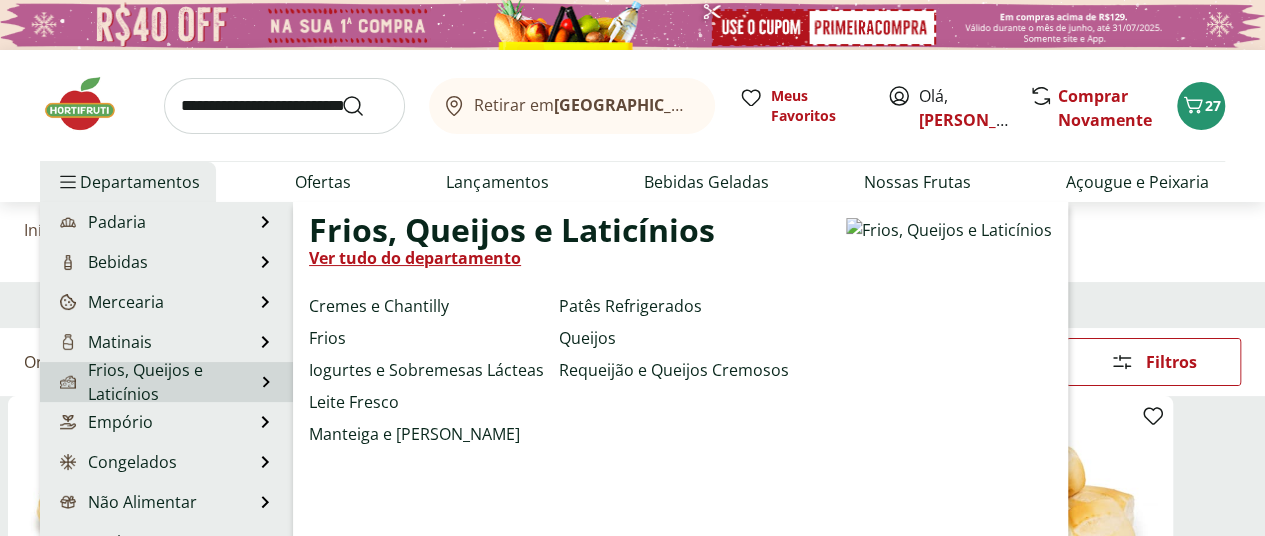 click on "Frios, Queijos e Laticínios" at bounding box center [155, 382] 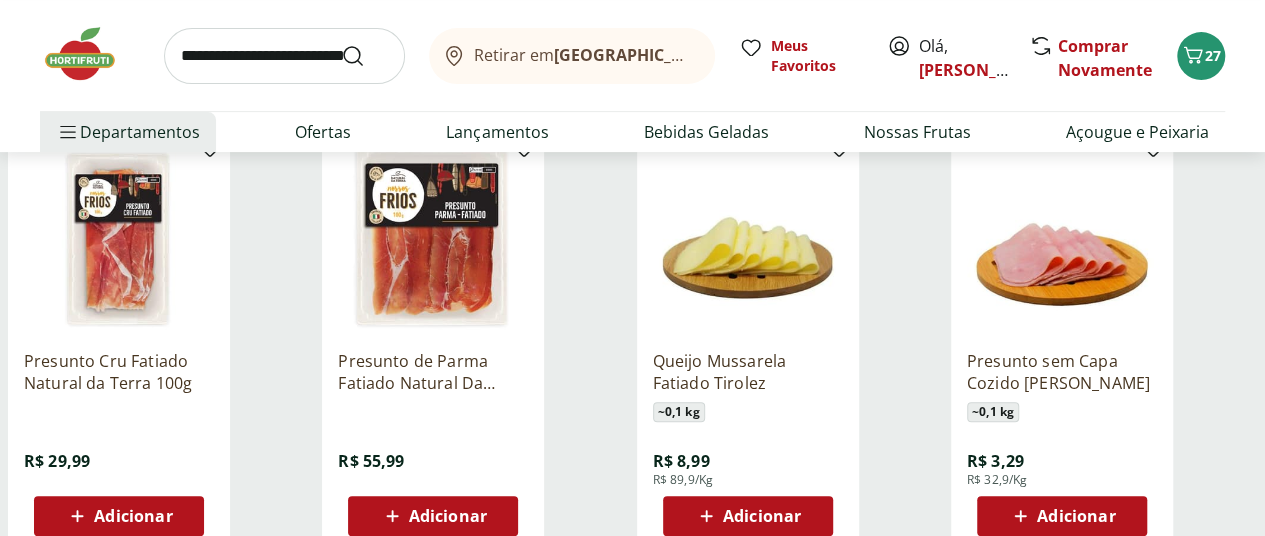 scroll, scrollTop: 300, scrollLeft: 0, axis: vertical 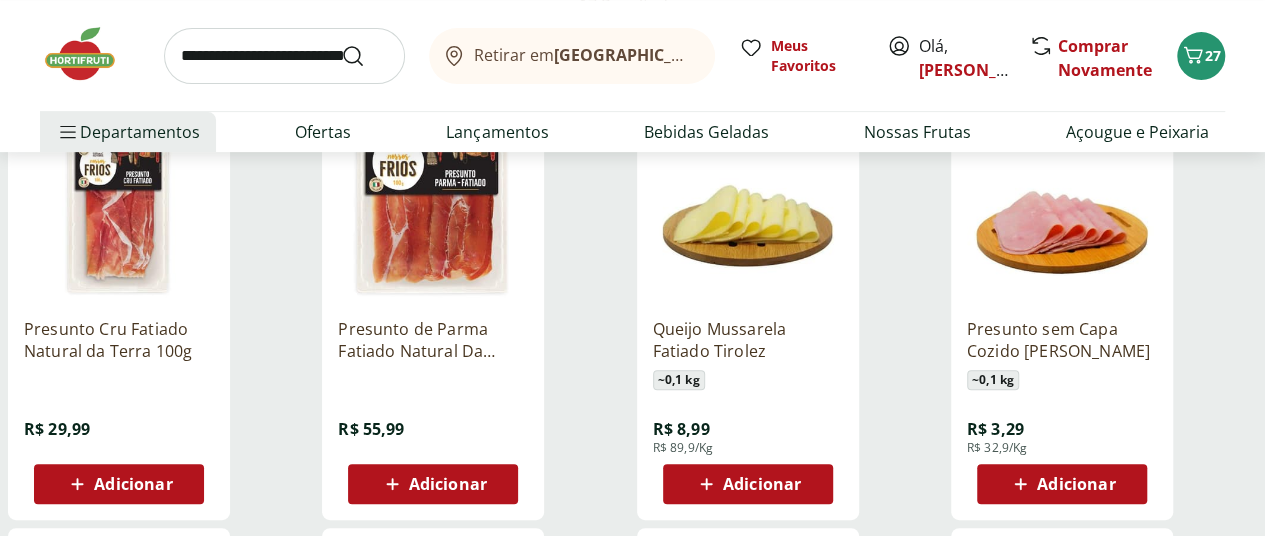click on "Adicionar" at bounding box center (762, 484) 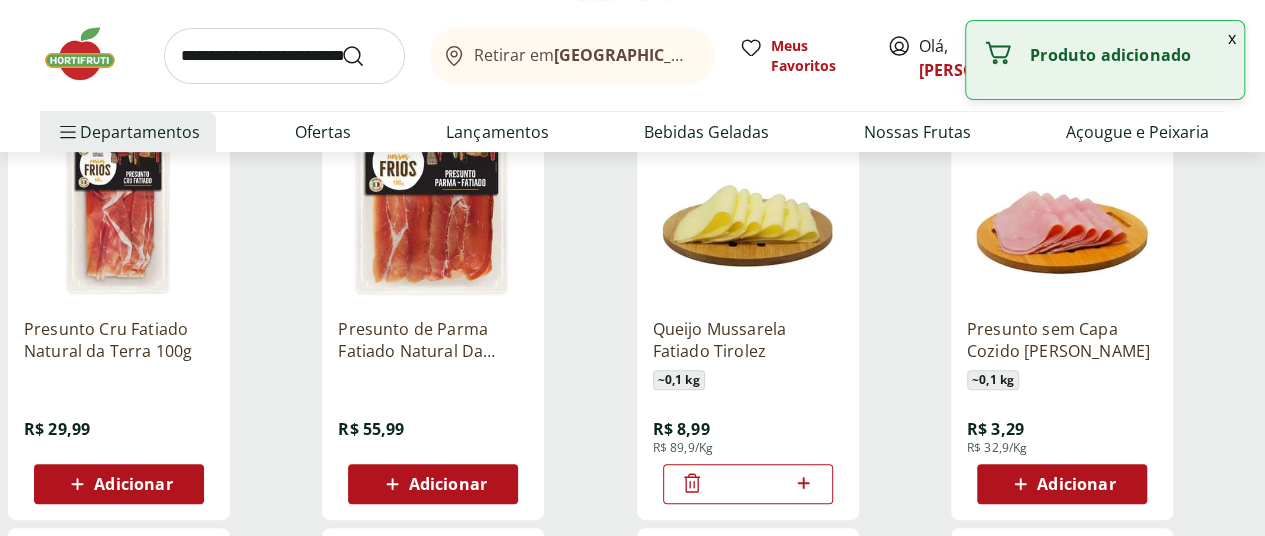 click 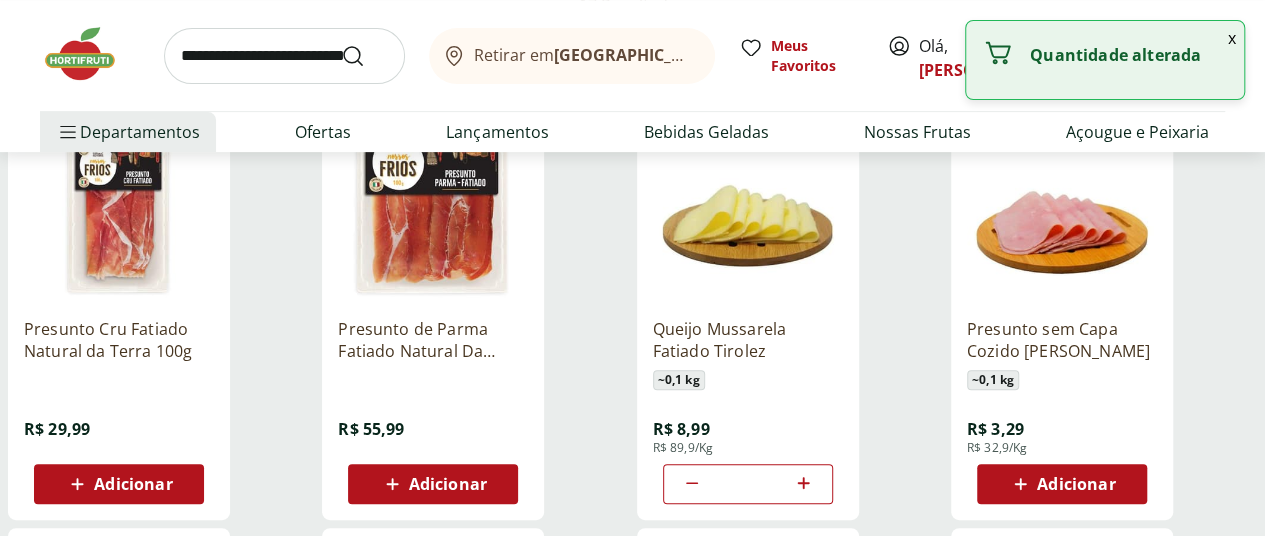 click on "Adicionar" at bounding box center [1076, 484] 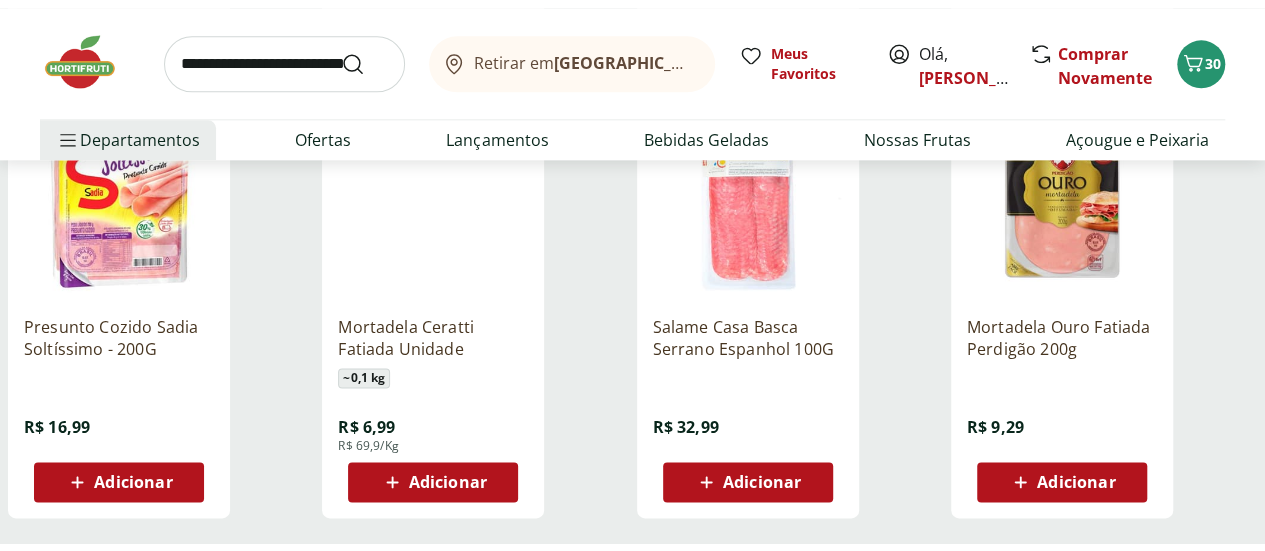 scroll, scrollTop: 1200, scrollLeft: 0, axis: vertical 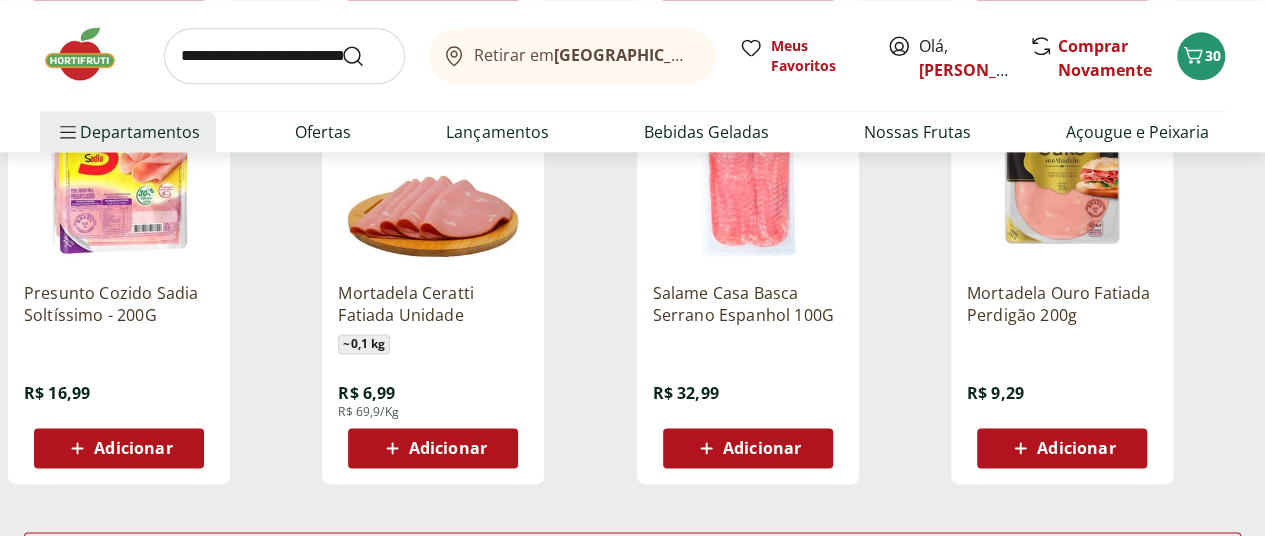 click on "Carregar mais produtos" at bounding box center [632, 556] 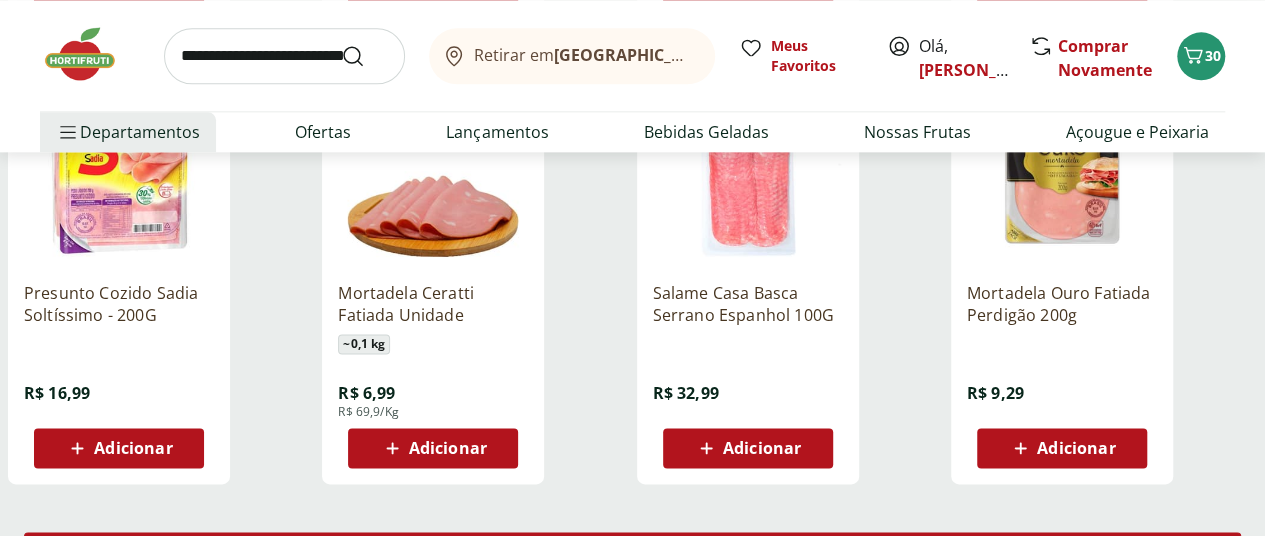 click on "Carregar mais produtos" at bounding box center [632, 552] 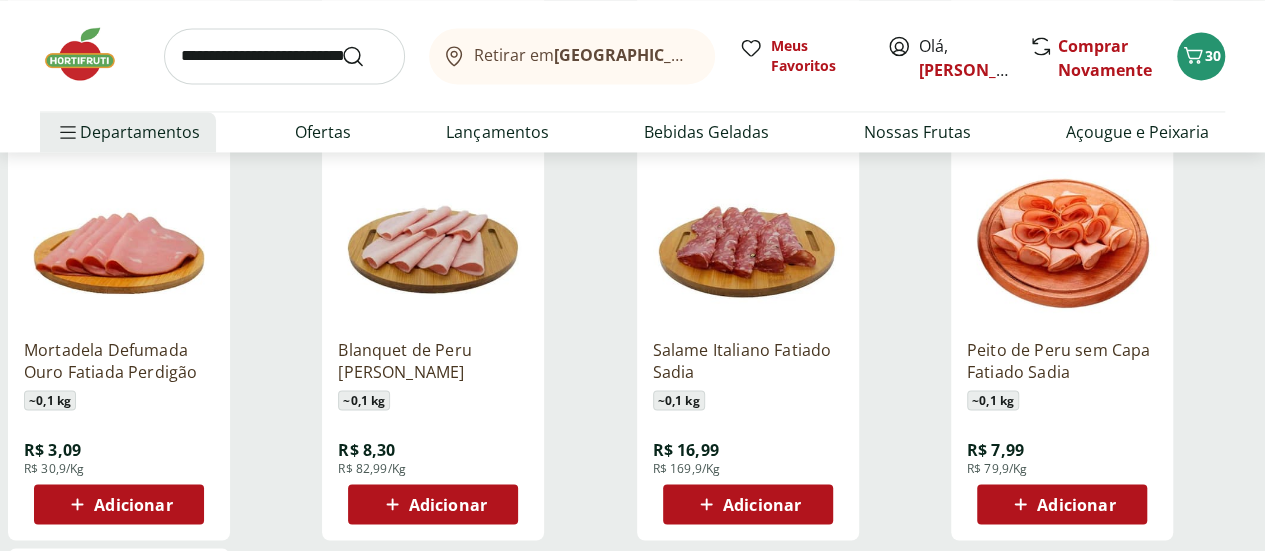 scroll, scrollTop: 1600, scrollLeft: 0, axis: vertical 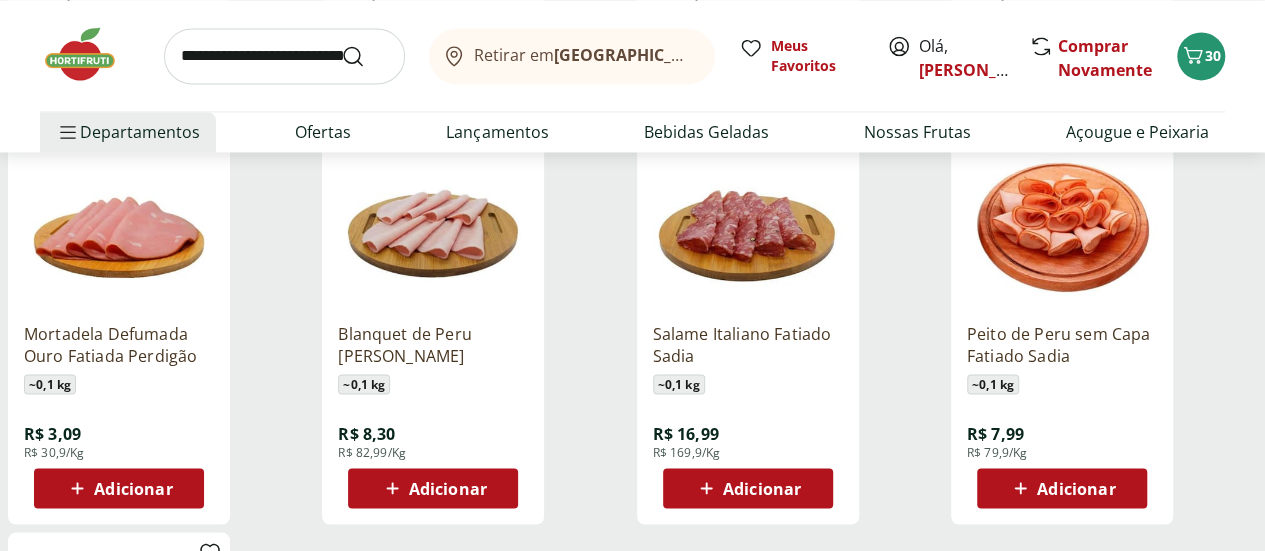 click on "Adicionar" at bounding box center (1076, 488) 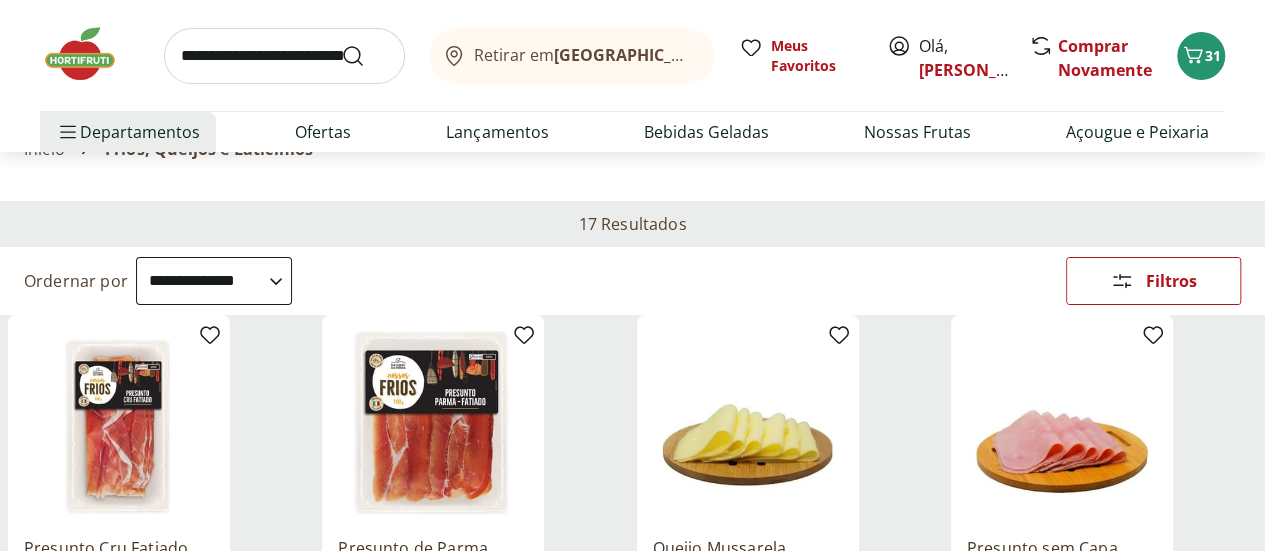 scroll, scrollTop: 0, scrollLeft: 0, axis: both 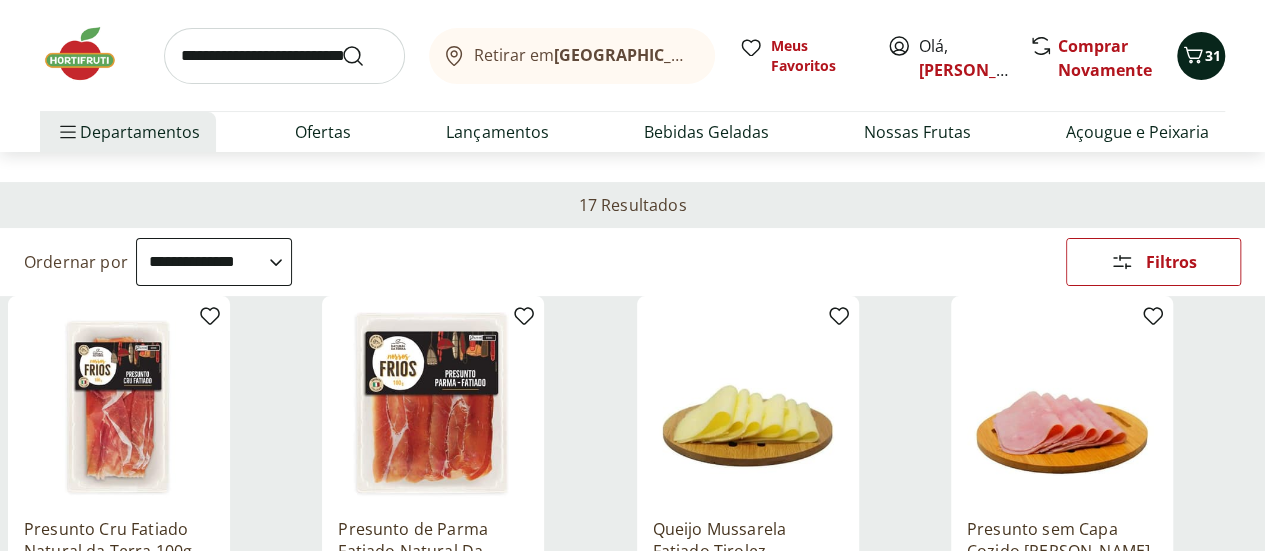 click on "31" at bounding box center [1201, 56] 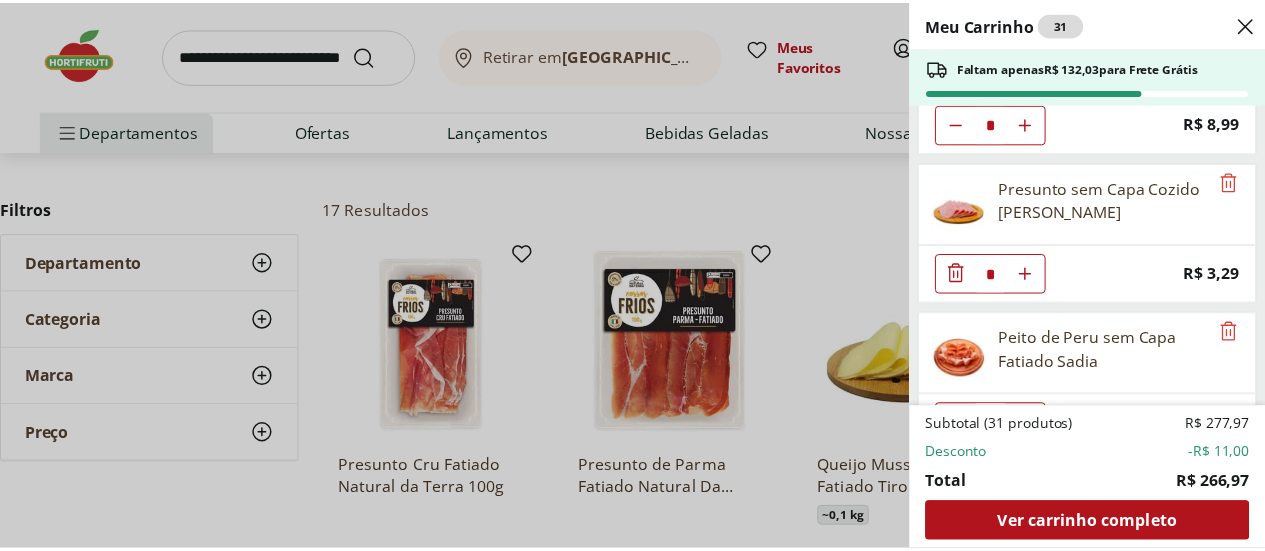 scroll, scrollTop: 2812, scrollLeft: 0, axis: vertical 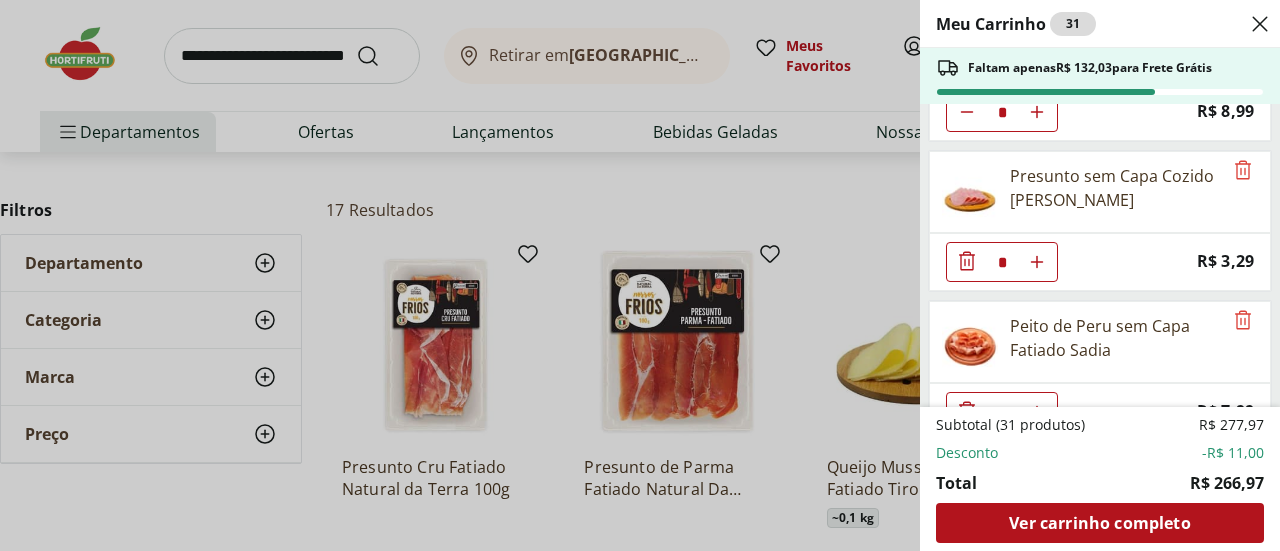 click on "Meu Carrinho 31 Faltam apenas  R$ 132,03  para Frete Grátis Ovo Caipira Orgânico Natural Da Terra com 10 unidade * Original price: R$ 19,99 Price: R$ 13,99 Queijo Minas Frescal Monteminas * Original price: R$ 24,95 Price: R$ 19,95 Carne Moída Bovina Dianteiro Resfriada Natural da Terra 500g * Price: R$ 32,99 Filezinho Resfriado Unidade * Price: R$ 23,03 Peito de Frango em Cubos Congelados Sadia 400g * Price: R$ 23,99 Banan Prata Selecionada * Price: R$ 10,79 Mamão Papaia Unidade * Price: R$ 9,74 Morango Bandeja 250g * Price: R$ 16,99 Maçã Gala Importada Unidade * Price: R$ 3,04 Maracujá Azedo Unidade * Price: R$ 4,40 Mexerica Importada Unidade * Price: R$ 2,70 Cenoura Unidade * Price: R$ 0,77 Batata Doce unidade * Price: R$ 1,53 Água de Coco 100% Natural 1L * Price: R$ 18,99 Pão Tortilha Tradicional Rap 10 Pouch 330G * Price: R$ 14,99 PAO DE HAMBURGUER BAUDUCCO 200G * Price: R$ 11,99 Pão Frances * Price: R$ 1,49 Cookie de Baunilha Un * Price: R$ 4,99 * Price: R$ 8,99 * Price: *" at bounding box center (640, 275) 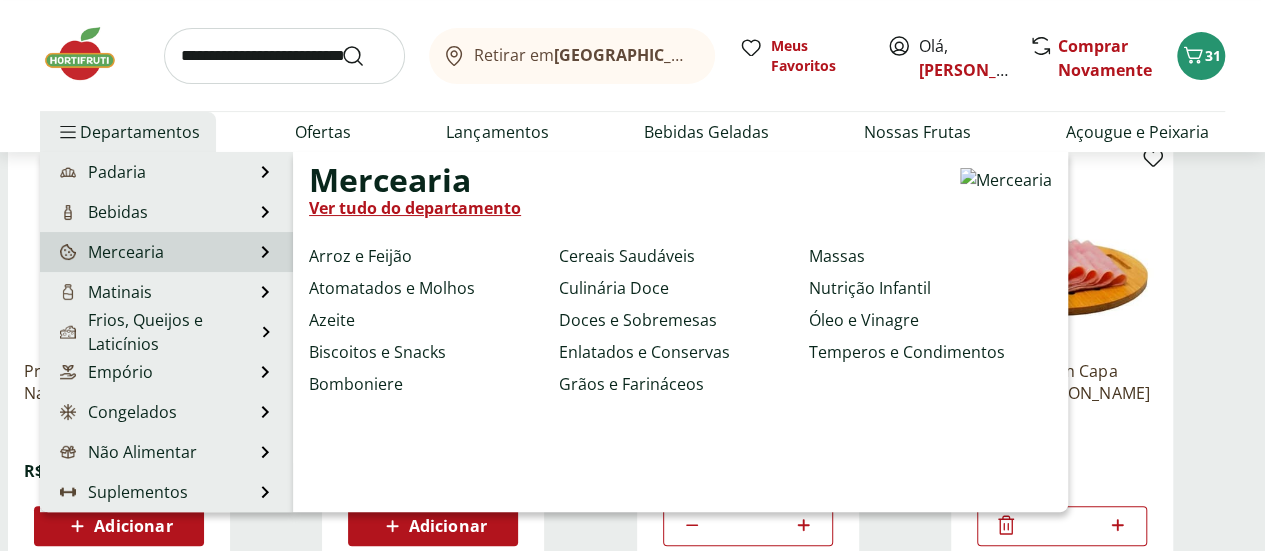 scroll, scrollTop: 300, scrollLeft: 0, axis: vertical 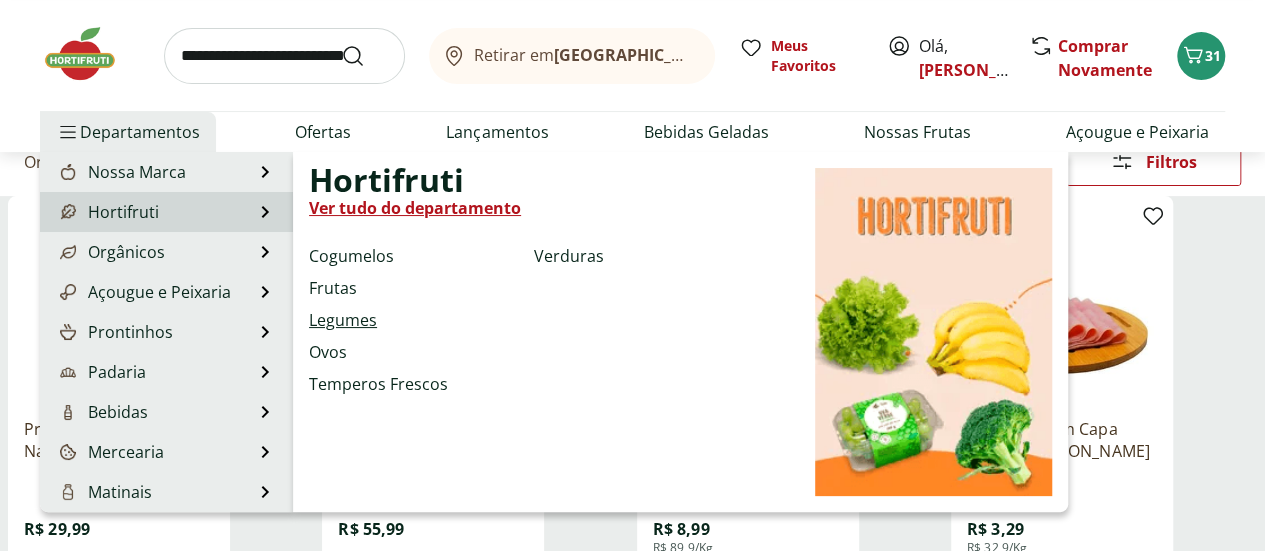 click on "Legumes" at bounding box center [343, 320] 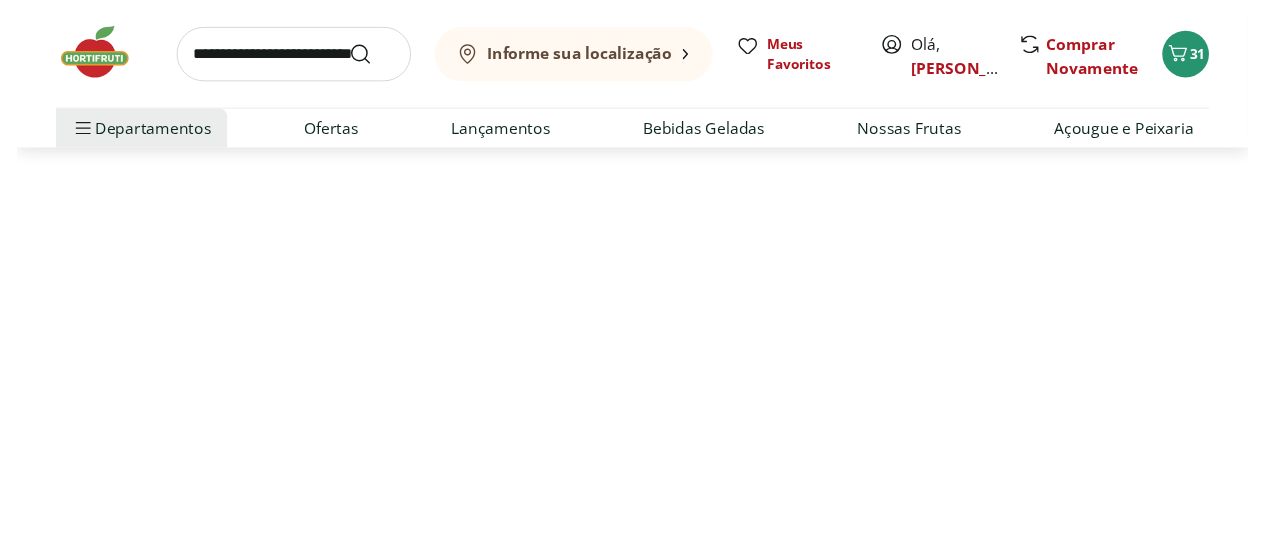 scroll, scrollTop: 0, scrollLeft: 0, axis: both 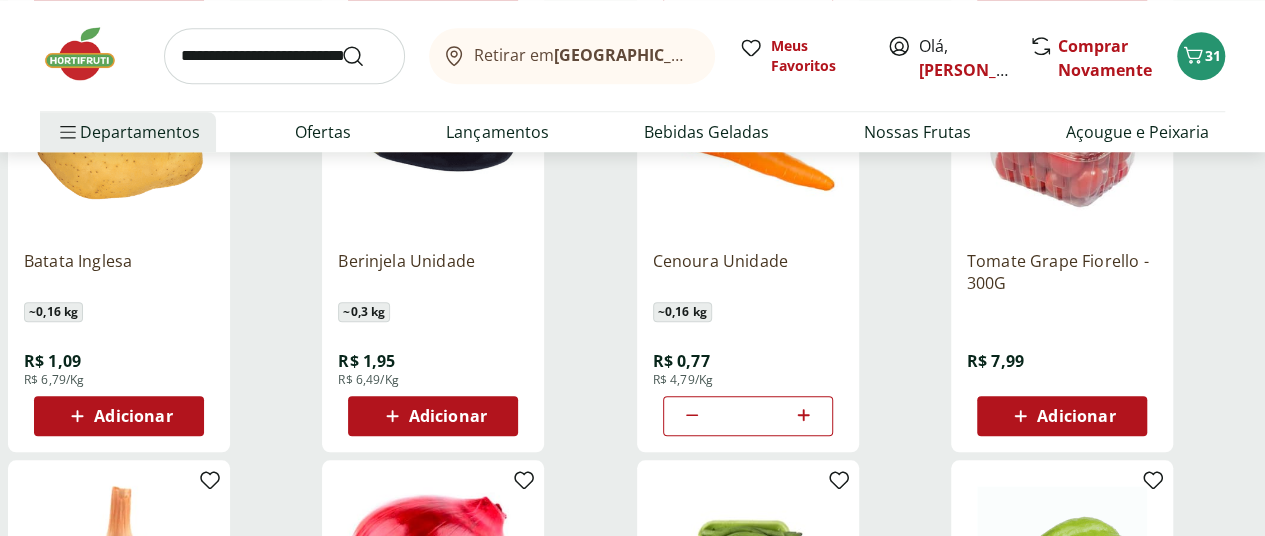click 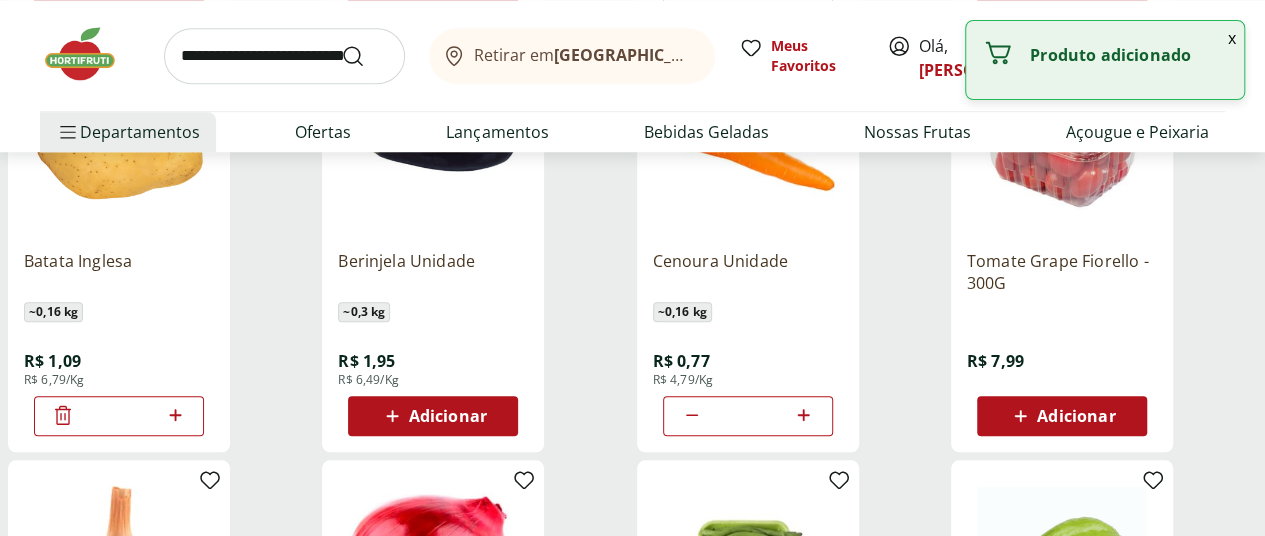 click 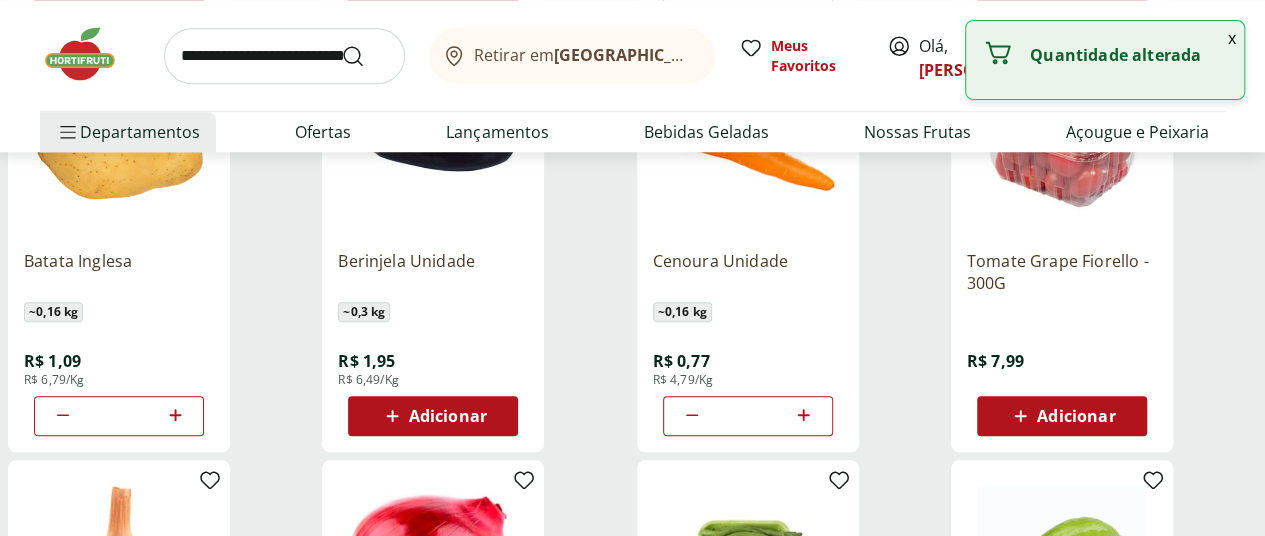 click 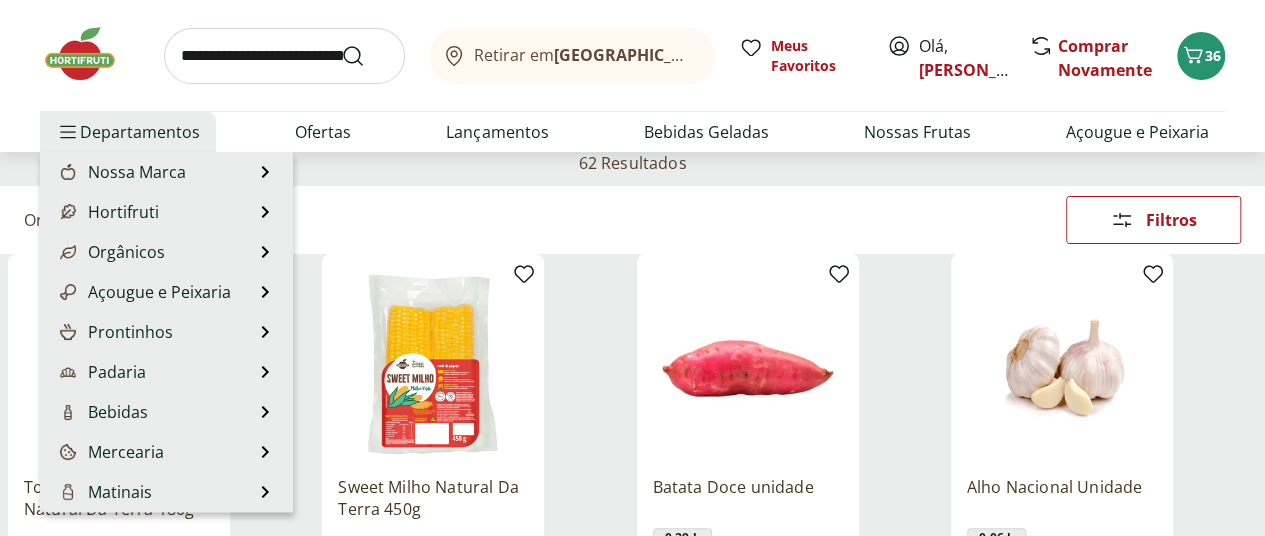 scroll, scrollTop: 0, scrollLeft: 0, axis: both 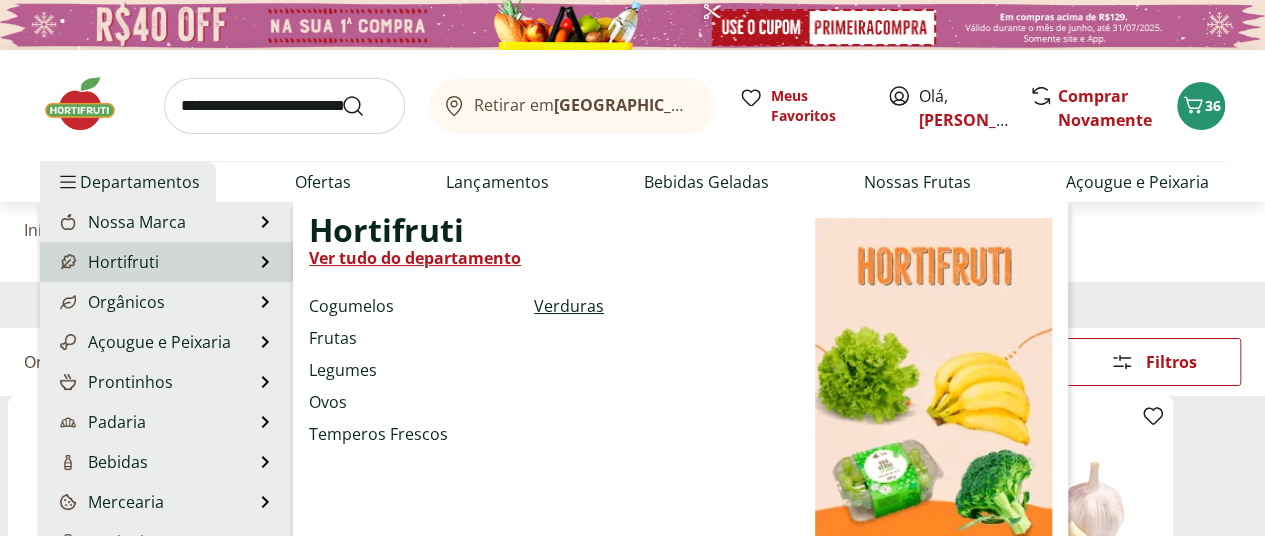 click on "Verduras" at bounding box center (569, 306) 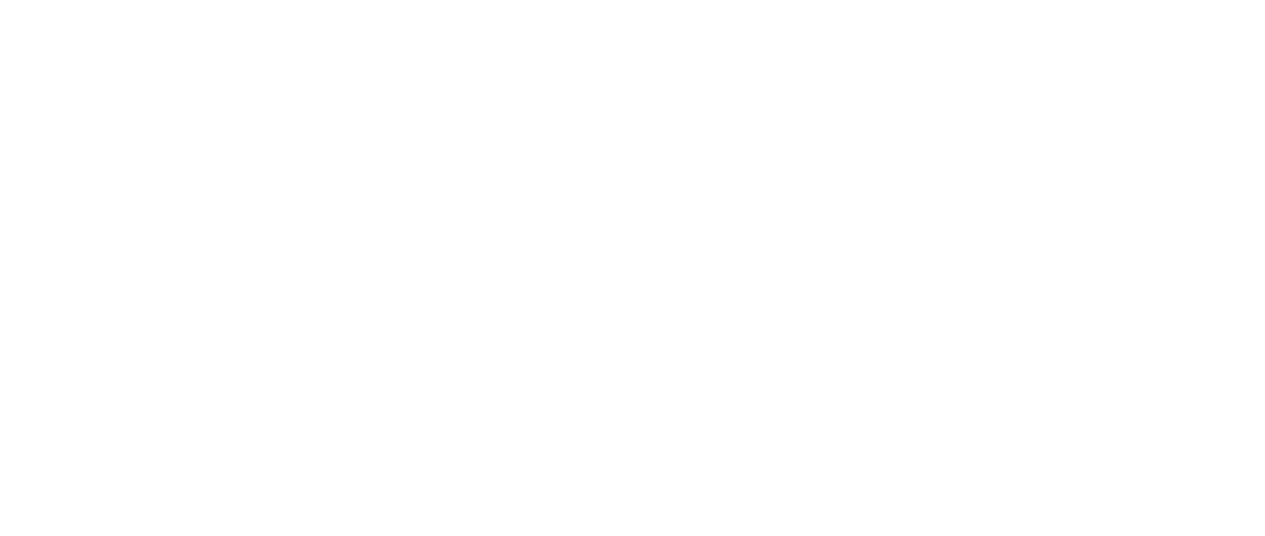 select on "**********" 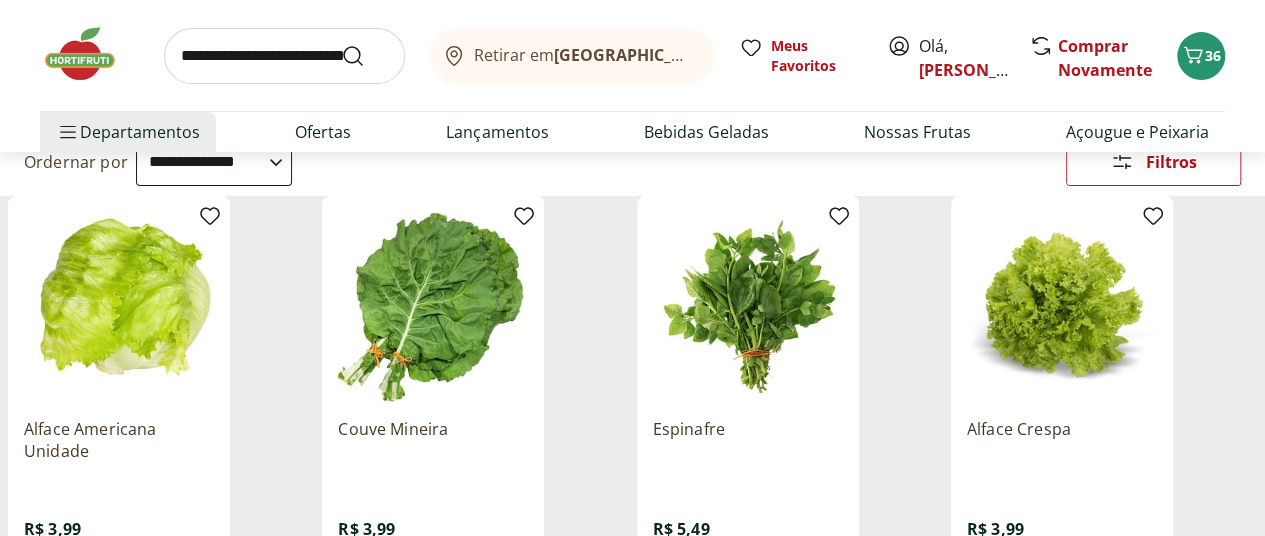 scroll, scrollTop: 300, scrollLeft: 0, axis: vertical 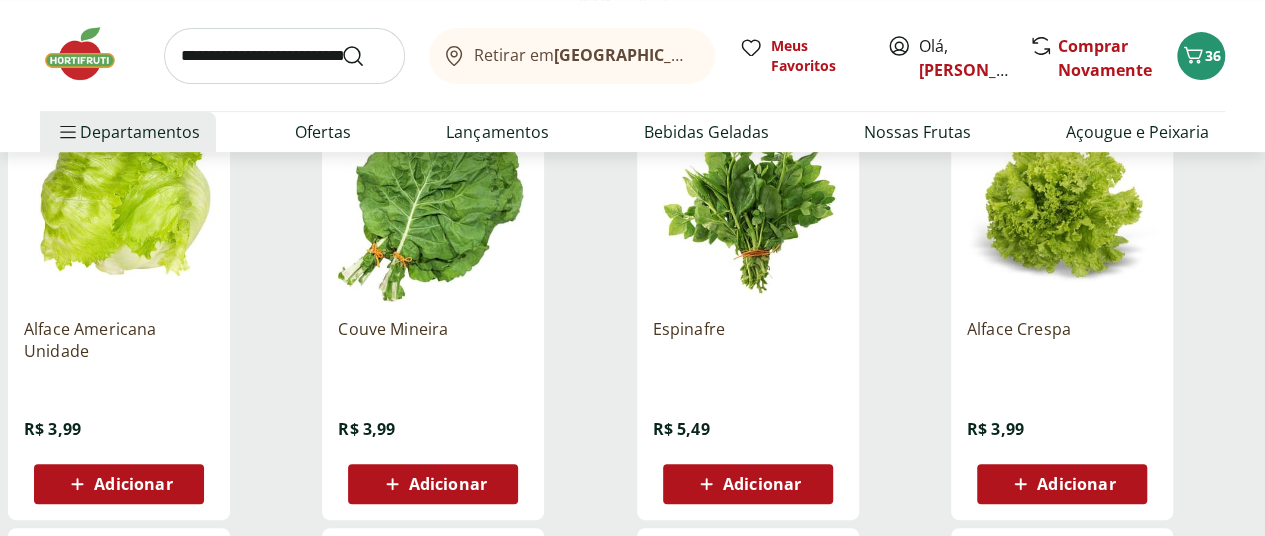 click 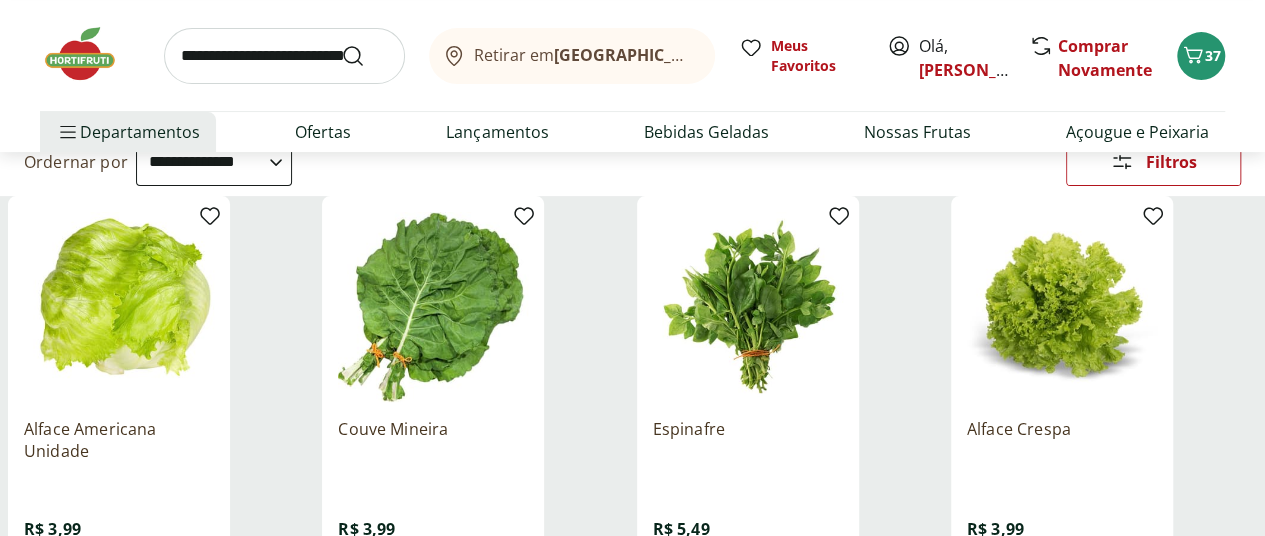 scroll, scrollTop: 0, scrollLeft: 0, axis: both 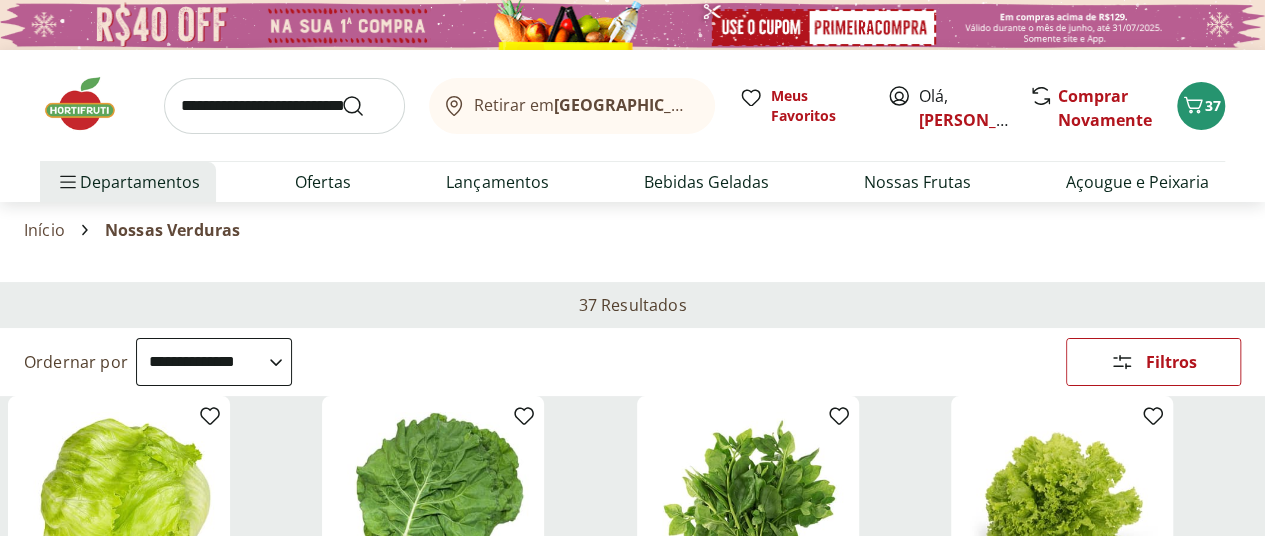 click at bounding box center [284, 106] 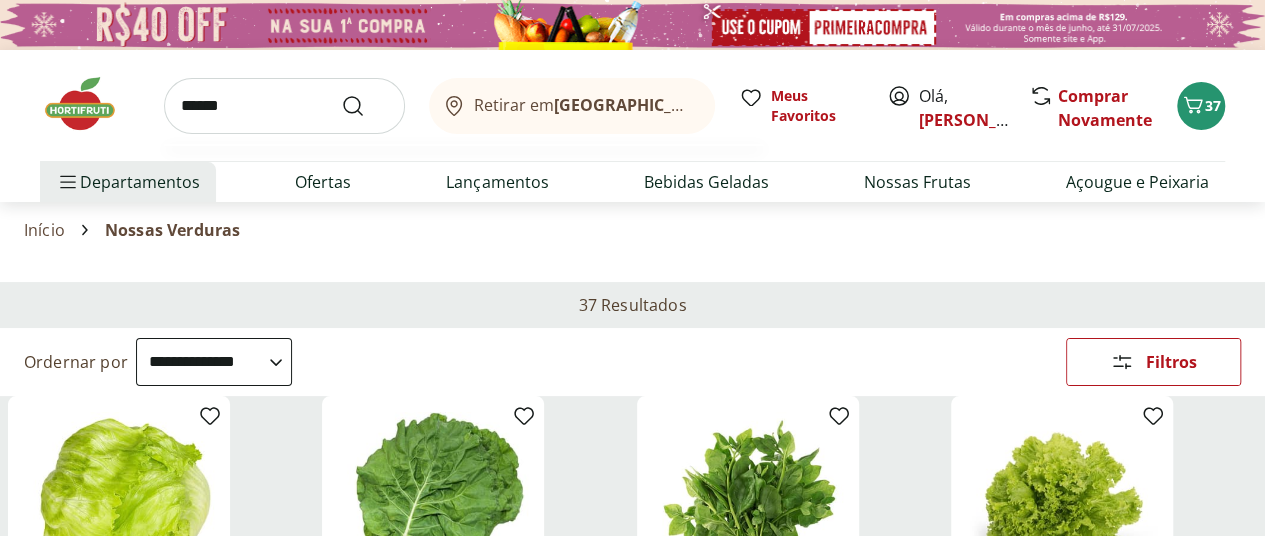 type on "******" 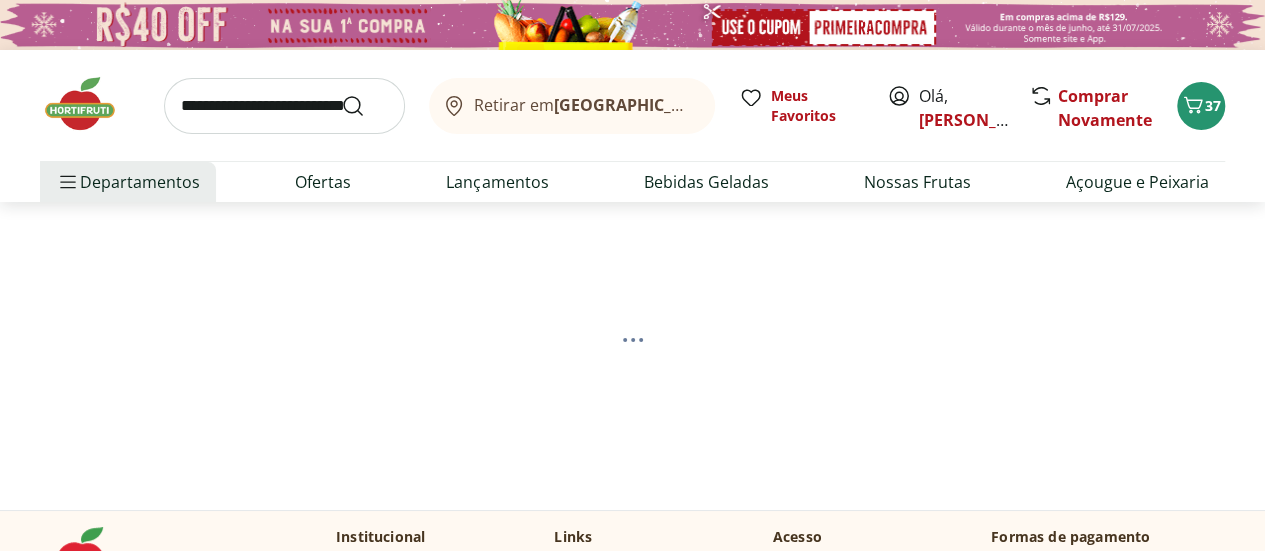 select on "**********" 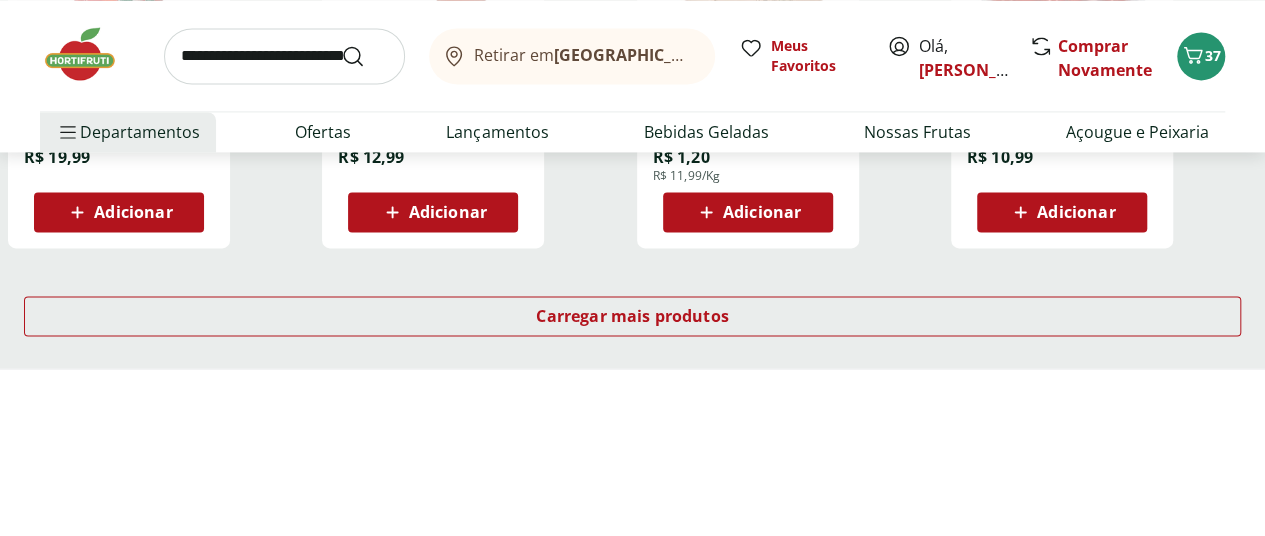 scroll, scrollTop: 1500, scrollLeft: 0, axis: vertical 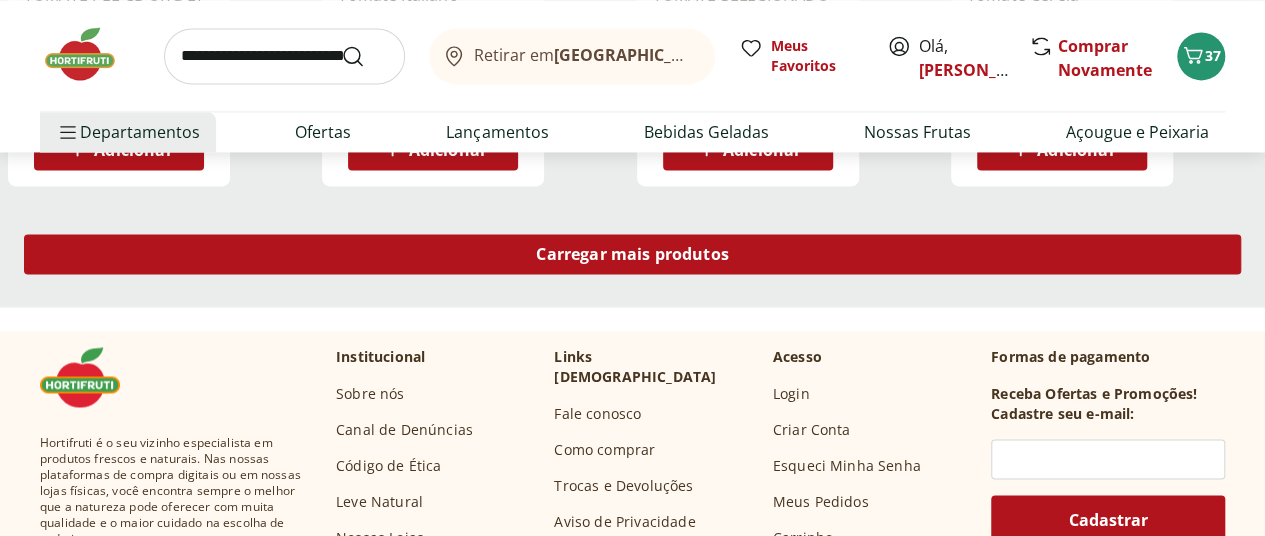 click on "Carregar mais produtos" at bounding box center (632, 254) 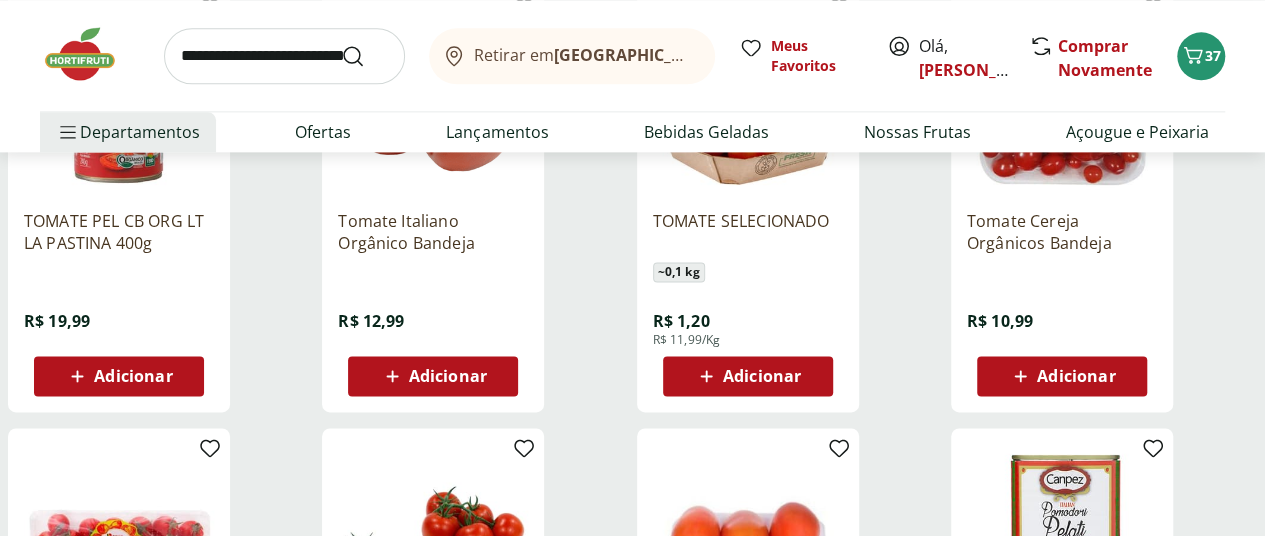scroll, scrollTop: 1300, scrollLeft: 0, axis: vertical 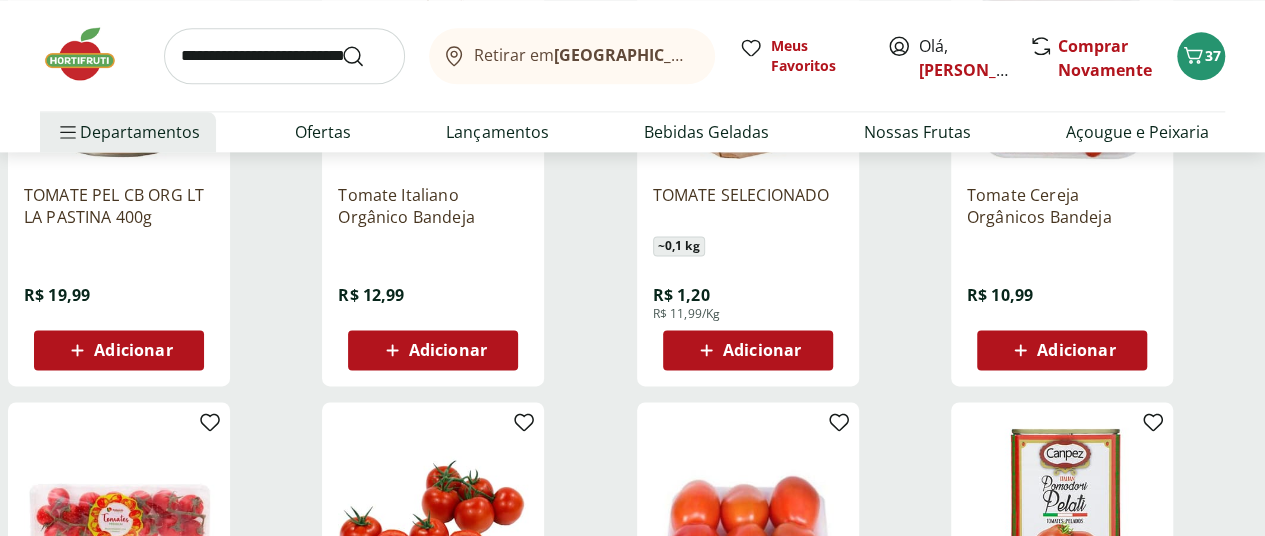 click on "Adicionar" at bounding box center [762, 350] 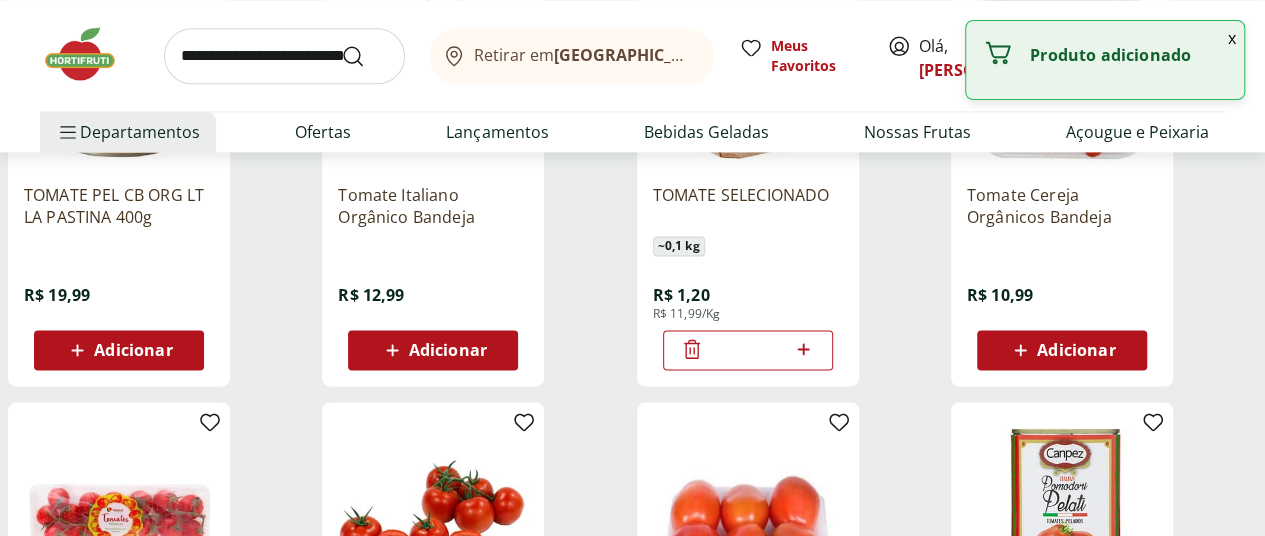 click 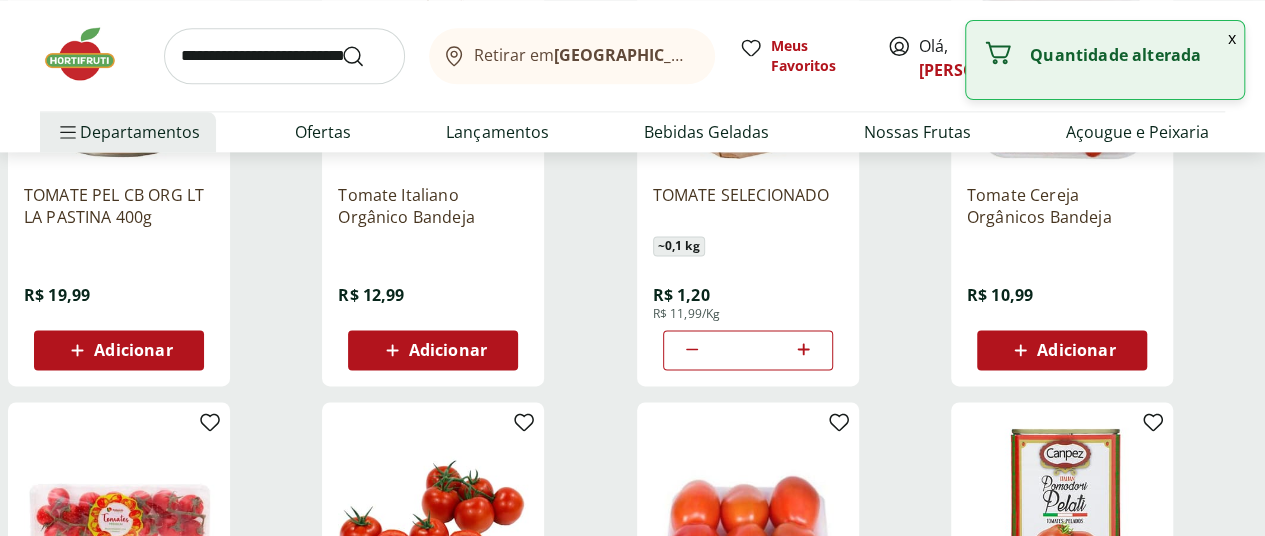 click on "x" at bounding box center (1232, 38) 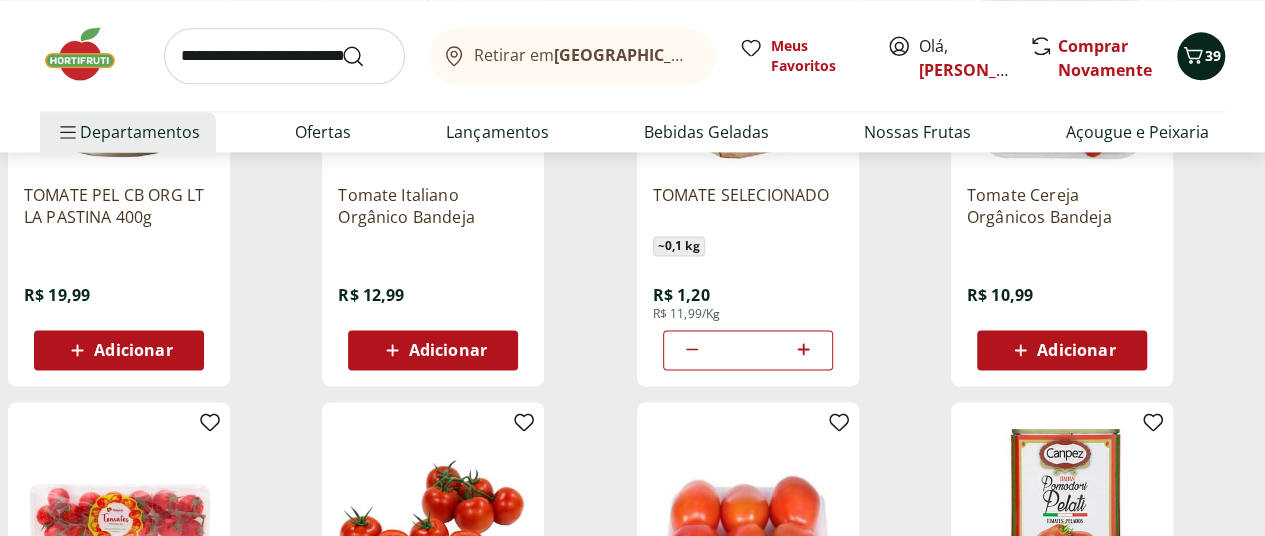 click 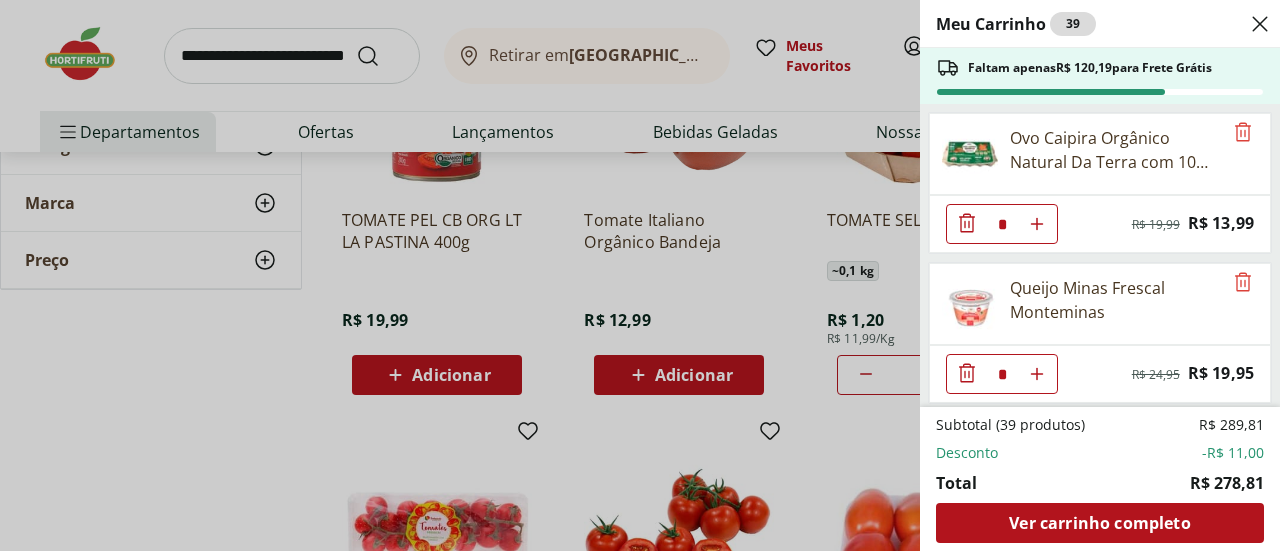 click on "Meu Carrinho 39 Faltam apenas  R$ 120,19  para Frete Grátis Ovo Caipira Orgânico Natural Da Terra com 10 unidade * Original price: R$ 19,99 Price: R$ 13,99 Queijo Minas Frescal Monteminas * Original price: R$ 24,95 Price: R$ 19,95 Carne Moída Bovina Dianteiro Resfriada Natural da Terra 500g * Price: R$ 32,99 Filezinho Resfriado Unidade * Price: R$ 23,03 Peito de Frango em Cubos Congelados Sadia 400g * Price: R$ 23,99 Banan Prata Selecionada * Price: R$ 10,79 Mamão Papaia Unidade * Price: R$ 9,74 Morango Bandeja 250g * Price: R$ 16,99 Maçã Gala Importada Unidade * Price: R$ 3,04 Maracujá Azedo Unidade * Price: R$ 4,40 Mexerica Importada Unidade * Price: R$ 2,70 Cenoura Unidade * Price: R$ 0,77 Batata Doce unidade * Price: R$ 1,53 Água de Coco 100% Natural 1L * Price: R$ 18,99 Pão Tortilha Tradicional Rap 10 Pouch 330G * Price: R$ 14,99 PAO DE HAMBURGUER BAUDUCCO 200G * Price: R$ 11,99 Pão Frances * Price: R$ 1,49 Cookie de Baunilha Un * Price: R$ 4,99 * Price: R$ 8,99 * Price: *" at bounding box center (640, 275) 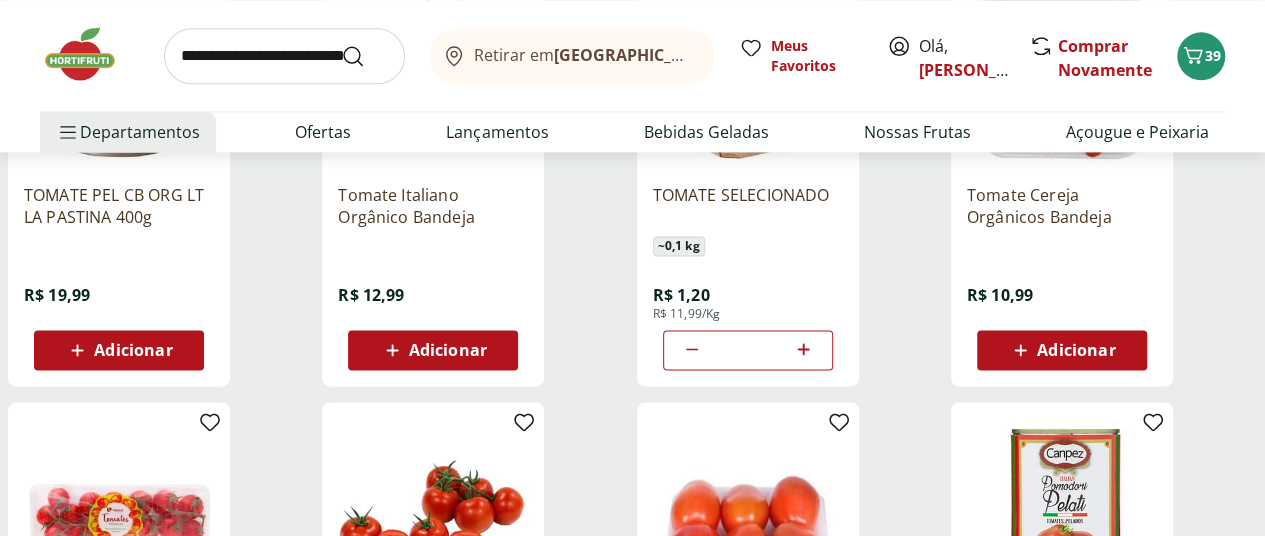 click at bounding box center [284, 56] 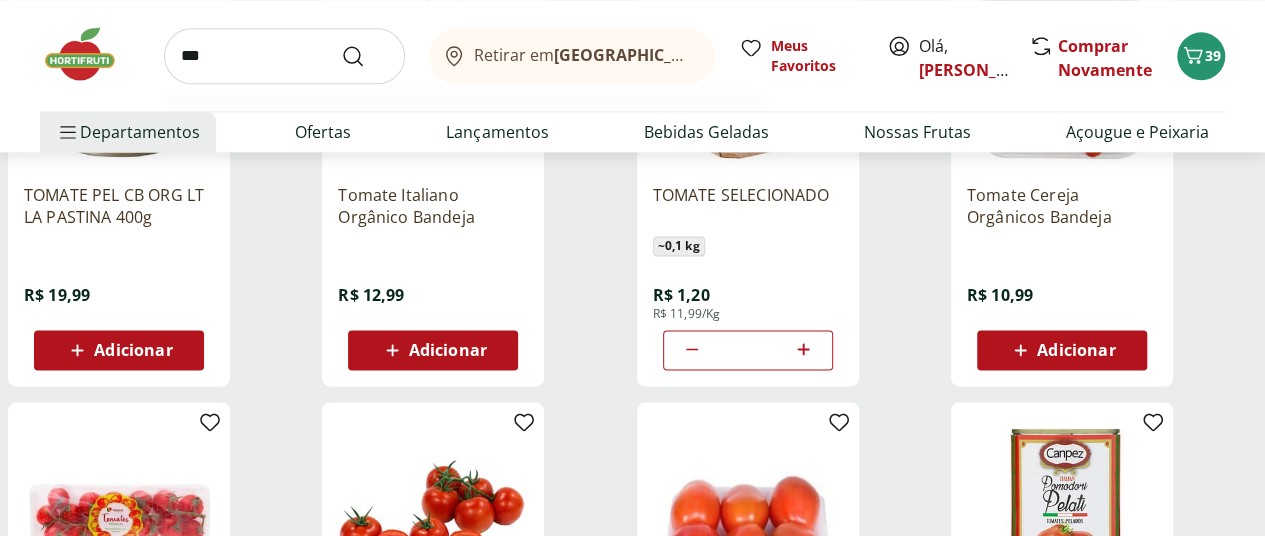 type on "***" 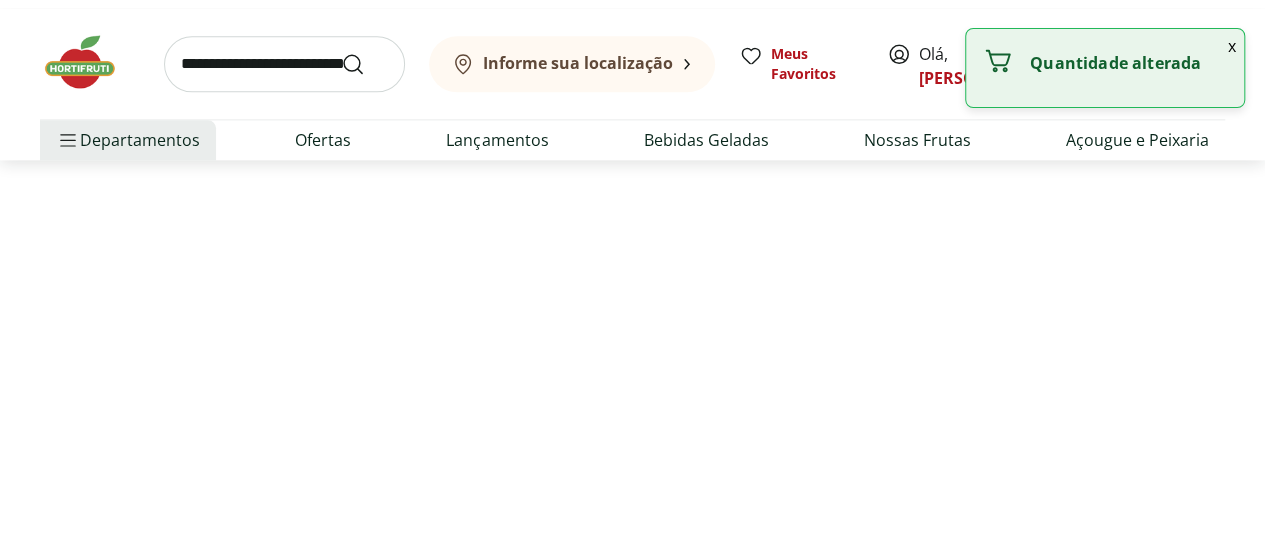 scroll, scrollTop: 0, scrollLeft: 0, axis: both 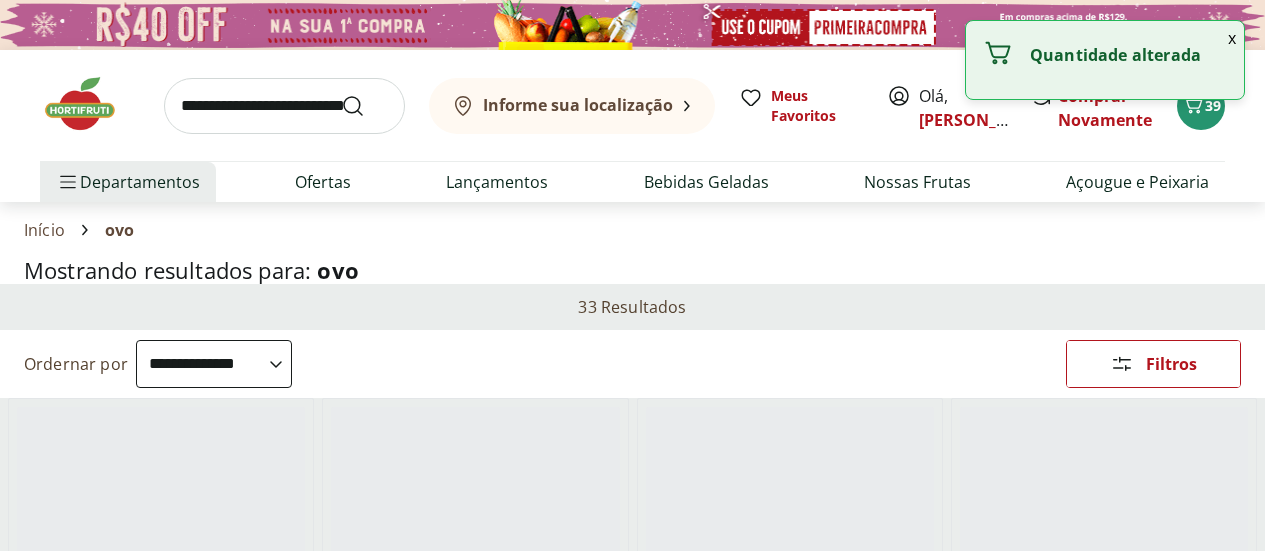 select on "**********" 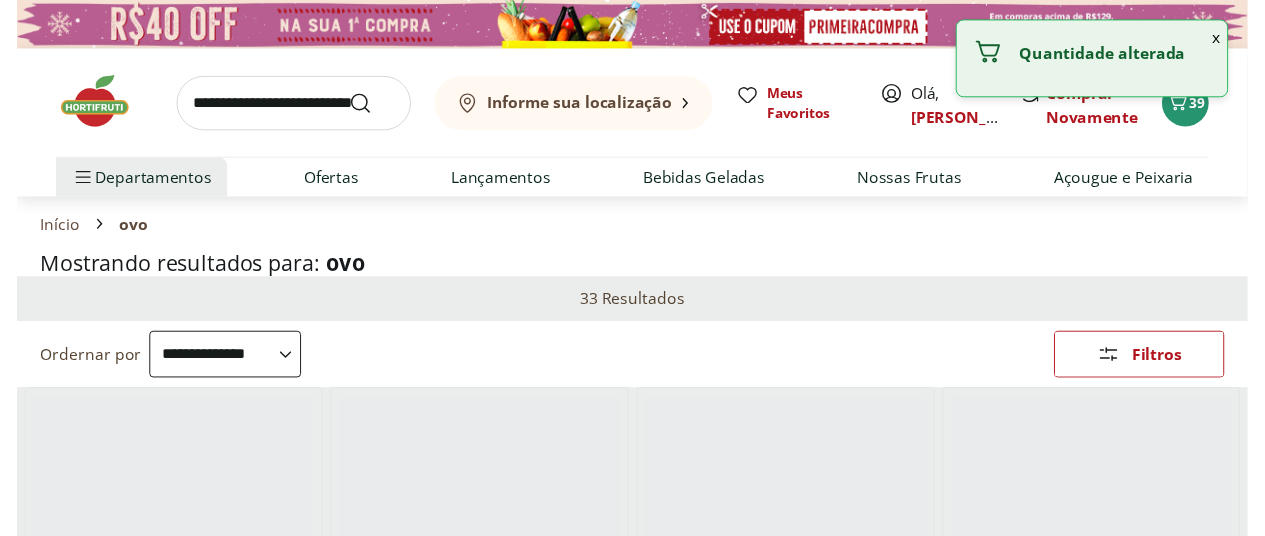 scroll, scrollTop: 0, scrollLeft: 0, axis: both 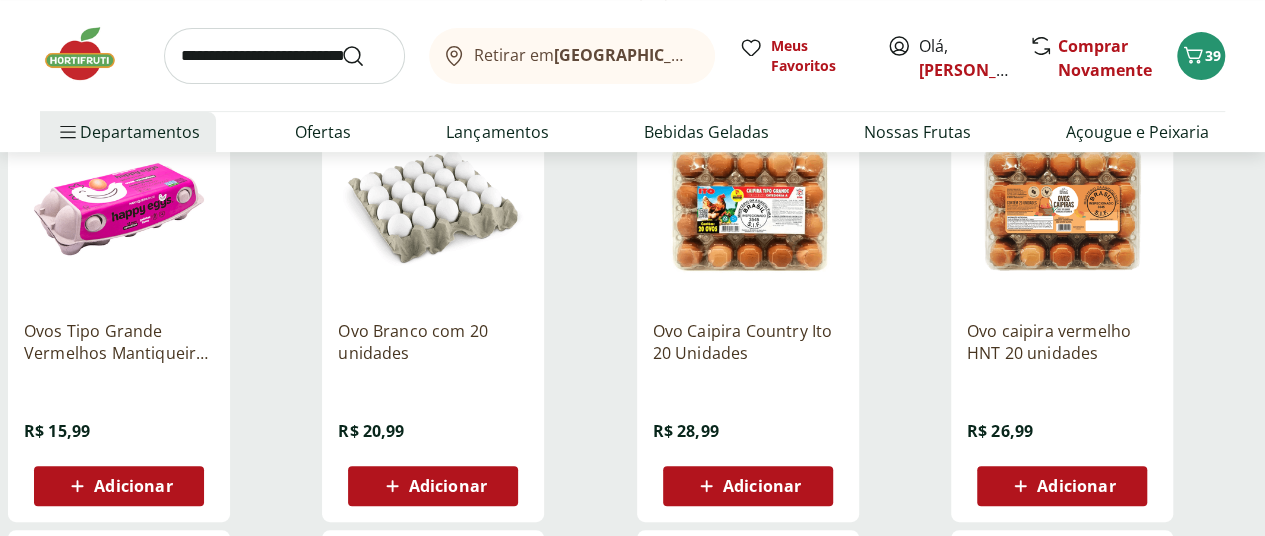 click on "Adicionar" at bounding box center (1076, 486) 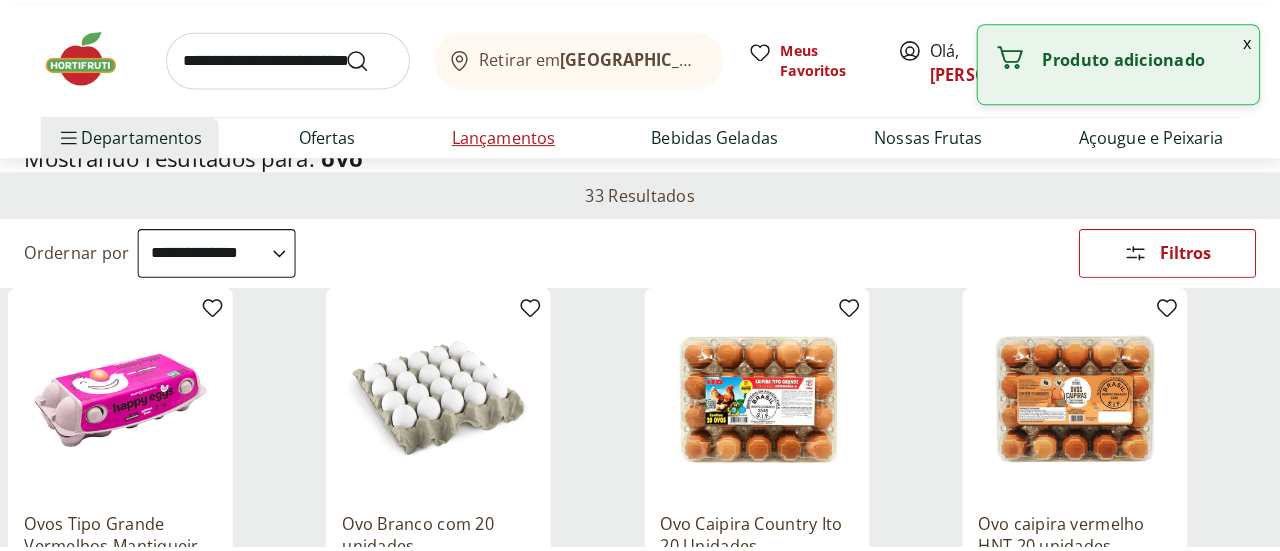 scroll, scrollTop: 100, scrollLeft: 0, axis: vertical 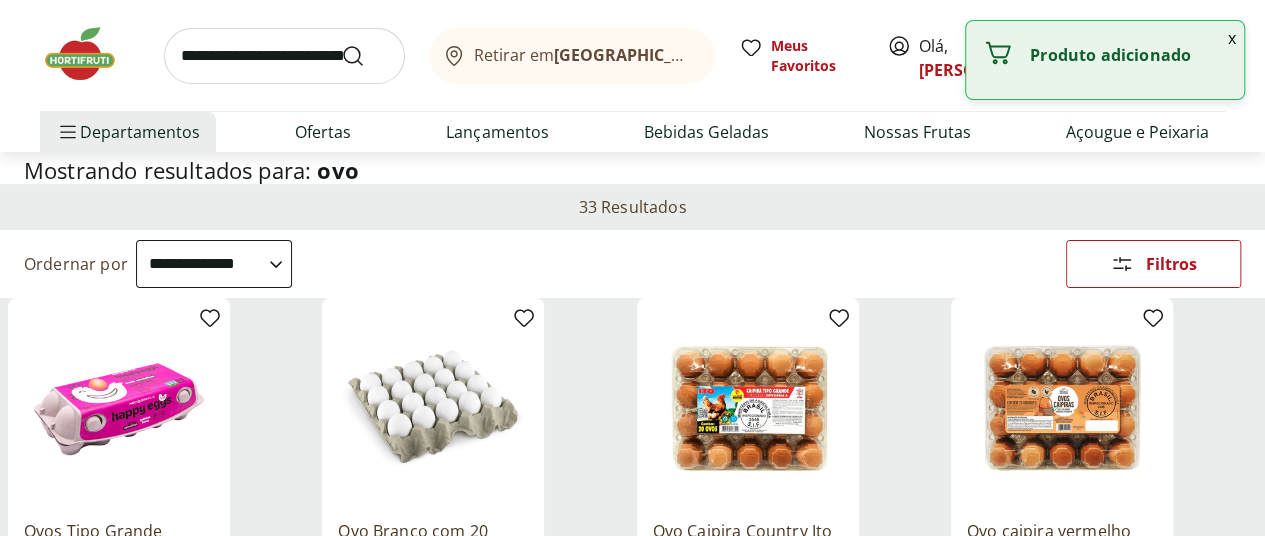 click at bounding box center (284, 56) 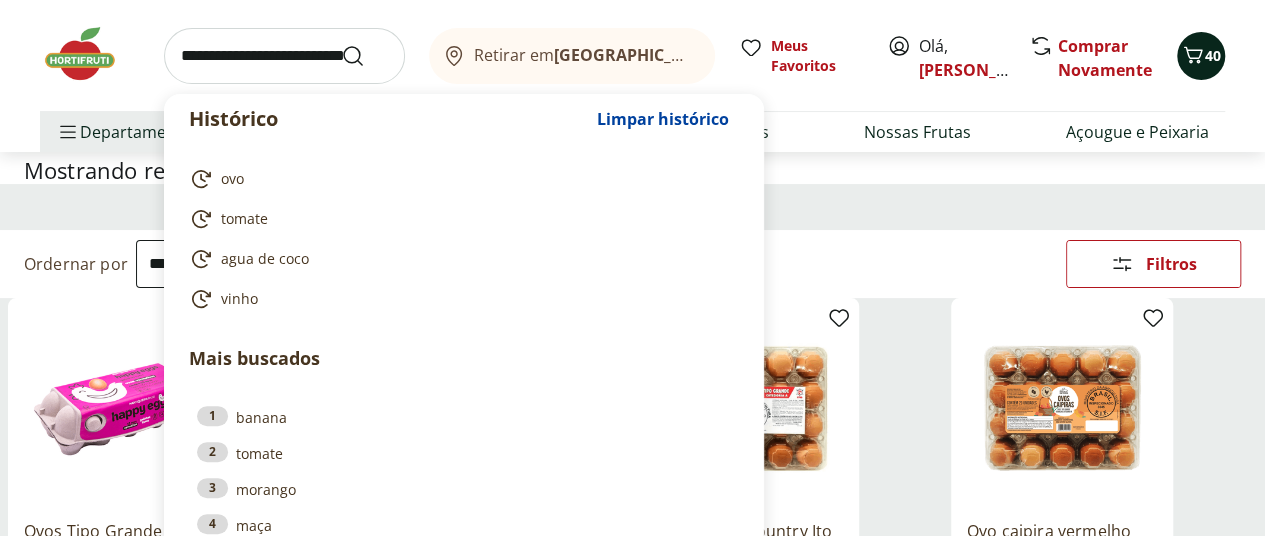 click 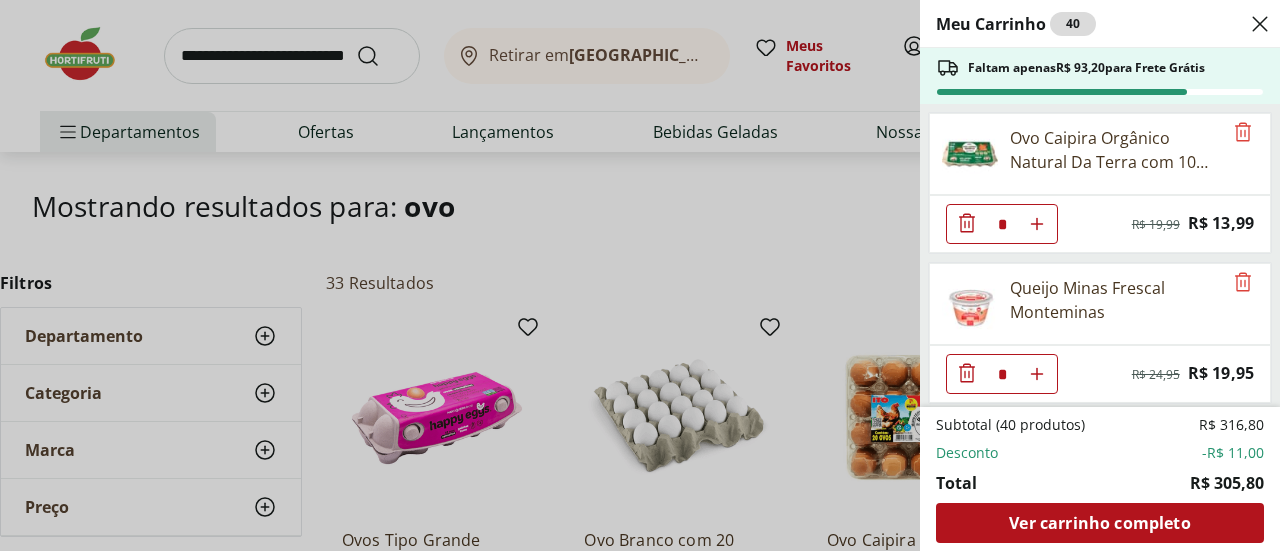 click 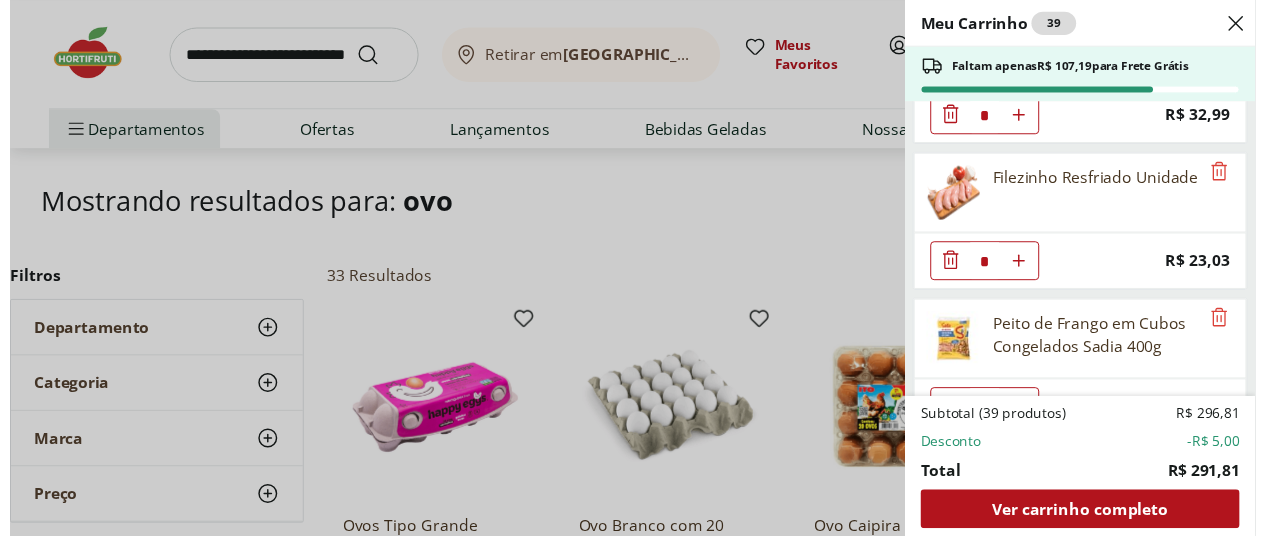 scroll, scrollTop: 0, scrollLeft: 0, axis: both 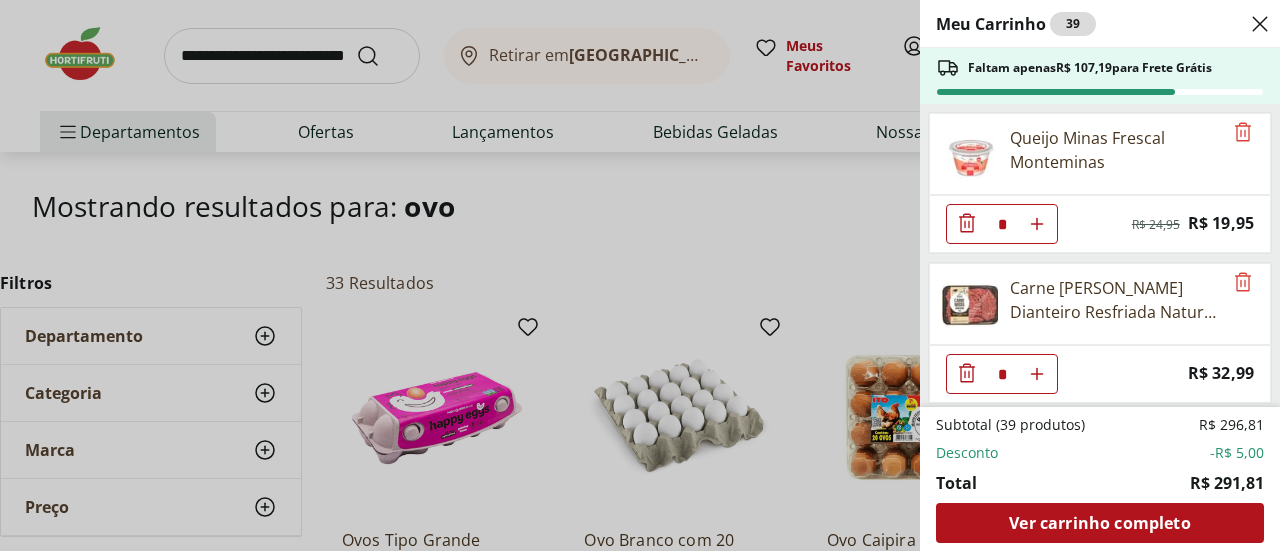 click 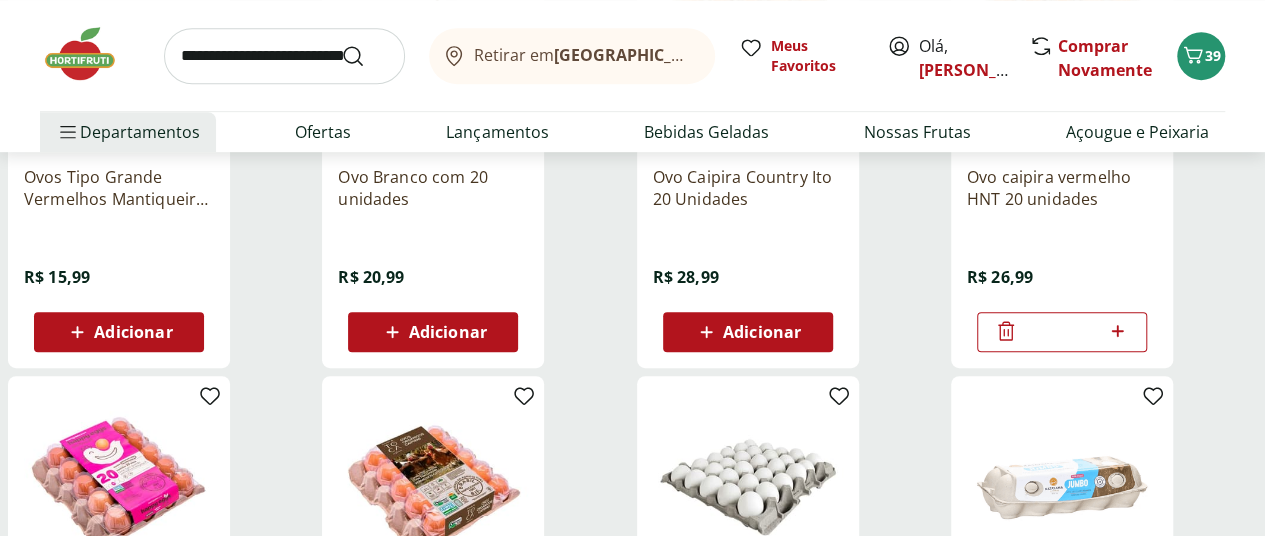 scroll, scrollTop: 0, scrollLeft: 0, axis: both 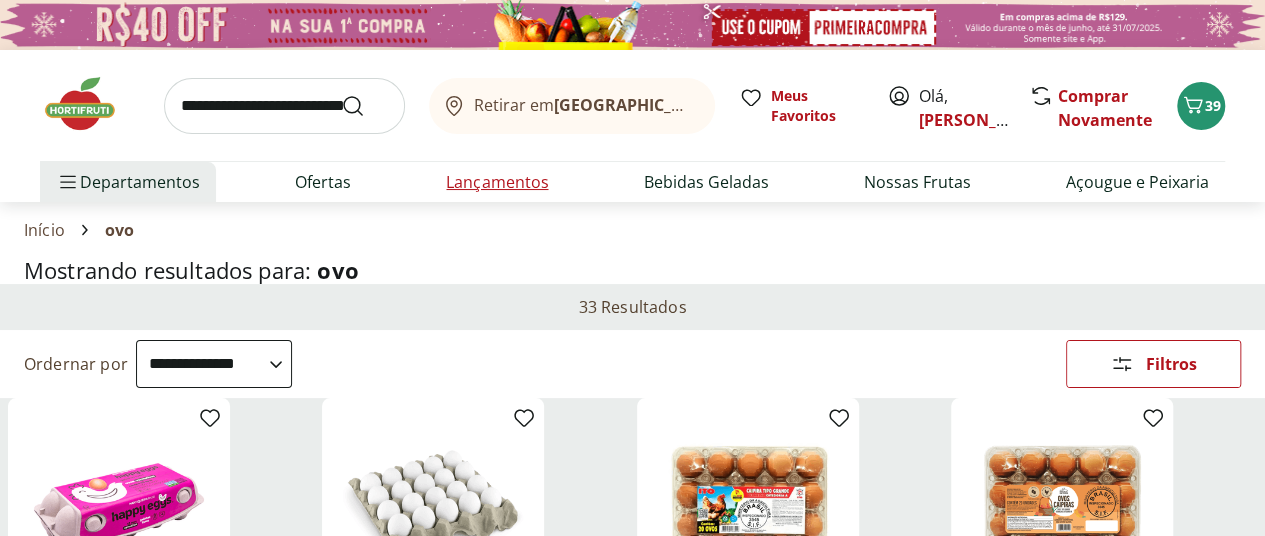 click on "Lançamentos" at bounding box center [497, 182] 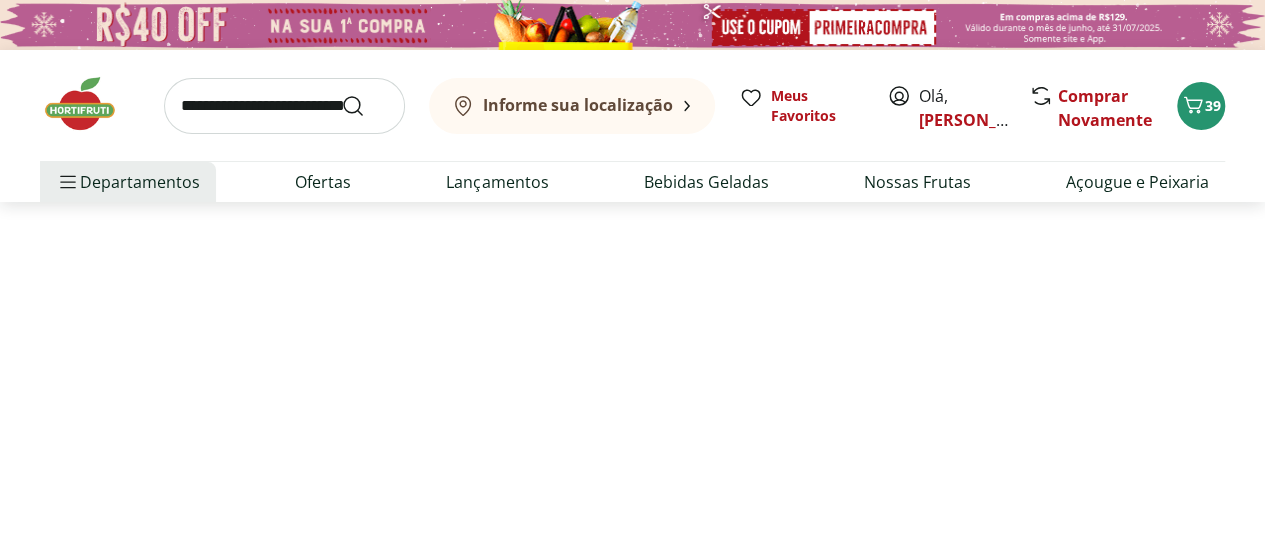 select on "**********" 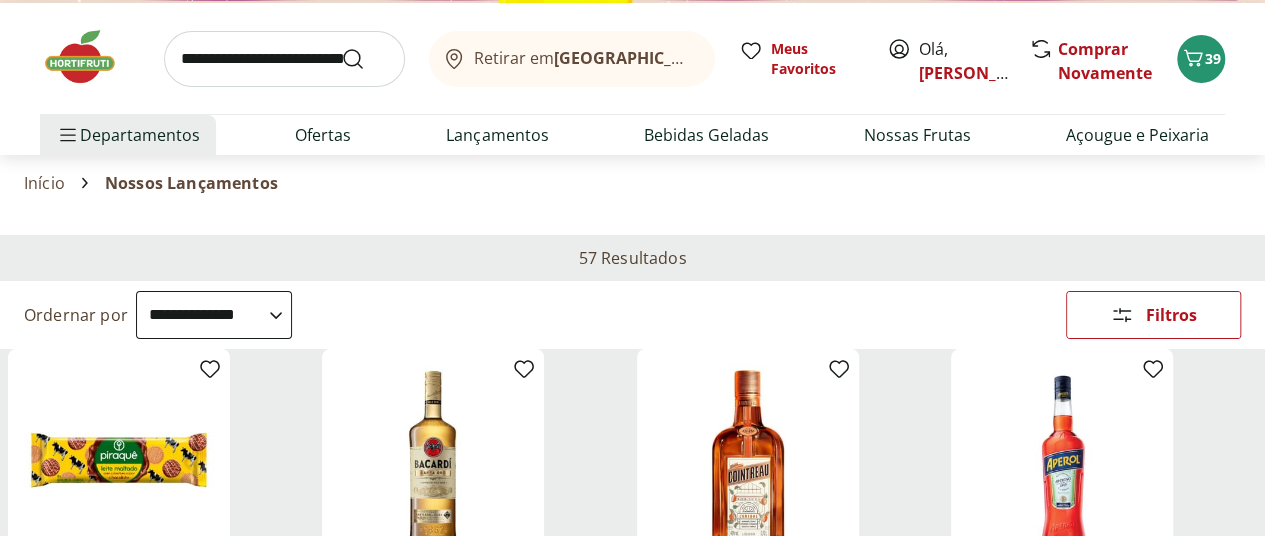 scroll, scrollTop: 0, scrollLeft: 0, axis: both 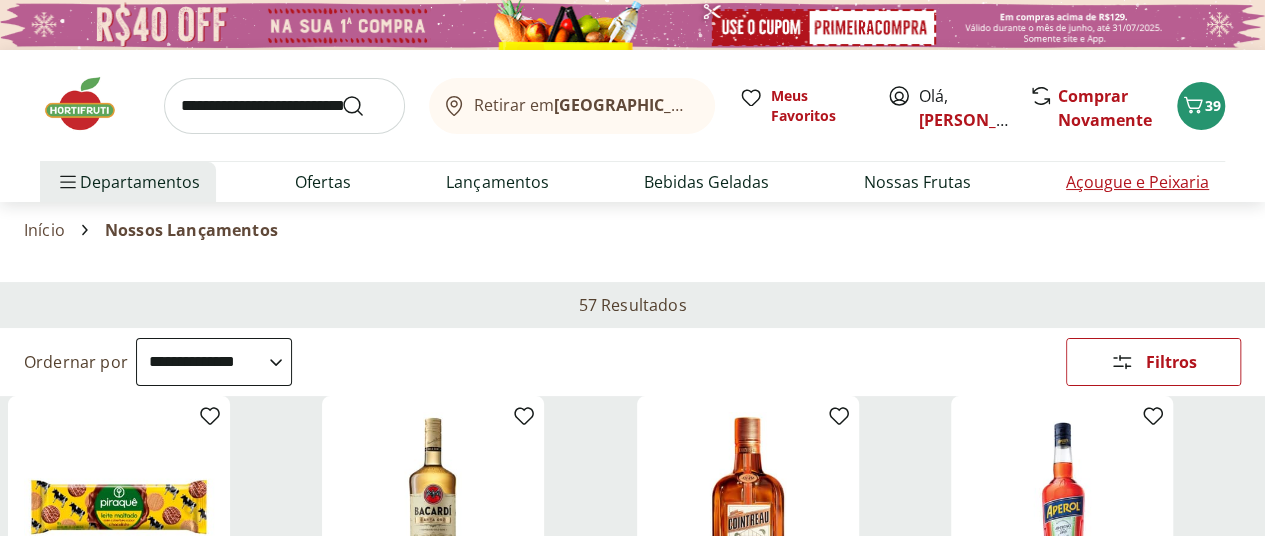 click on "Açougue e Peixaria" at bounding box center [1137, 182] 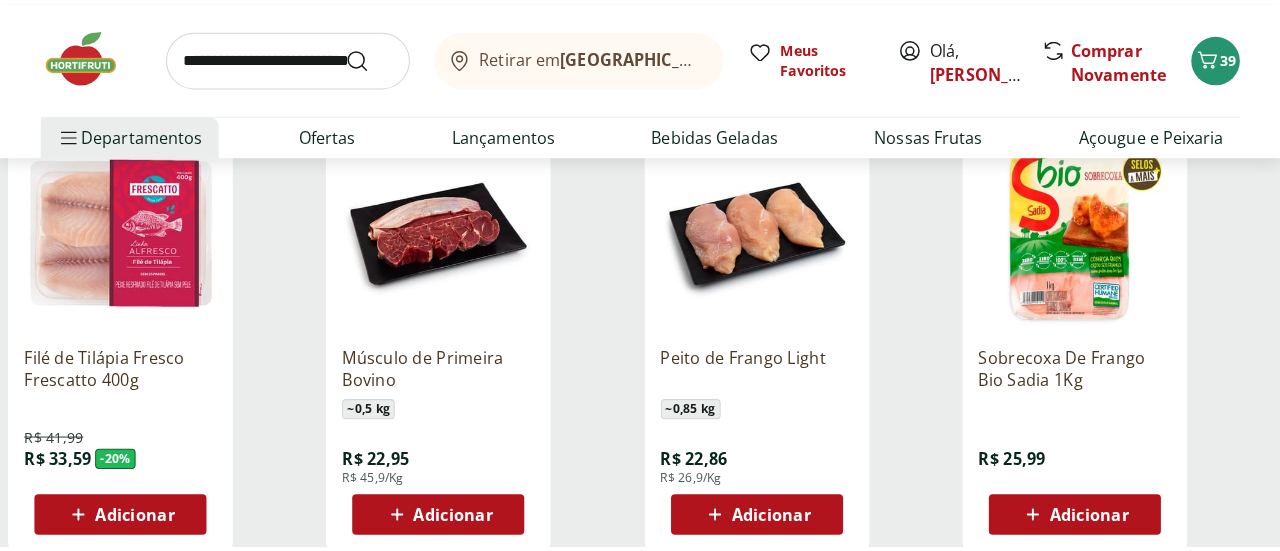 scroll, scrollTop: 0, scrollLeft: 0, axis: both 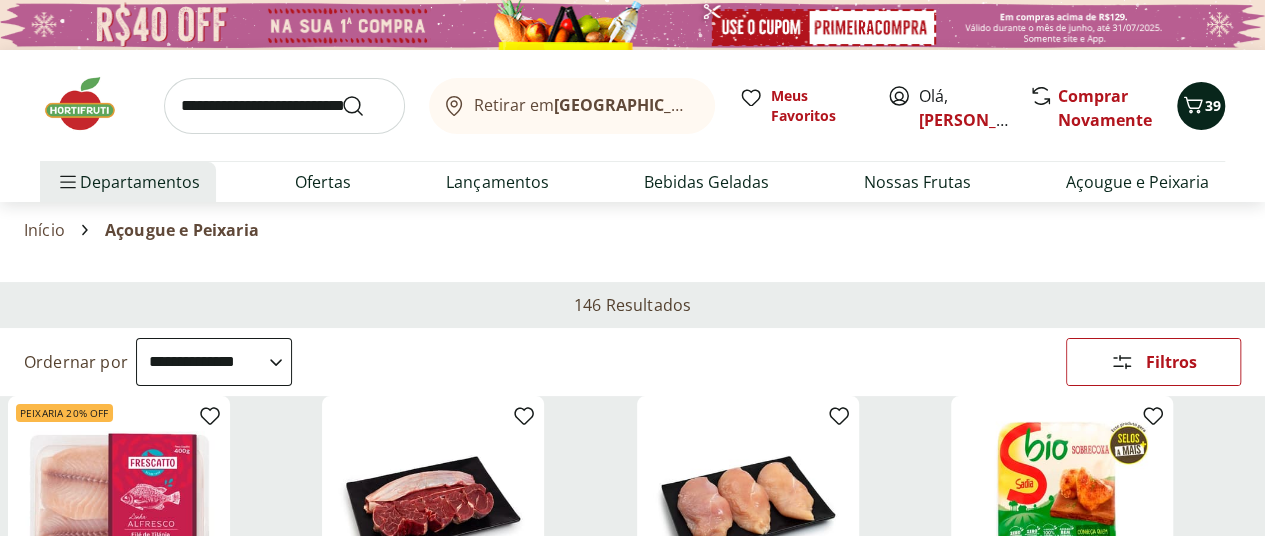 click 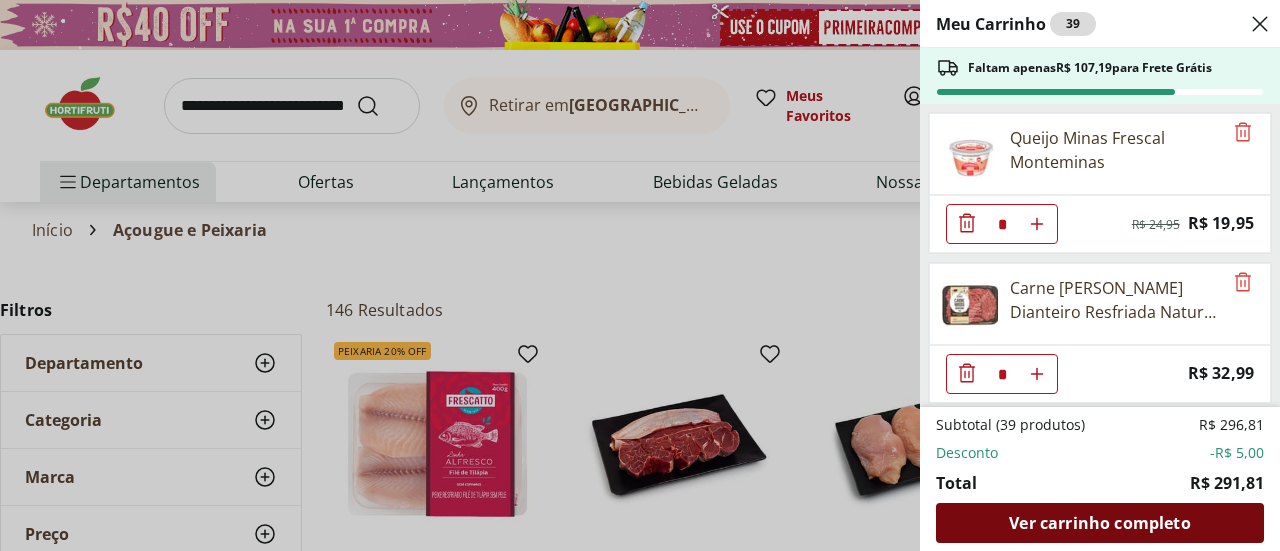click on "Ver carrinho completo" at bounding box center (1099, 523) 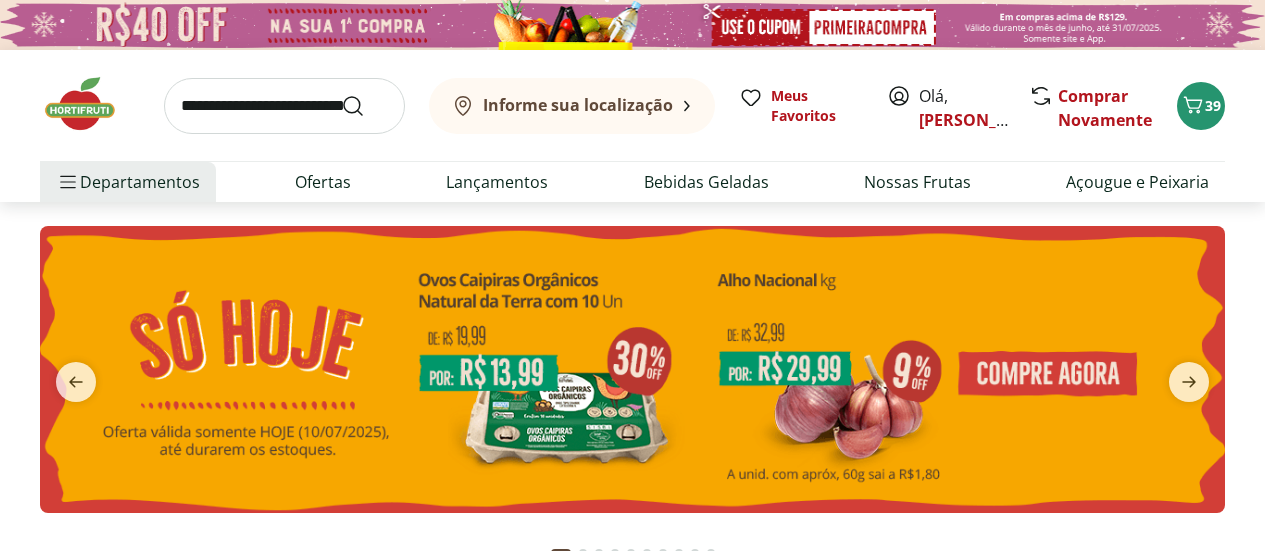 scroll, scrollTop: 0, scrollLeft: 0, axis: both 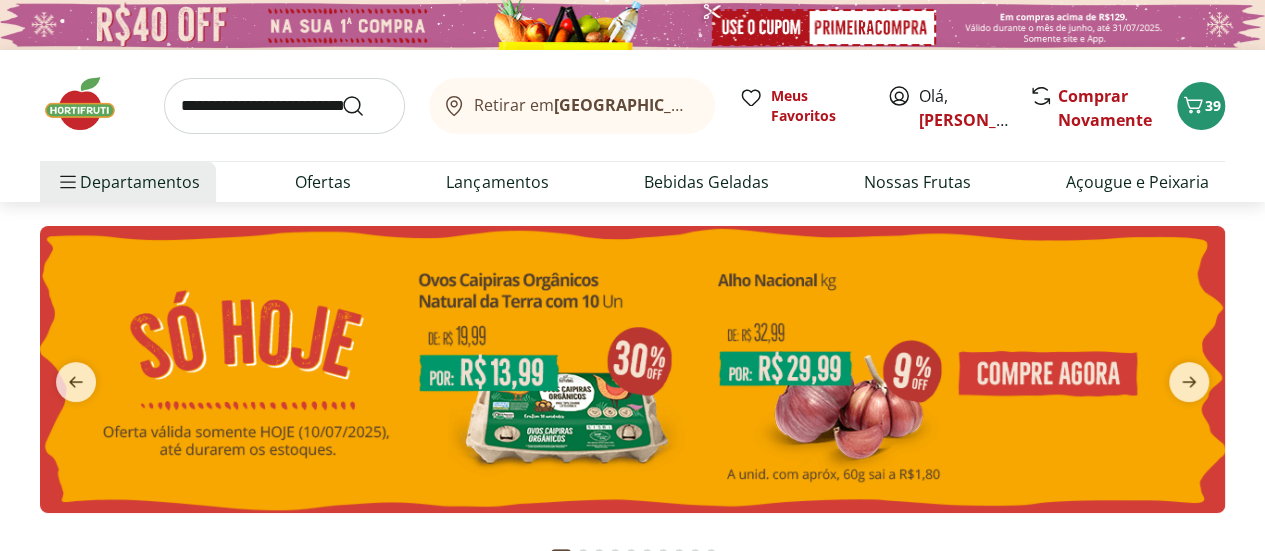 click on "Retirar em  [GEOGRAPHIC_DATA]/RJ Meus Favoritos [PERSON_NAME],  [PERSON_NAME] Novamente 39" at bounding box center (632, 105) 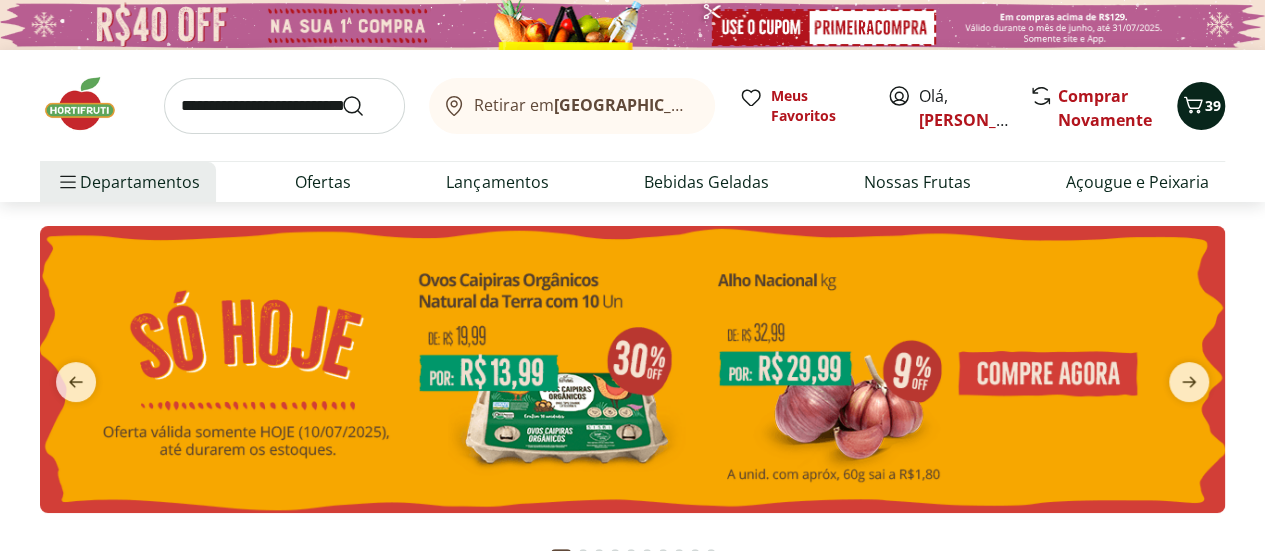 click 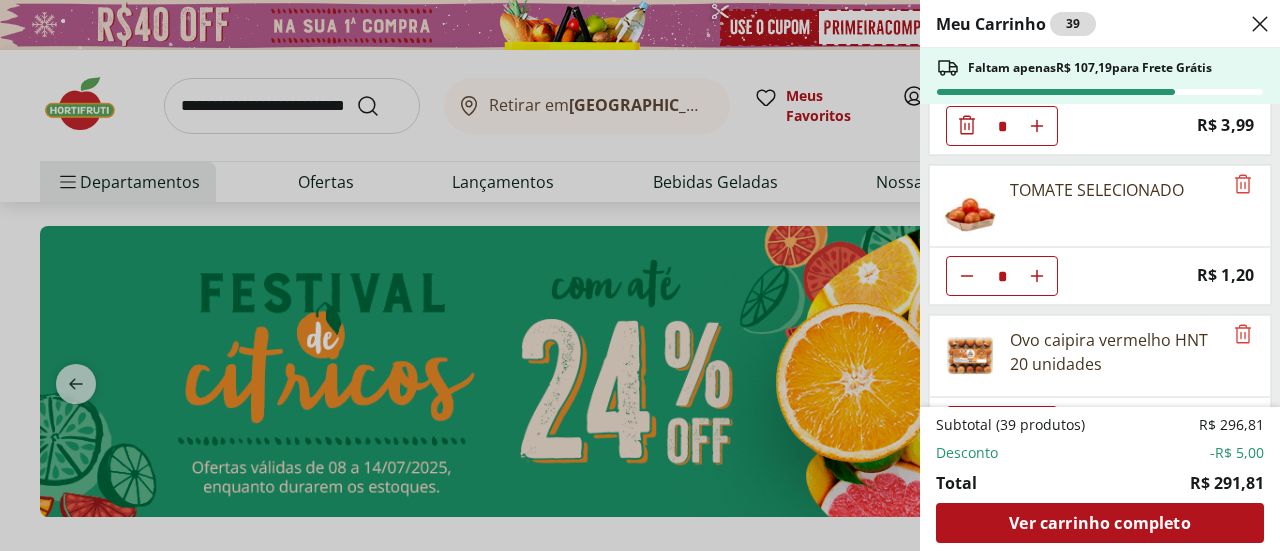 scroll, scrollTop: 3256, scrollLeft: 0, axis: vertical 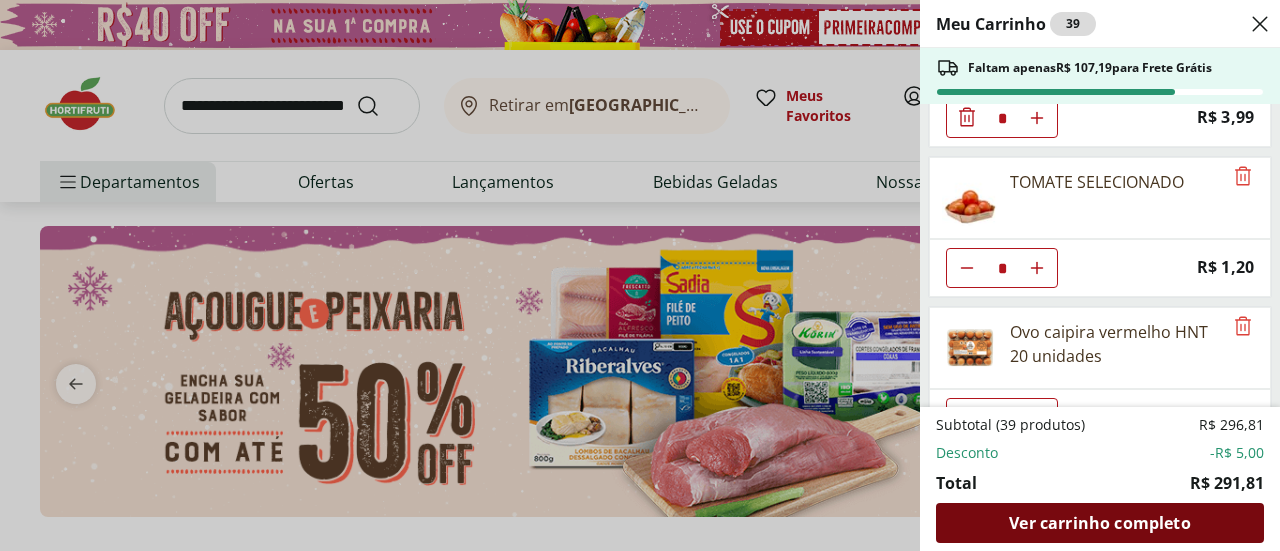 click on "Ver carrinho completo" at bounding box center [1099, 523] 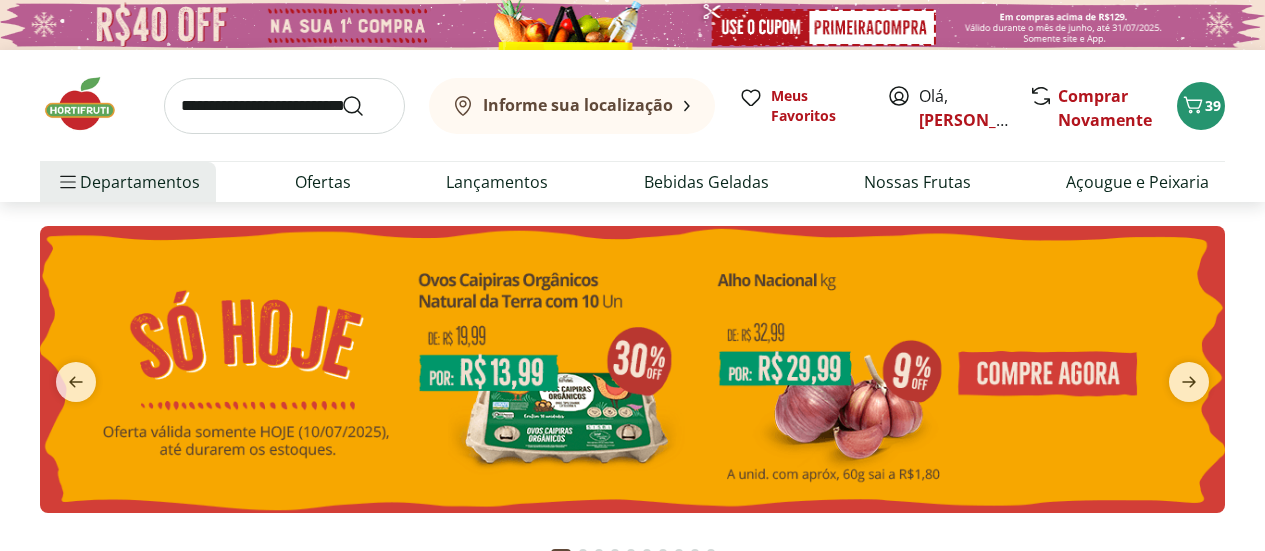 scroll, scrollTop: 0, scrollLeft: 0, axis: both 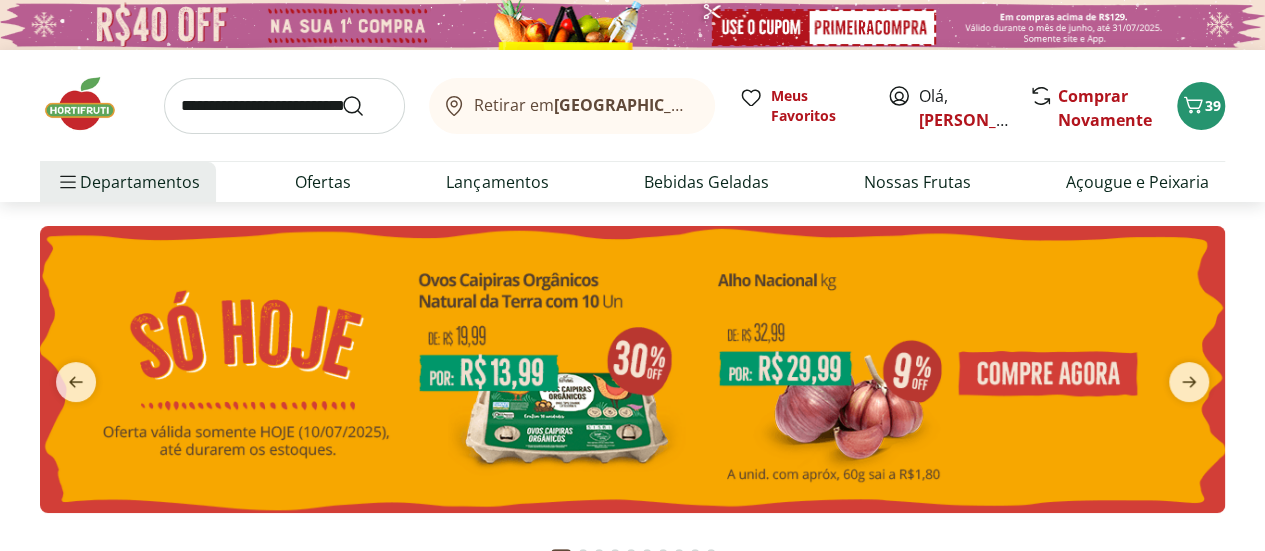 click on "[GEOGRAPHIC_DATA]/[GEOGRAPHIC_DATA]" at bounding box center [722, 105] 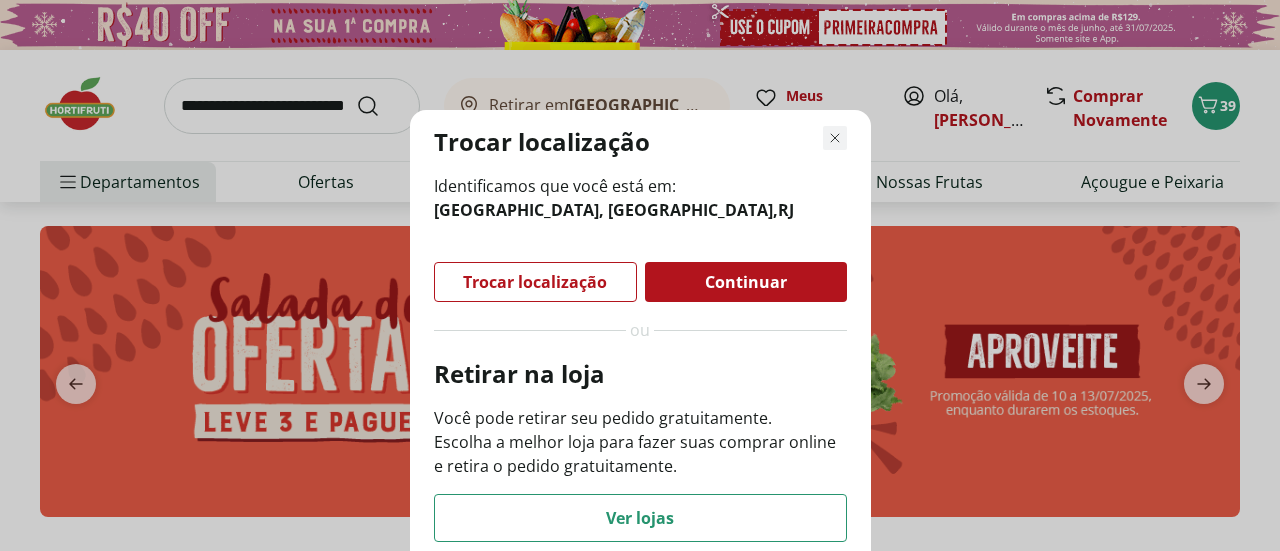 click 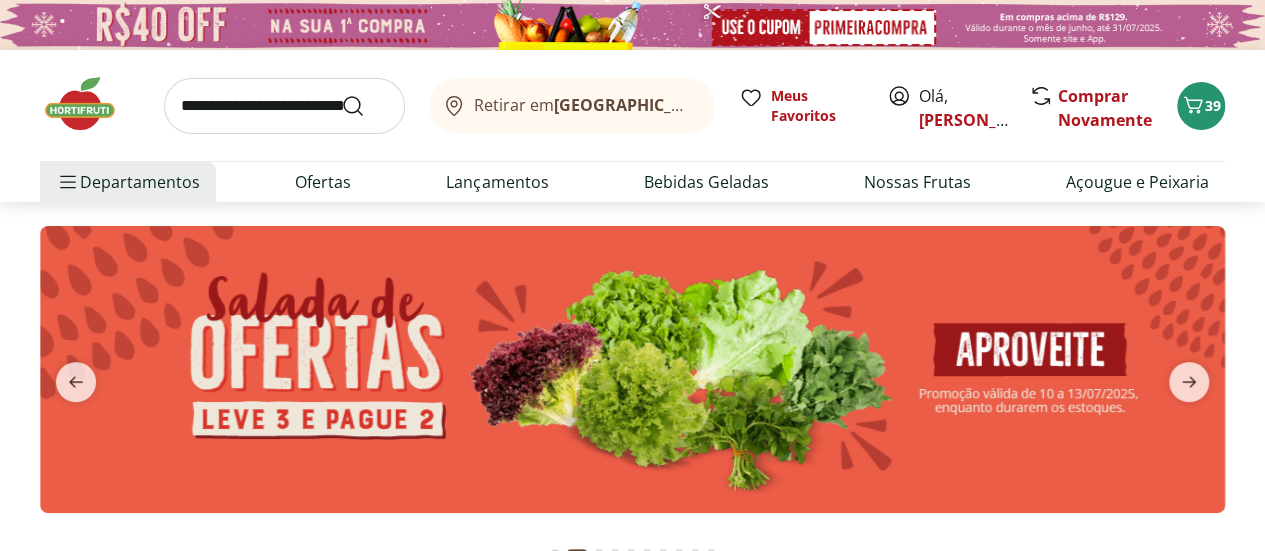type on "*" 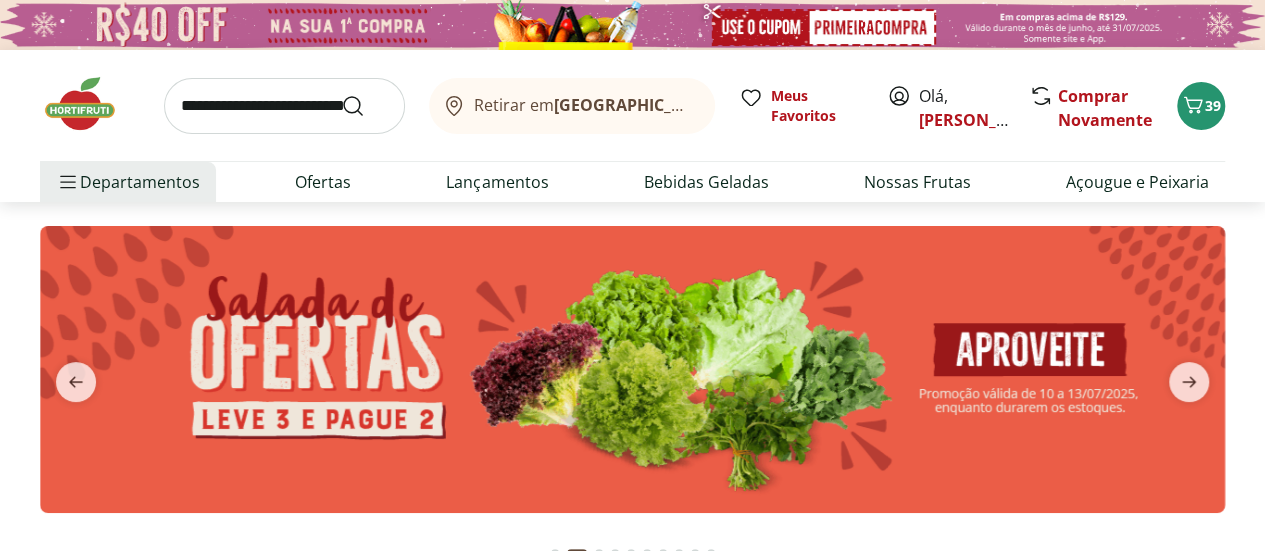 type on "*" 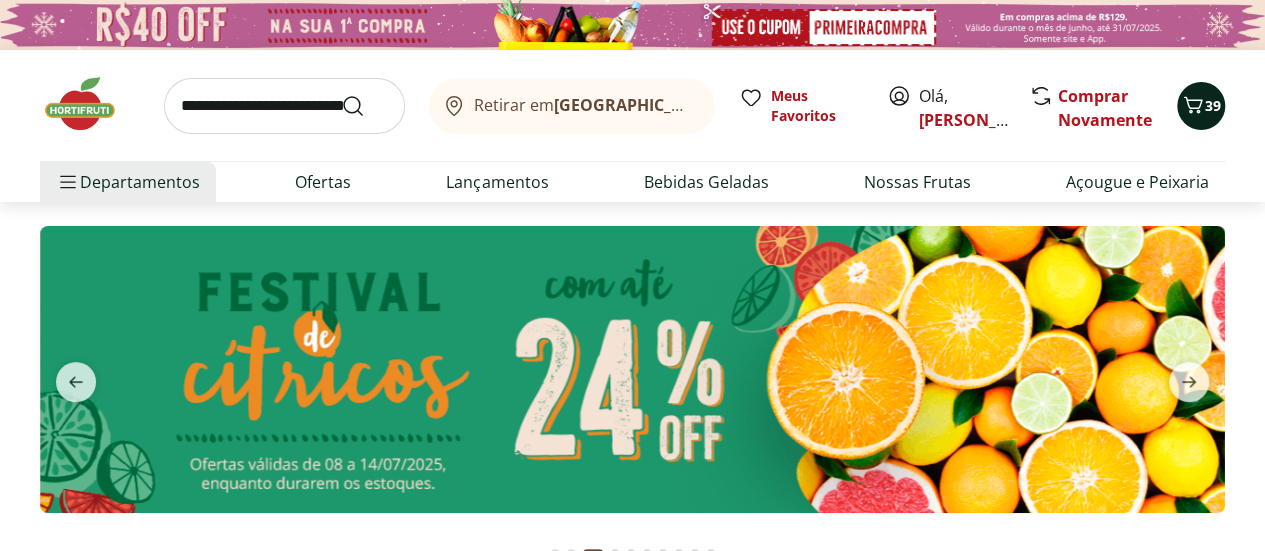 click 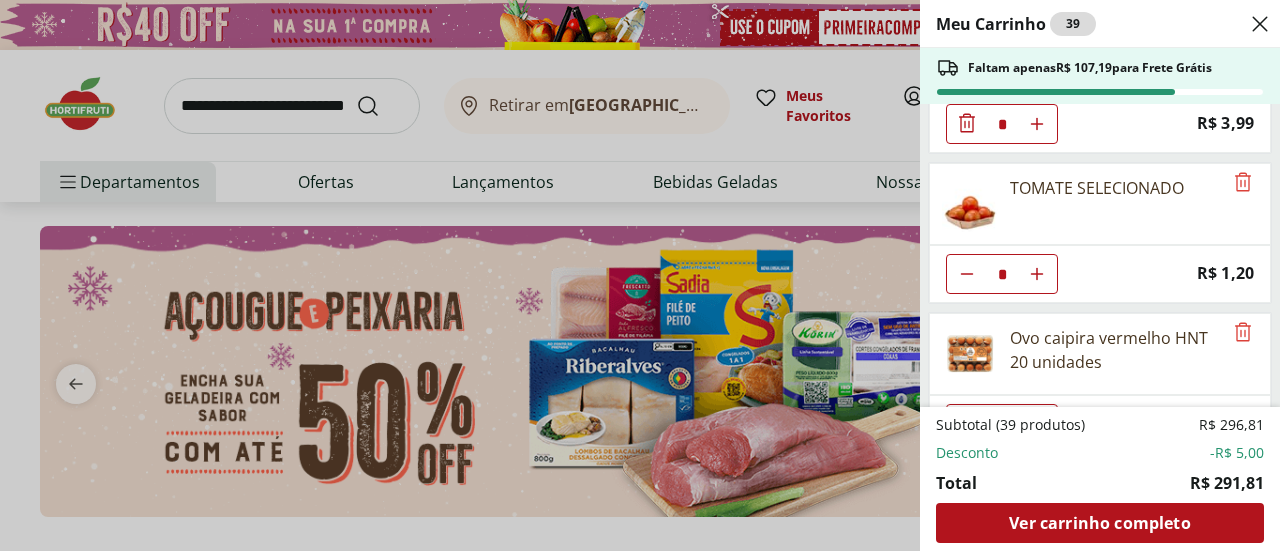 scroll, scrollTop: 3256, scrollLeft: 0, axis: vertical 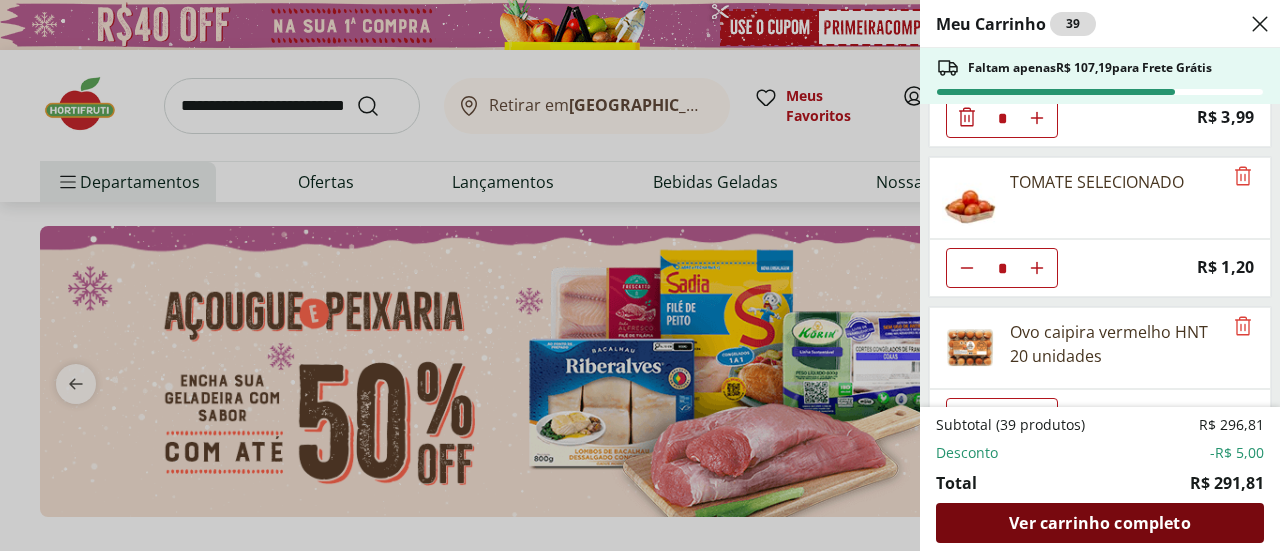 click on "Ver carrinho completo" at bounding box center (1099, 523) 